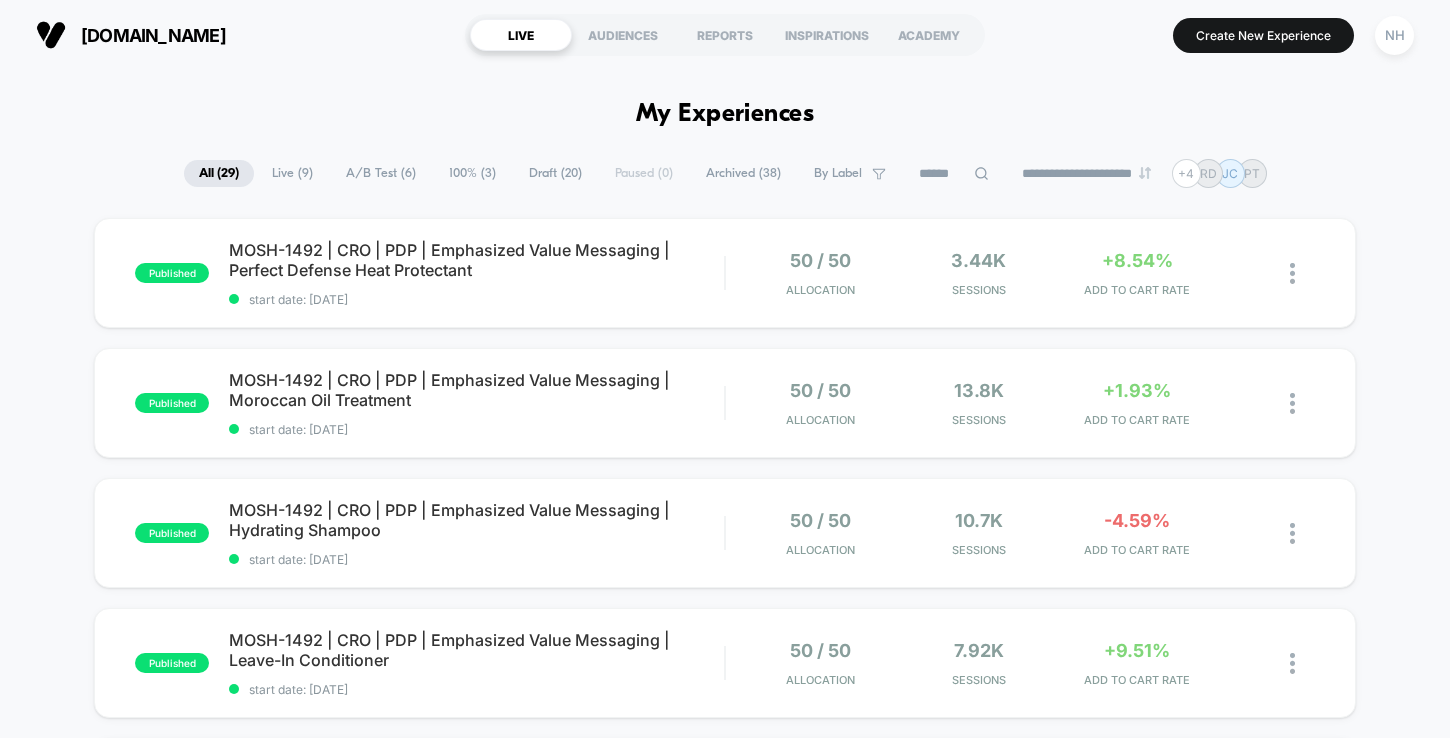scroll, scrollTop: 0, scrollLeft: 0, axis: both 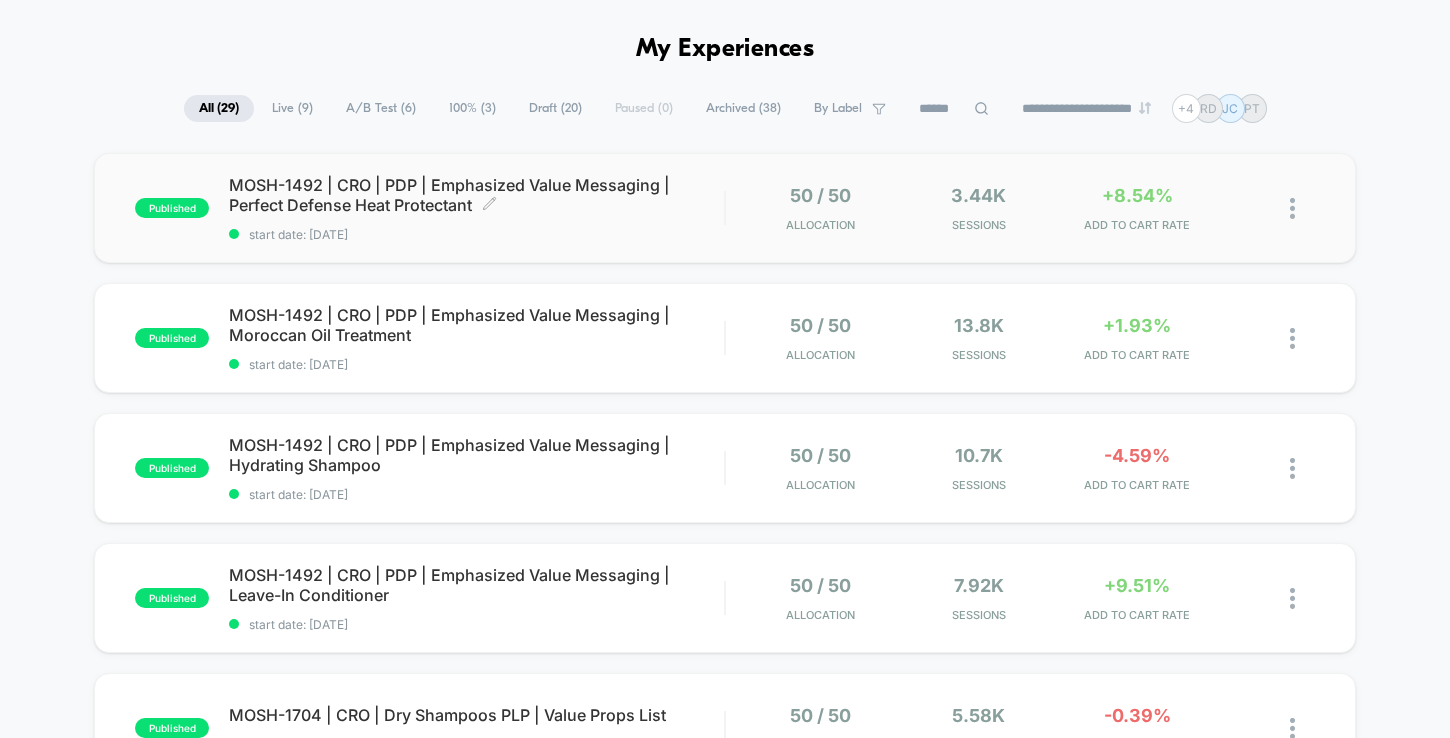 click on "MOSH-1492 | CRO | PDP | Emphasized Value Messaging | Perfect Defense Heat Protectant Click to edit experience details" at bounding box center (476, 195) 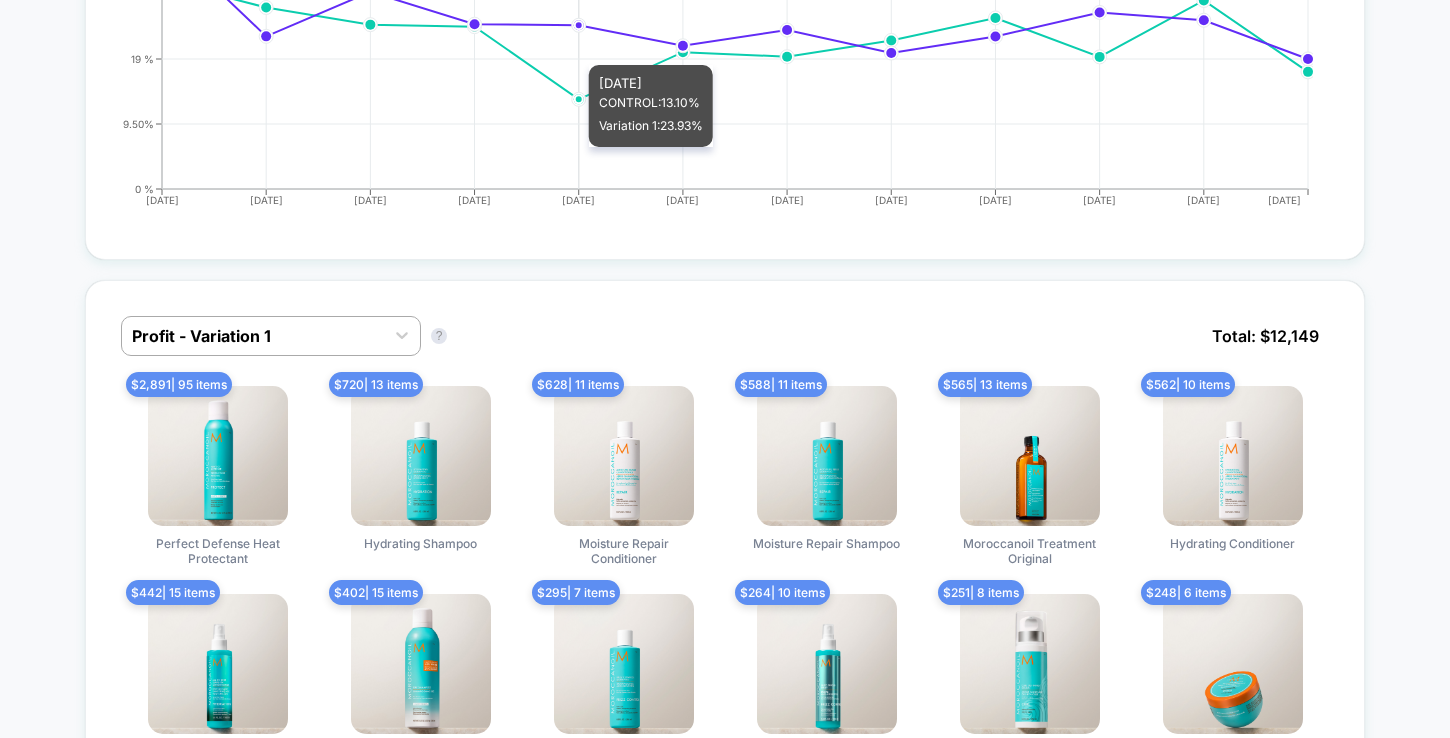 scroll, scrollTop: 1201, scrollLeft: 0, axis: vertical 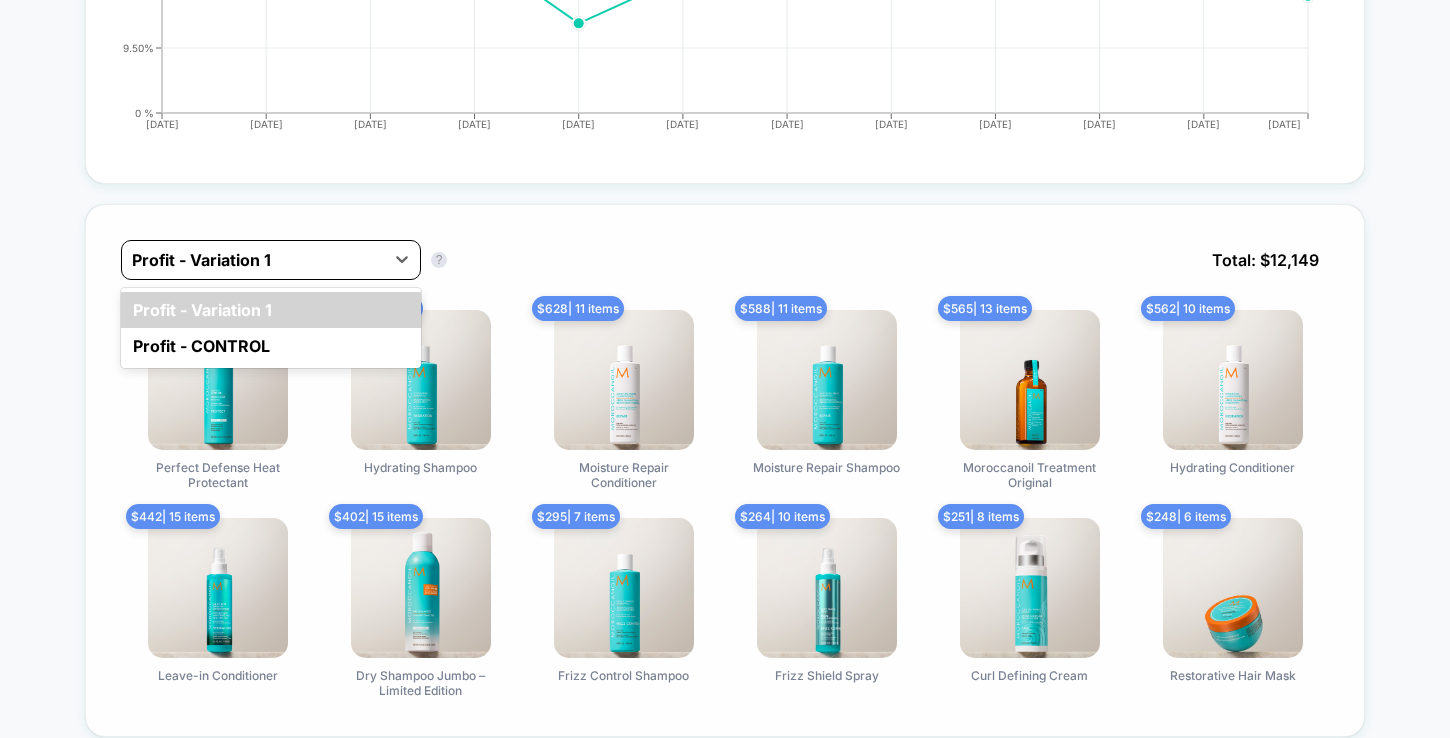 click on "Profit   - Variation 1" at bounding box center (271, 260) 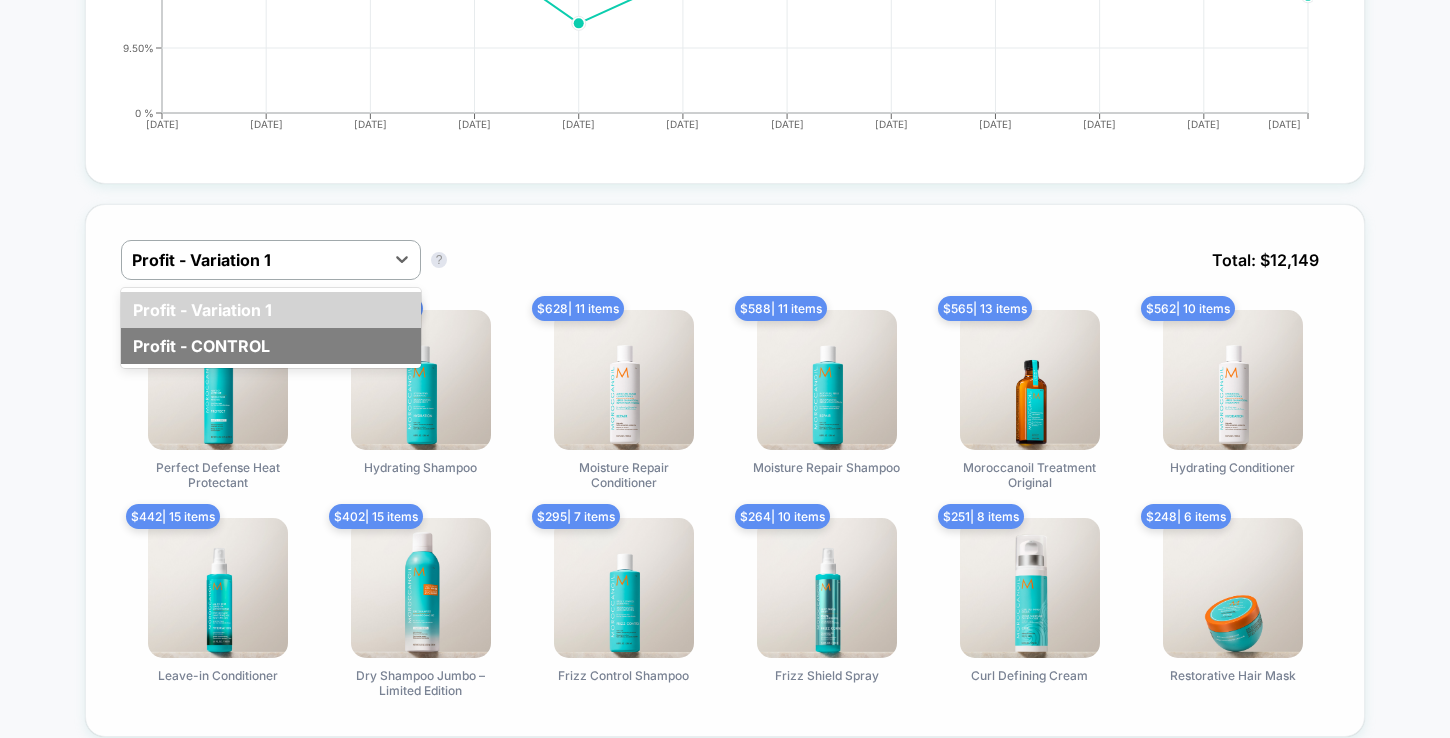 click on "Profit   - CONTROL" at bounding box center (271, 346) 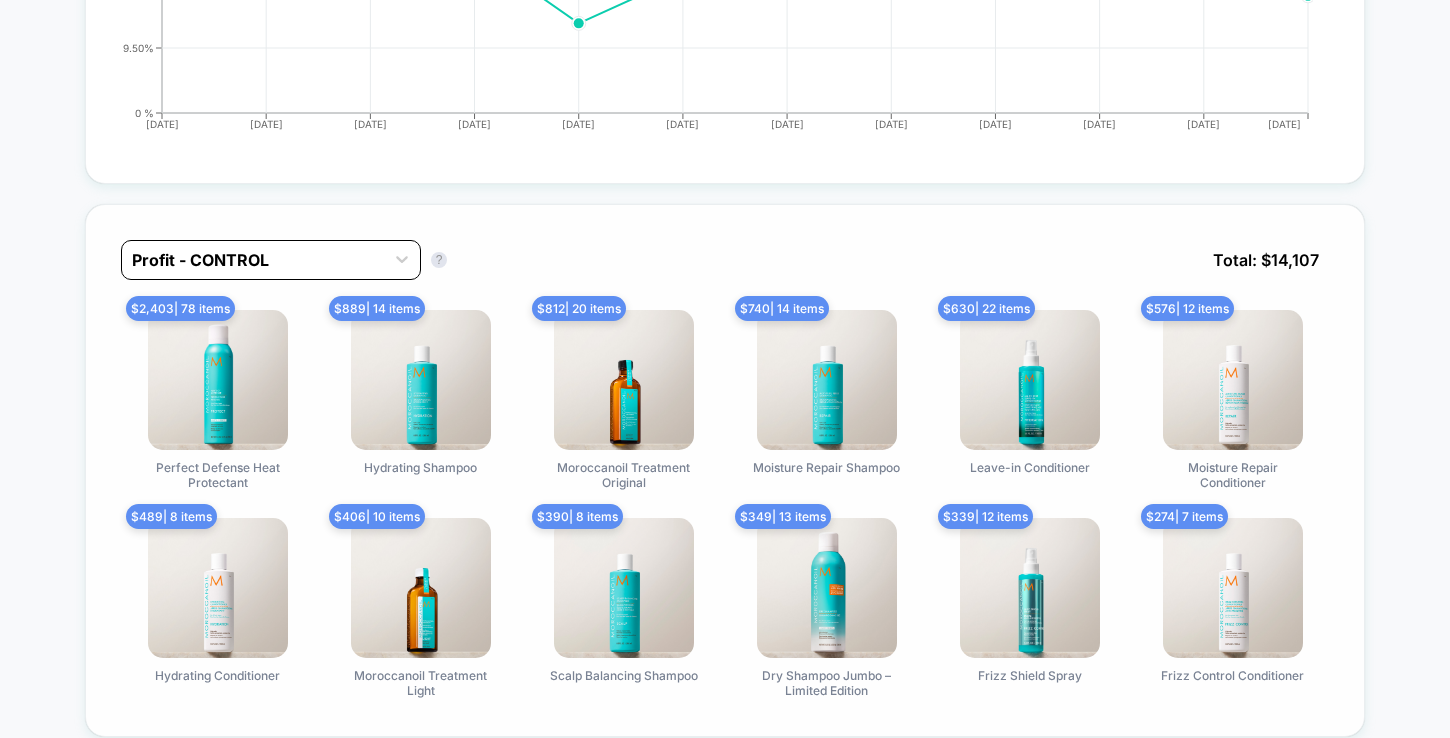 click at bounding box center [253, 260] 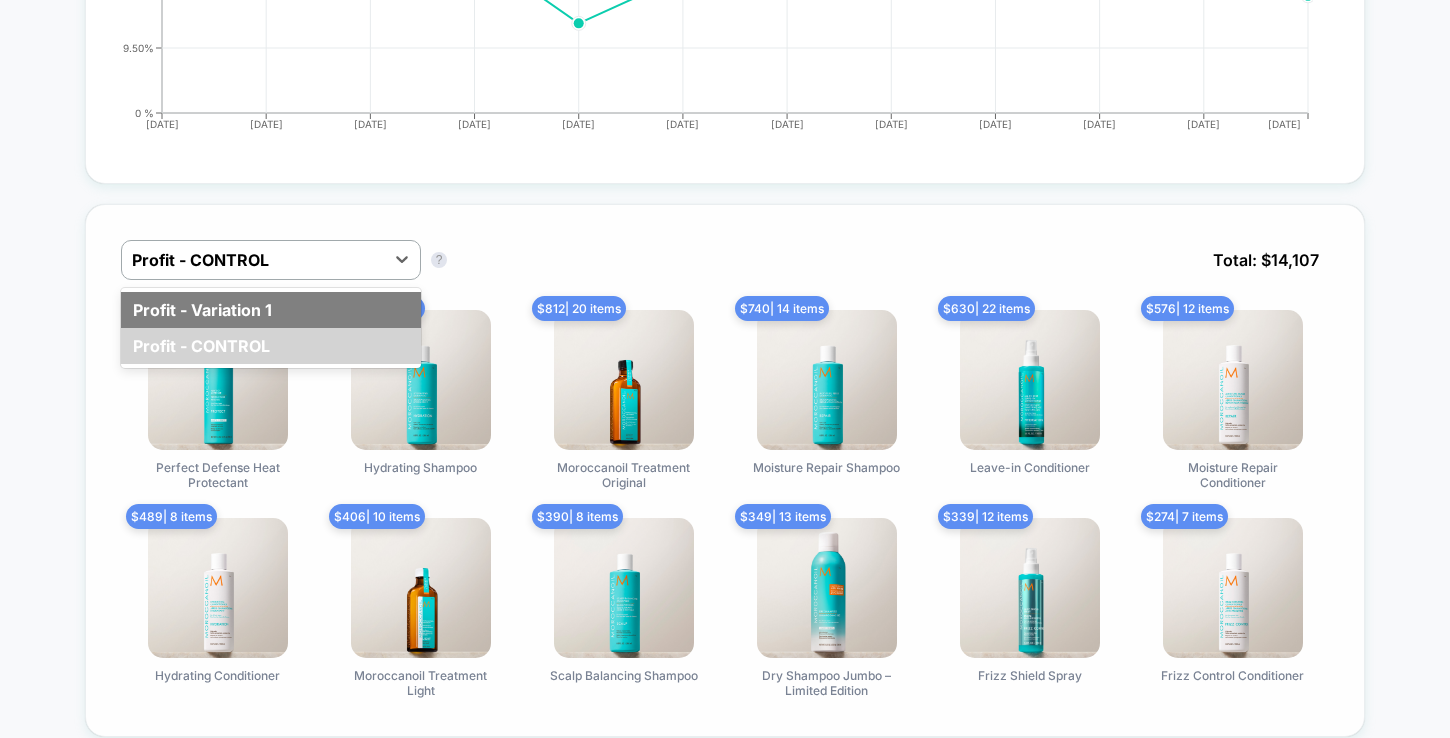 click on "Profit   - Variation 1" at bounding box center [271, 310] 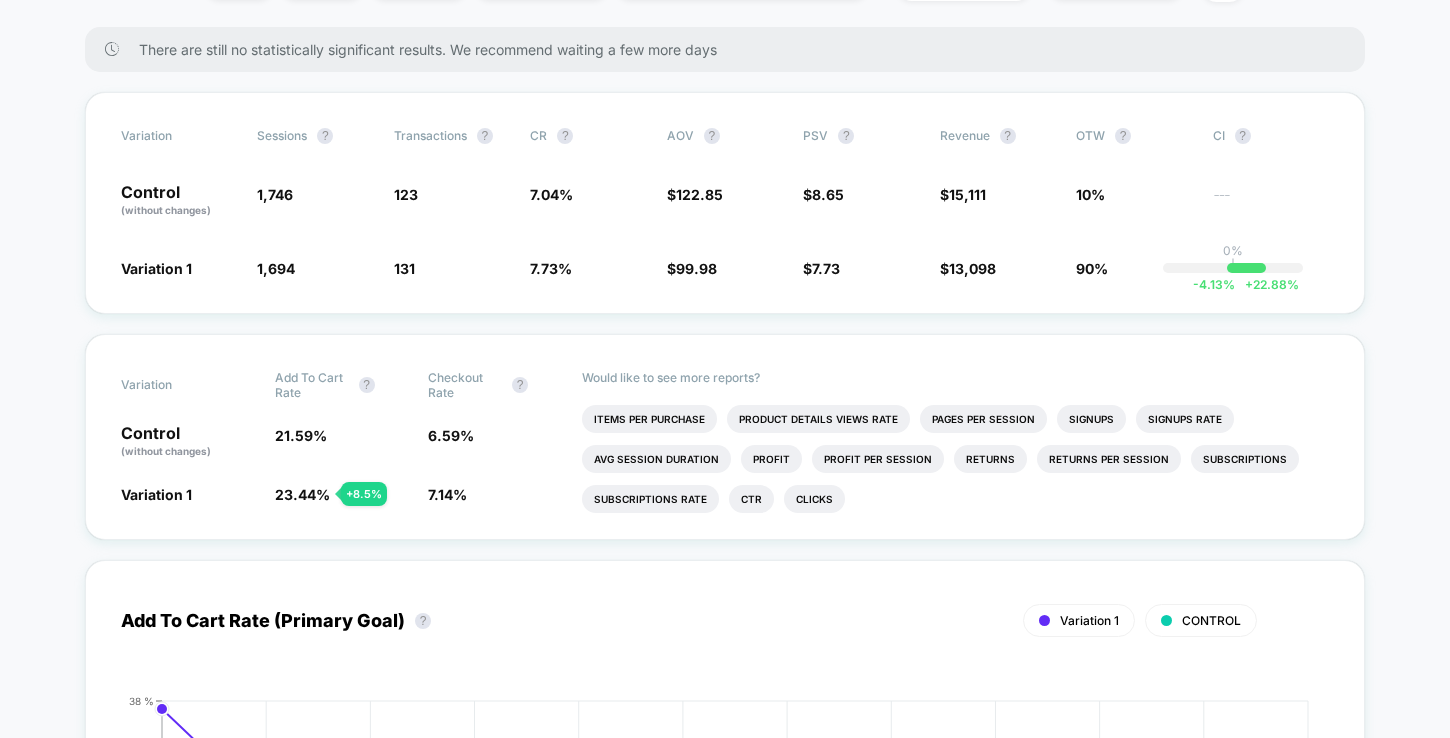 scroll, scrollTop: 0, scrollLeft: 0, axis: both 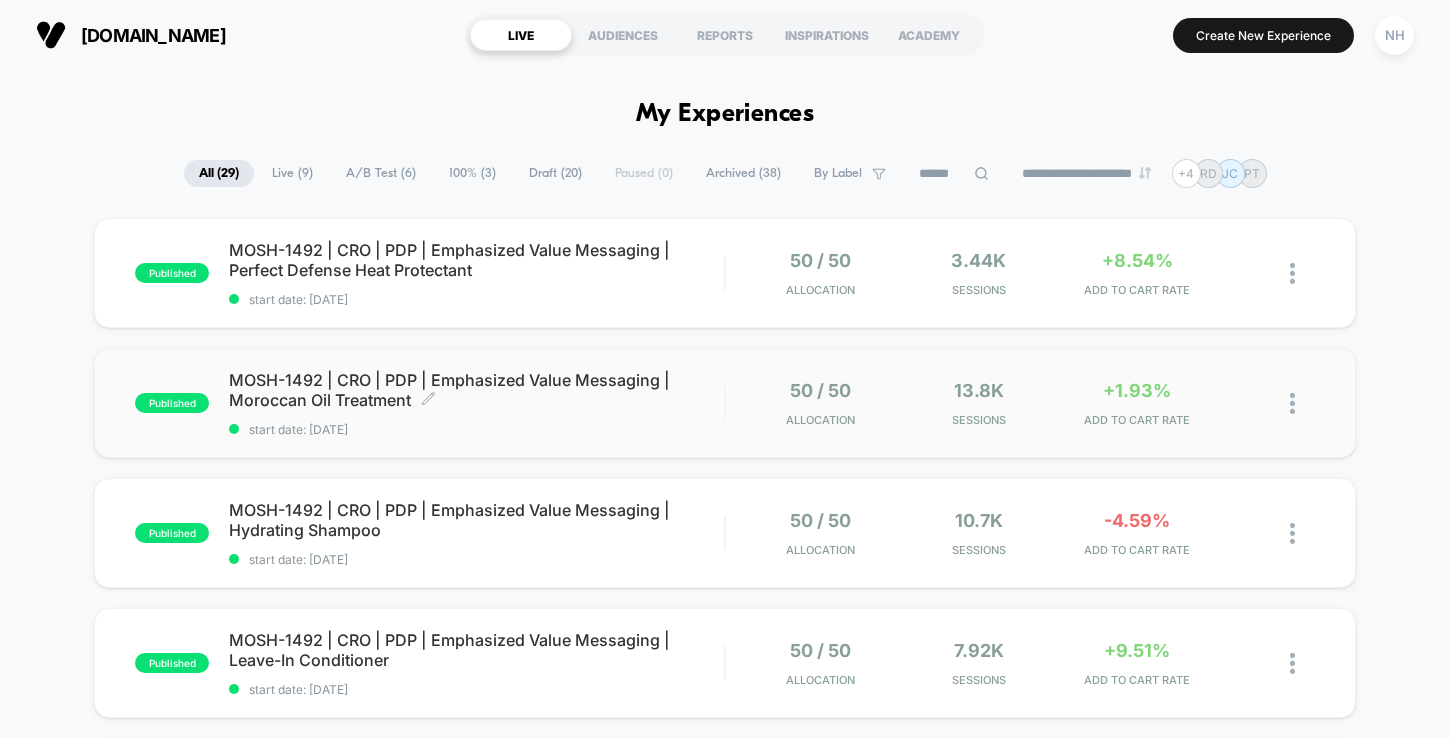 click on "MOSH-1492 | CRO | PDP | Emphasized Value Messaging | Moroccan Oil Treatment Click to edit experience details" at bounding box center [476, 390] 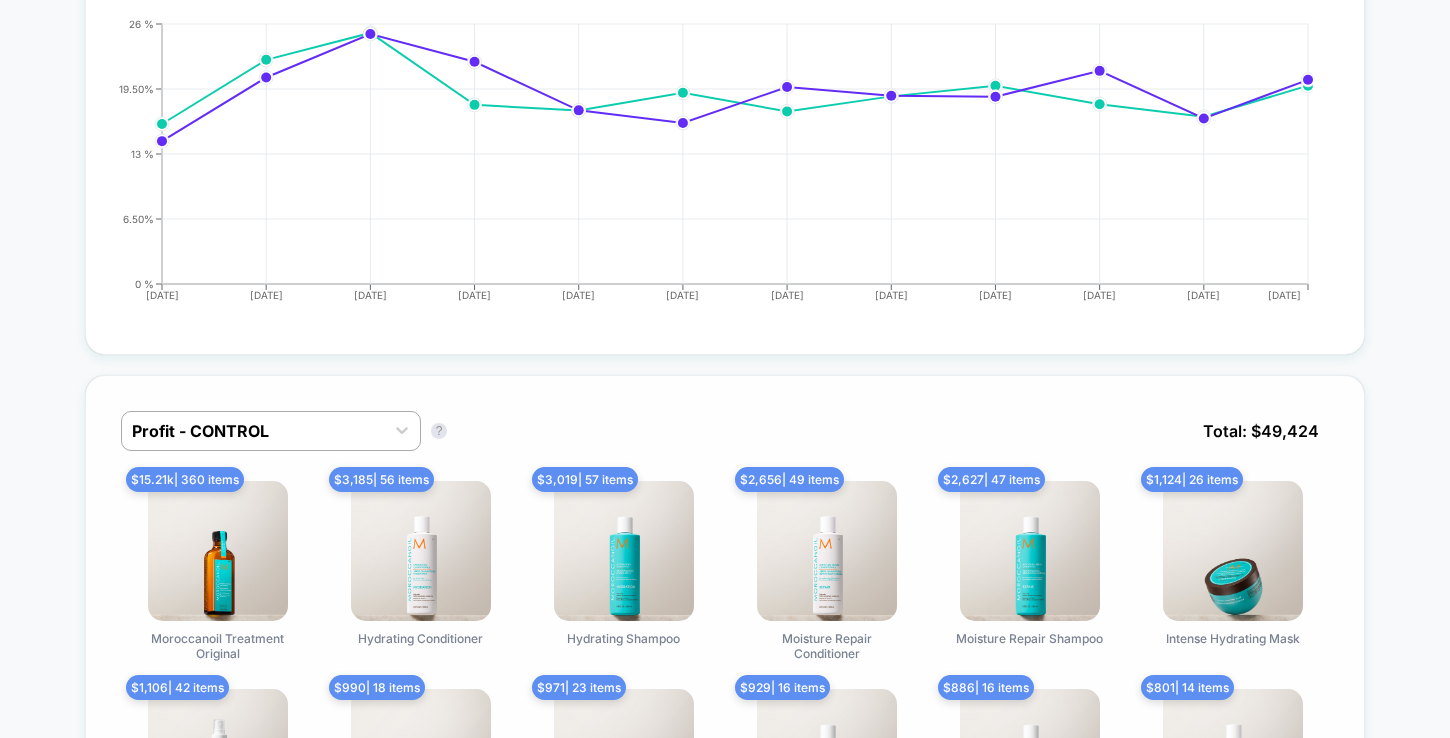 scroll, scrollTop: 1038, scrollLeft: 0, axis: vertical 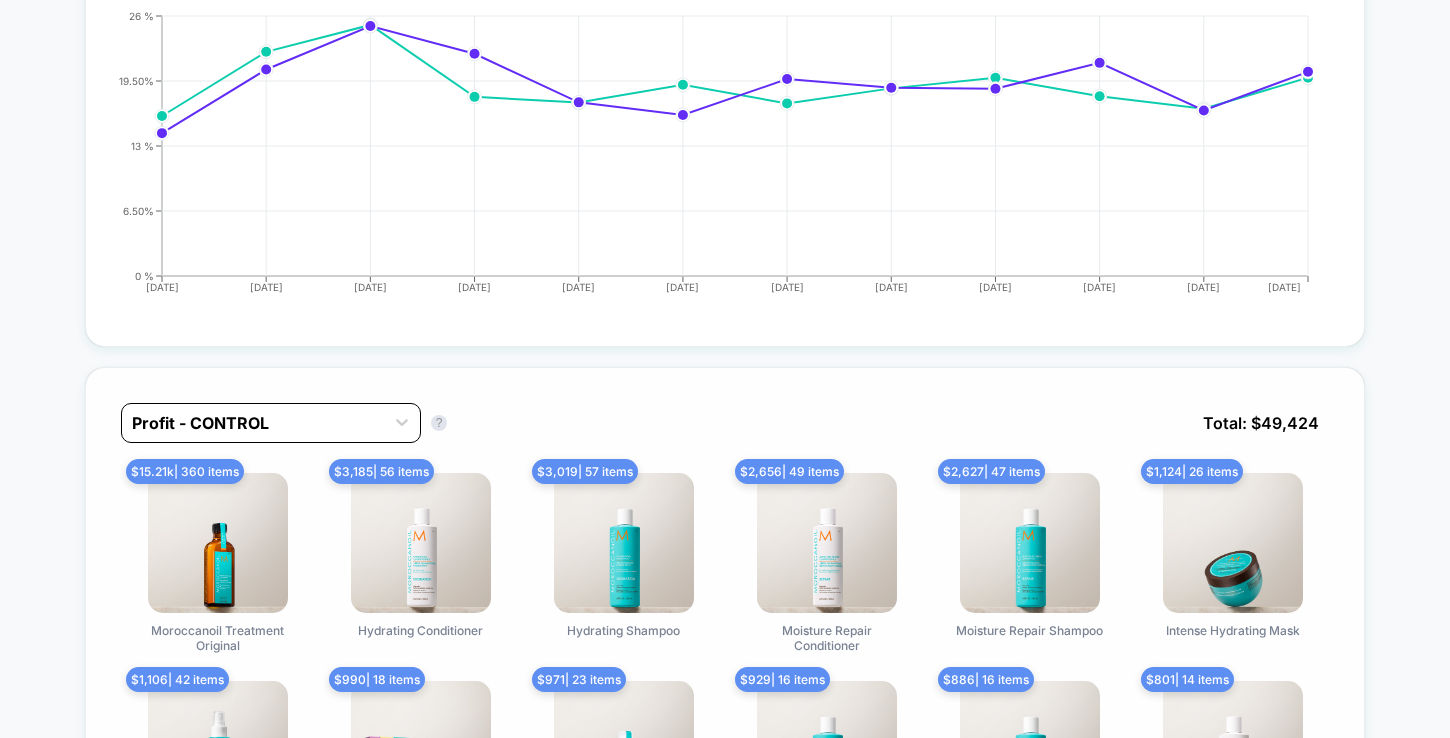 click at bounding box center (253, 423) 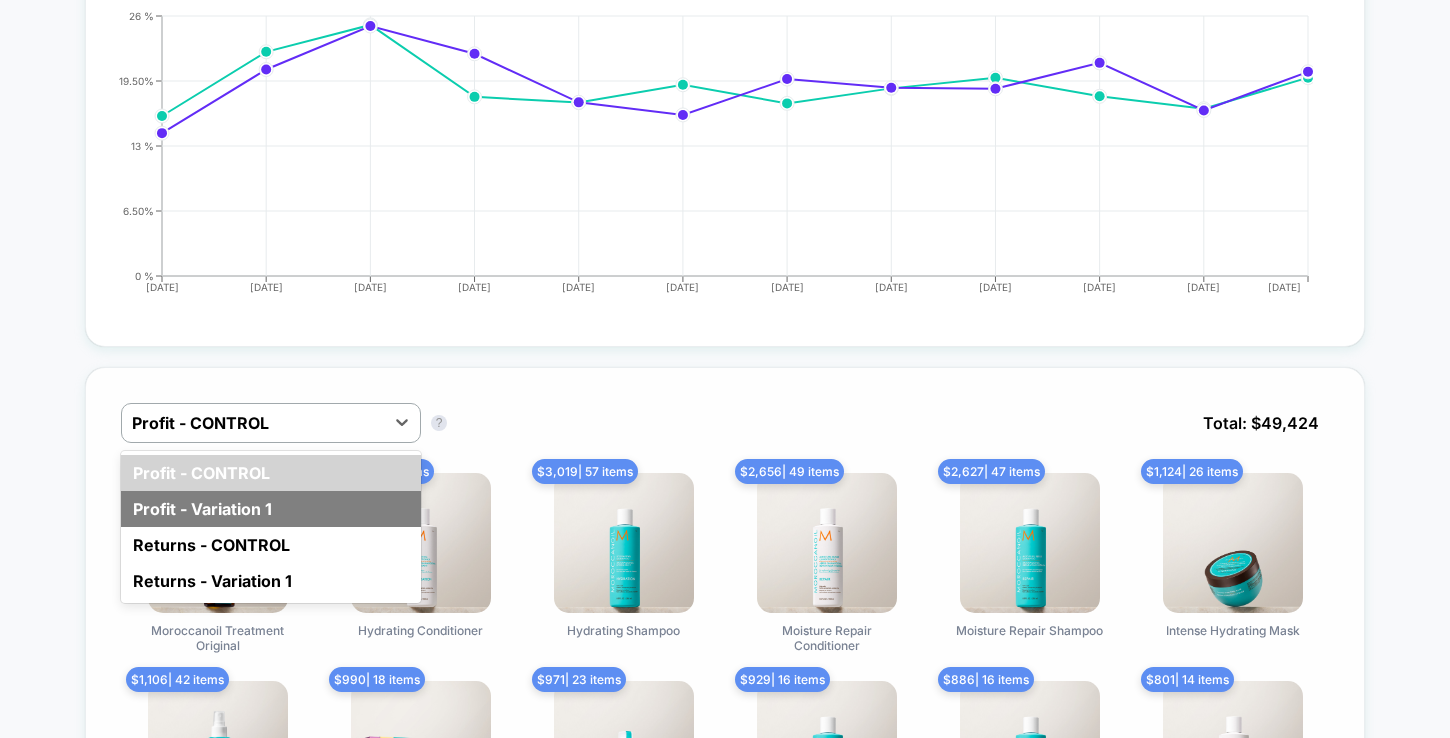click on "Profit   - Variation 1" at bounding box center (271, 509) 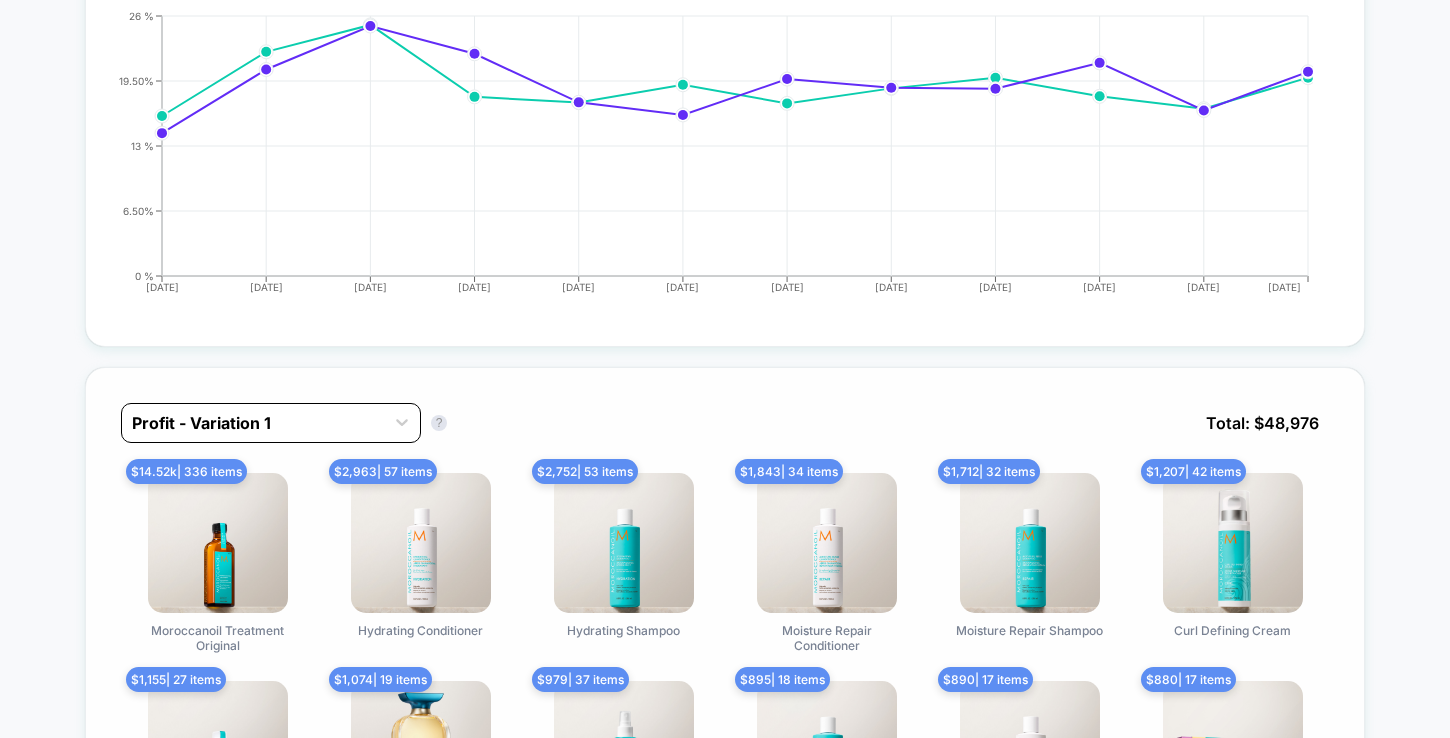 click at bounding box center [253, 423] 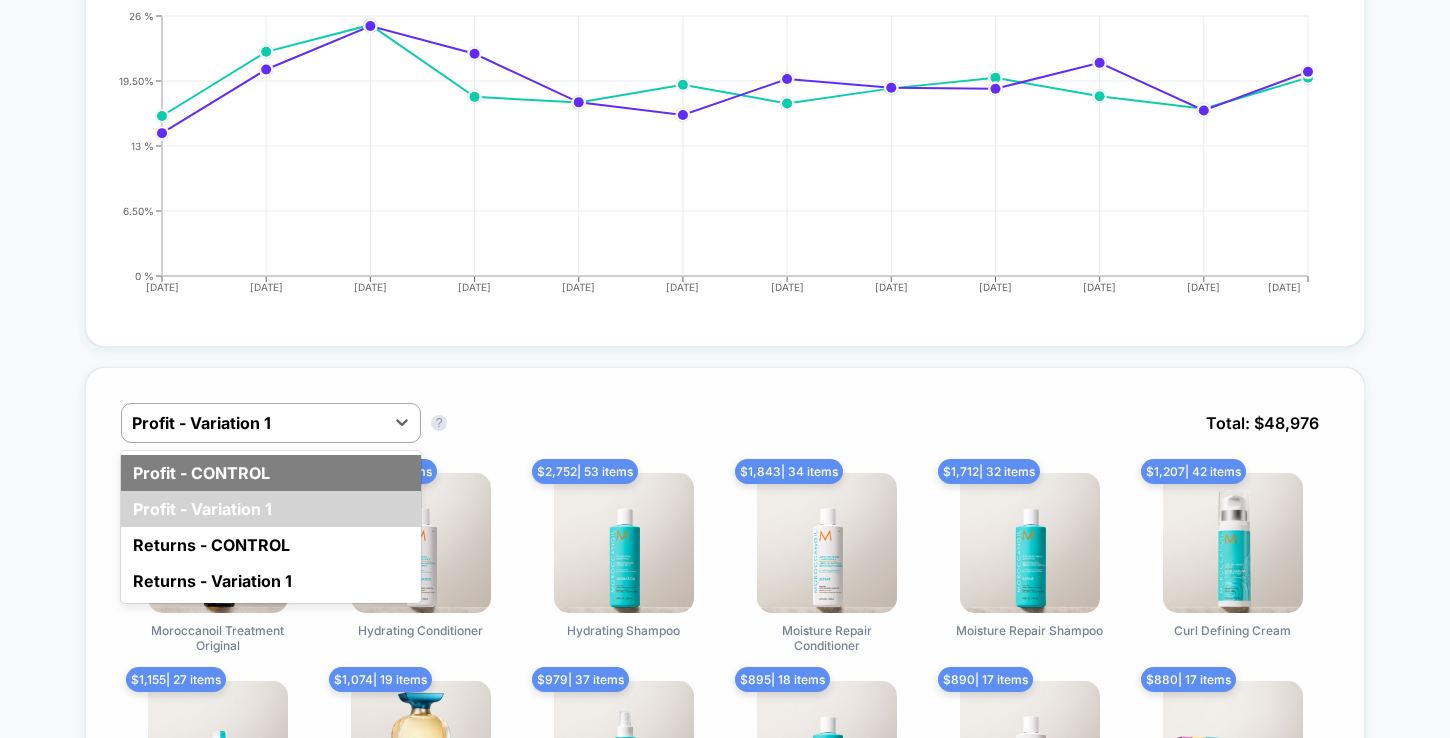 click on "Profit   - CONTROL" at bounding box center [271, 473] 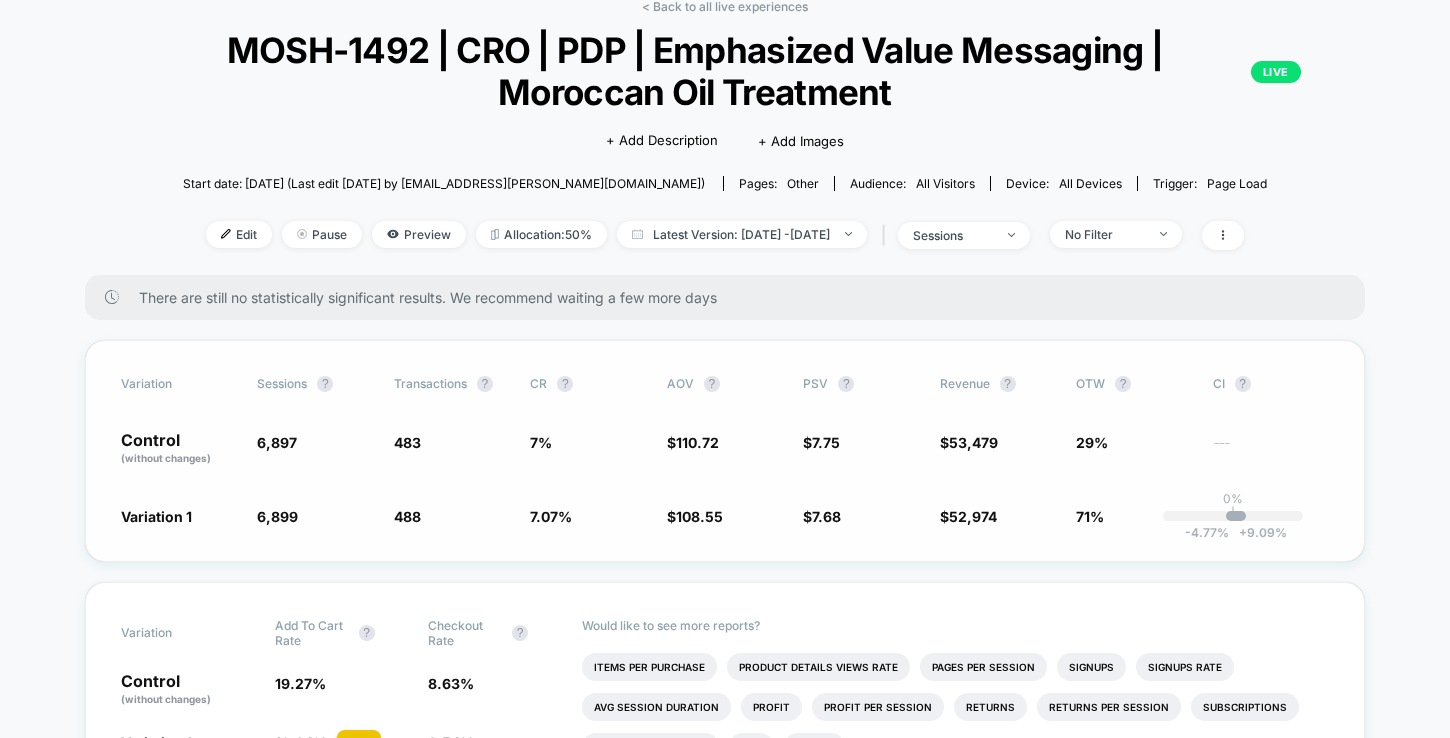 scroll, scrollTop: 0, scrollLeft: 0, axis: both 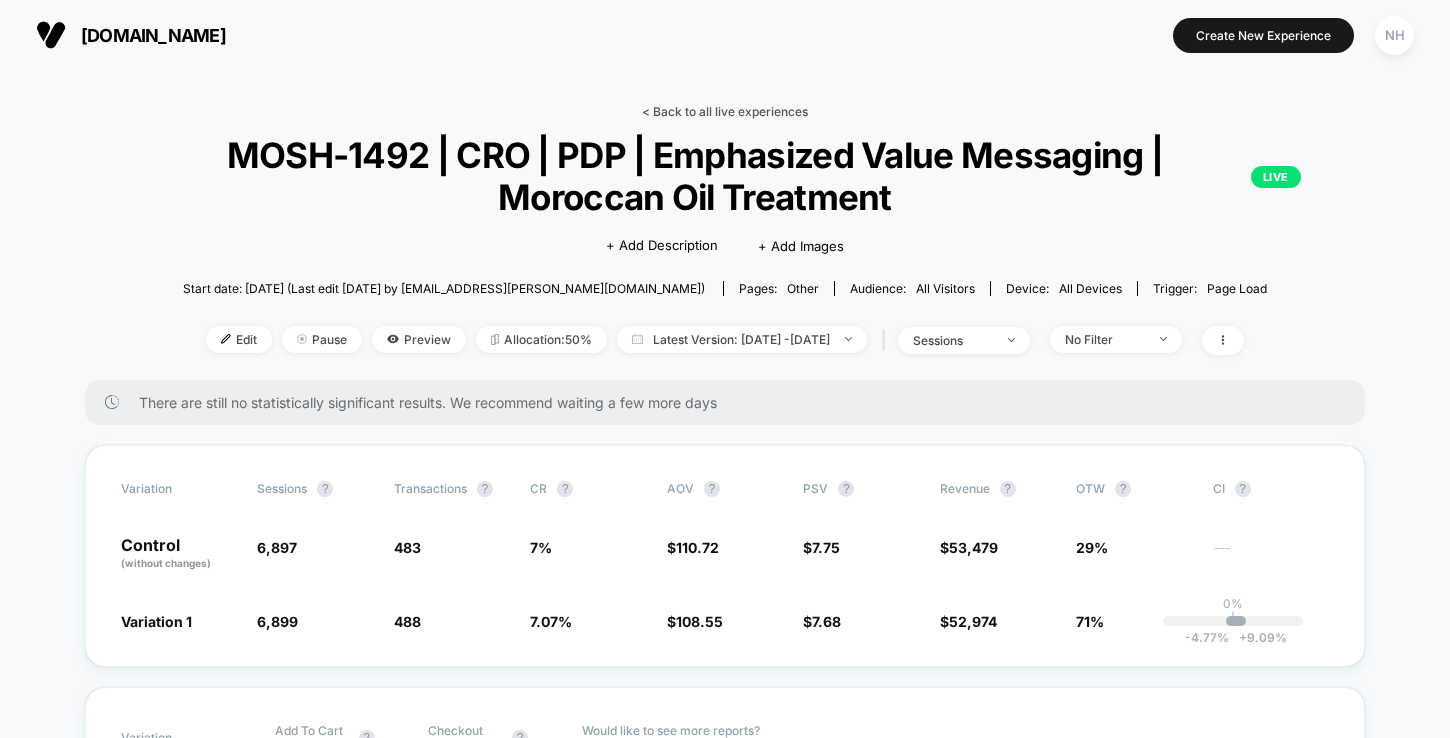 click on "< Back to all live experiences" at bounding box center (725, 111) 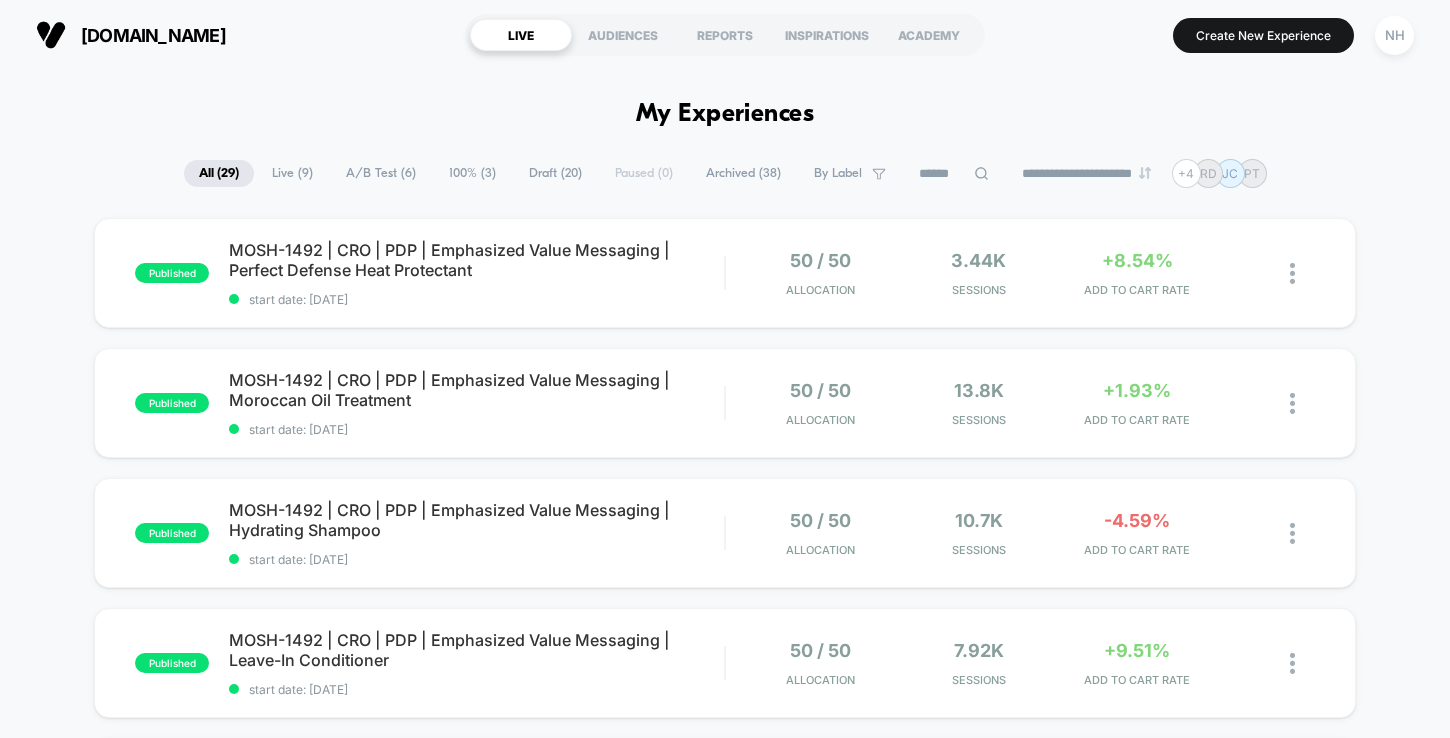 scroll, scrollTop: 62, scrollLeft: 0, axis: vertical 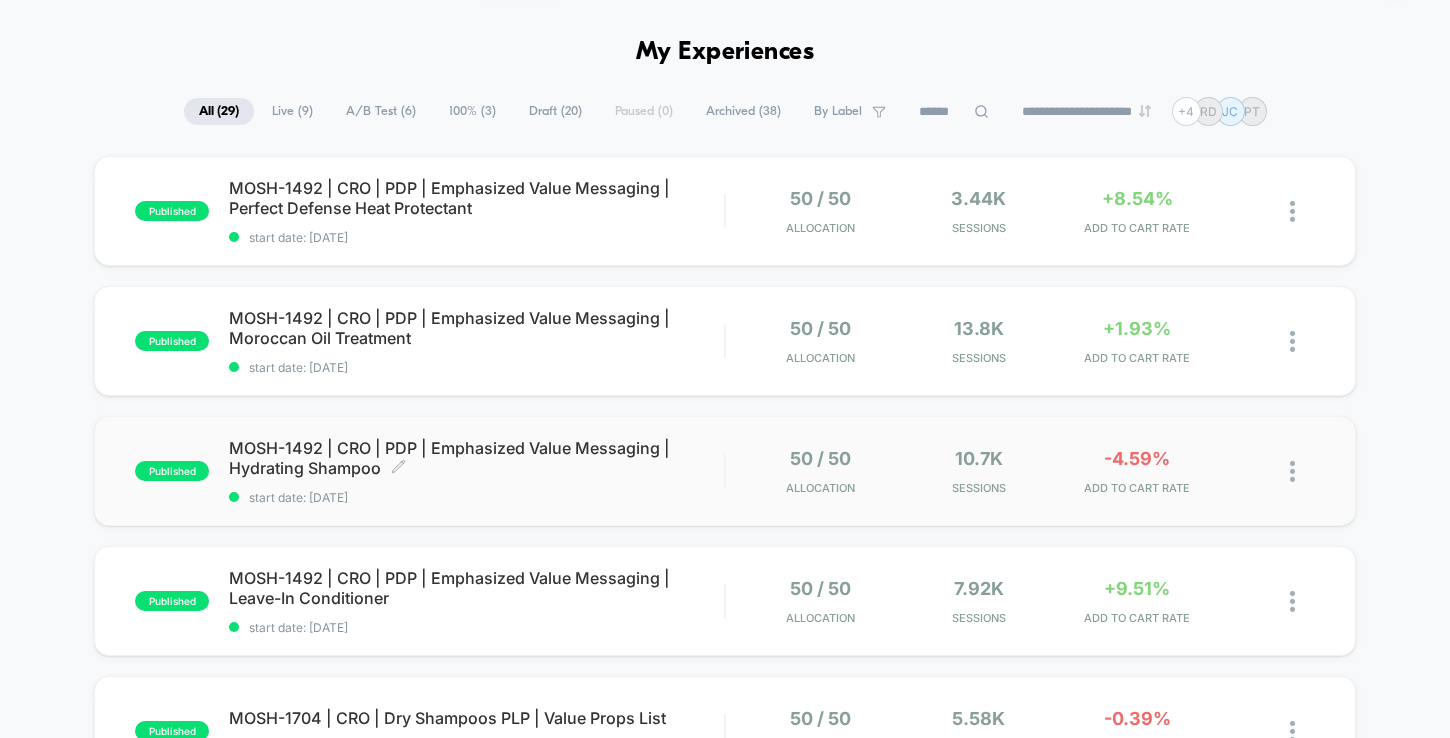 click on "MOSH-1492 | CRO | PDP | Emphasized Value Messaging | Hydrating Shampoo Click to edit experience details" at bounding box center [476, 458] 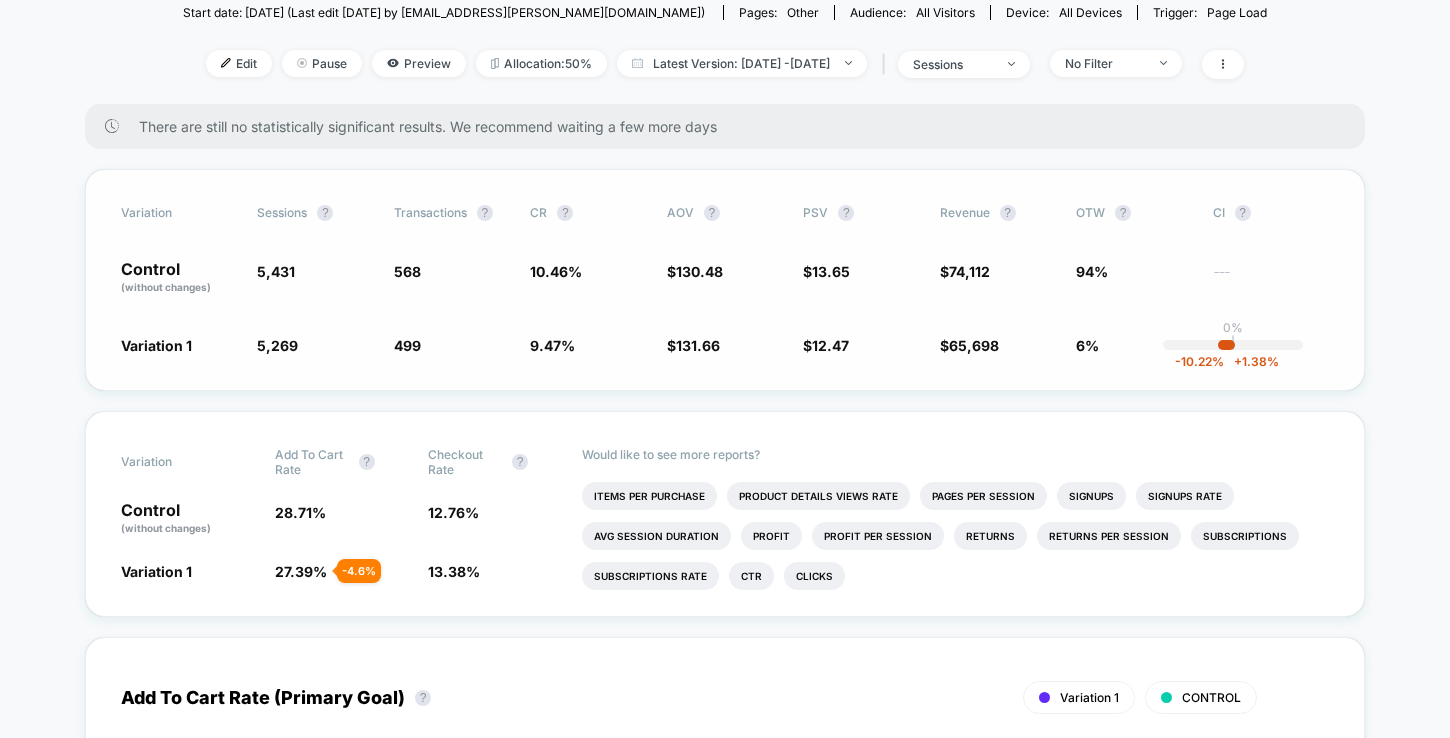 scroll, scrollTop: 311, scrollLeft: 0, axis: vertical 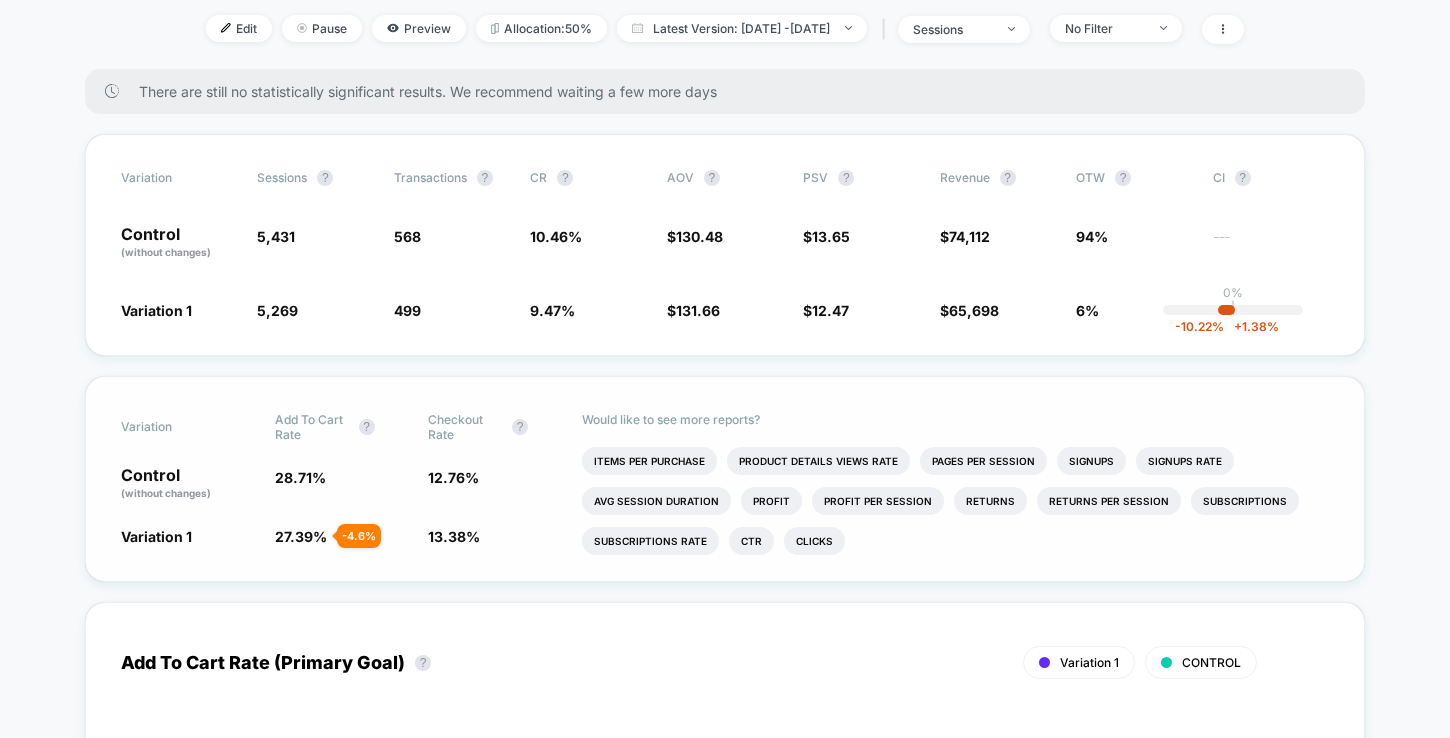 click on "Variation Add To Cart Rate ? Checkout Rate ? Control (without changes) 28.71 % 12.76 % Variation 1 27.39 % - 4.6 % 13.38 % + 4.9 % Would like to see more reports? Items Per Purchase Product Details Views Rate Pages Per Session Signups Signups Rate Avg Session Duration Profit Profit Per Session Returns Returns Per Session Subscriptions Subscriptions Rate Ctr Clicks" at bounding box center (725, 479) 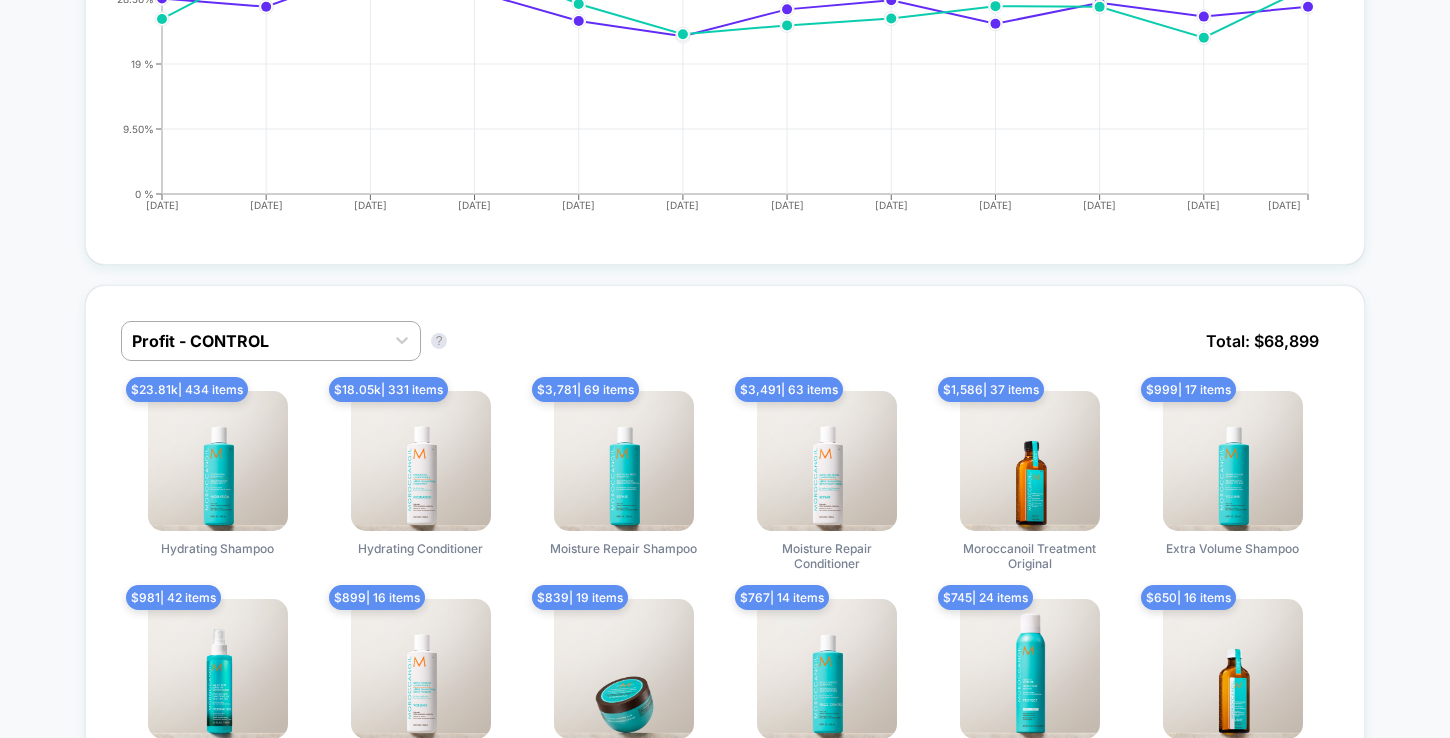 scroll, scrollTop: 1134, scrollLeft: 0, axis: vertical 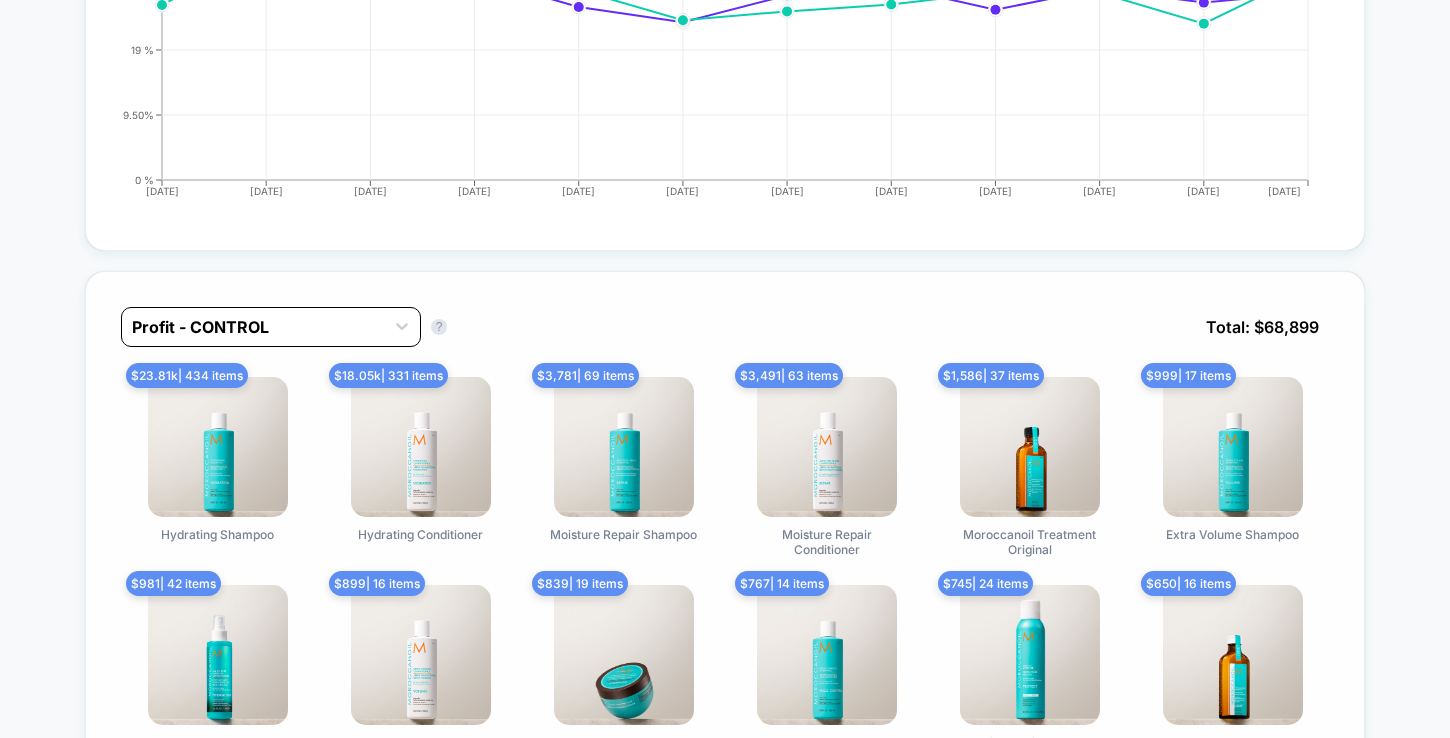 click at bounding box center [253, 327] 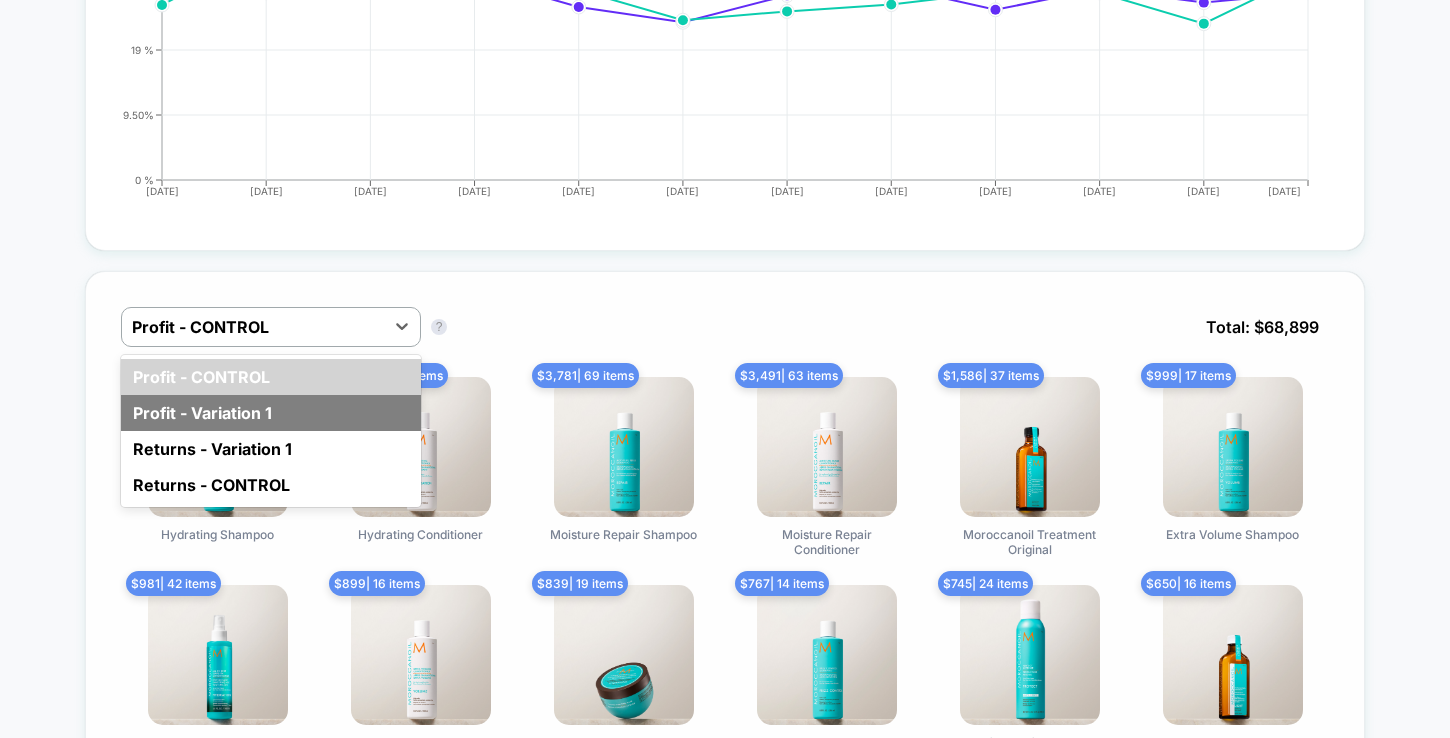 click on "Profit   - Variation 1" at bounding box center [271, 413] 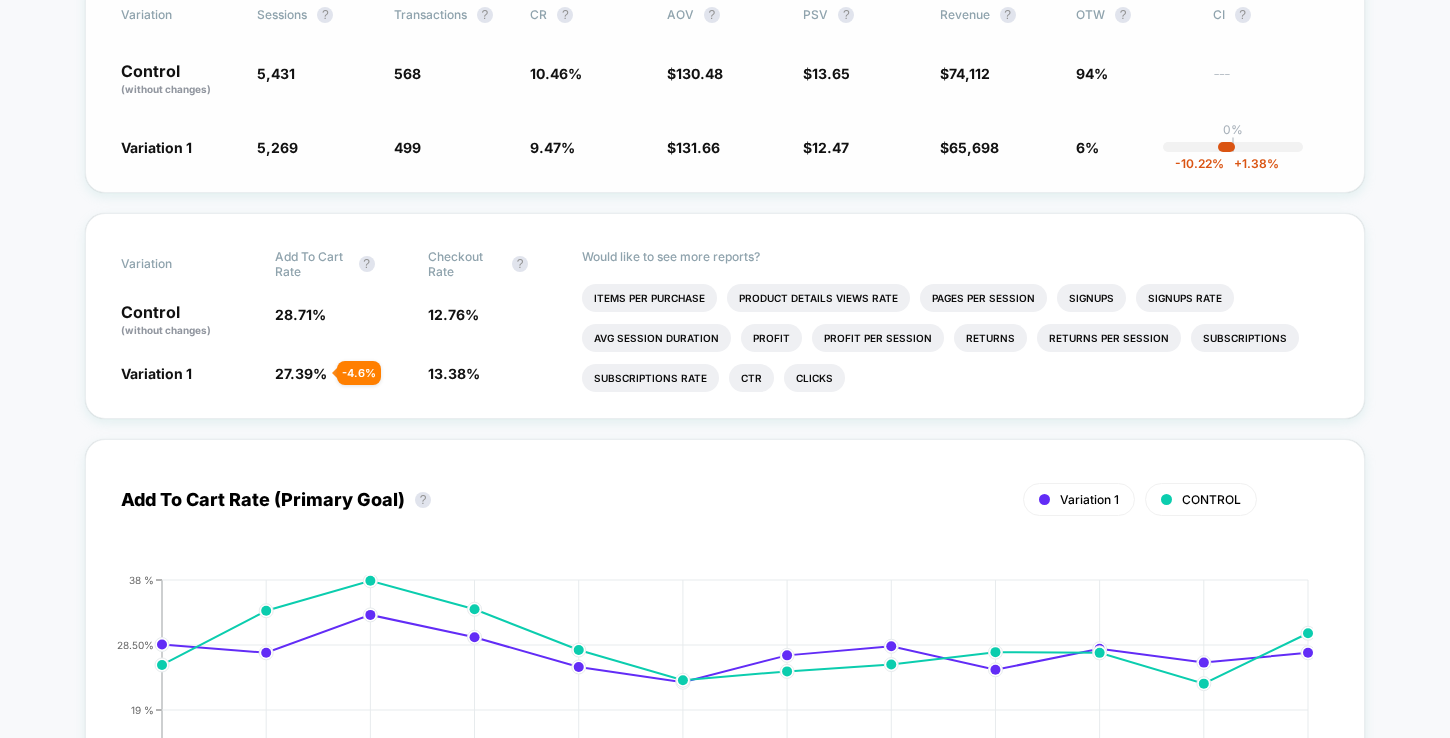 scroll, scrollTop: 0, scrollLeft: 0, axis: both 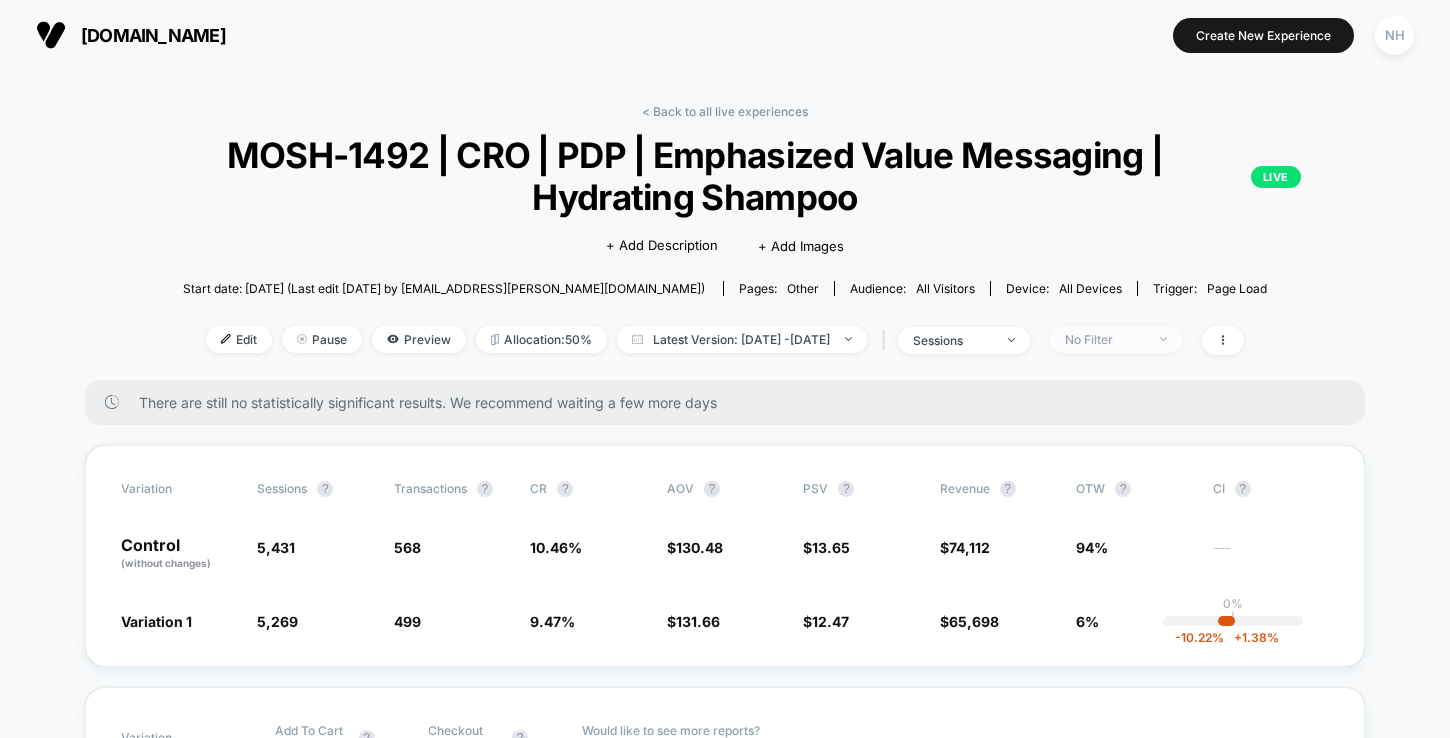 click on "No Filter" at bounding box center [1105, 339] 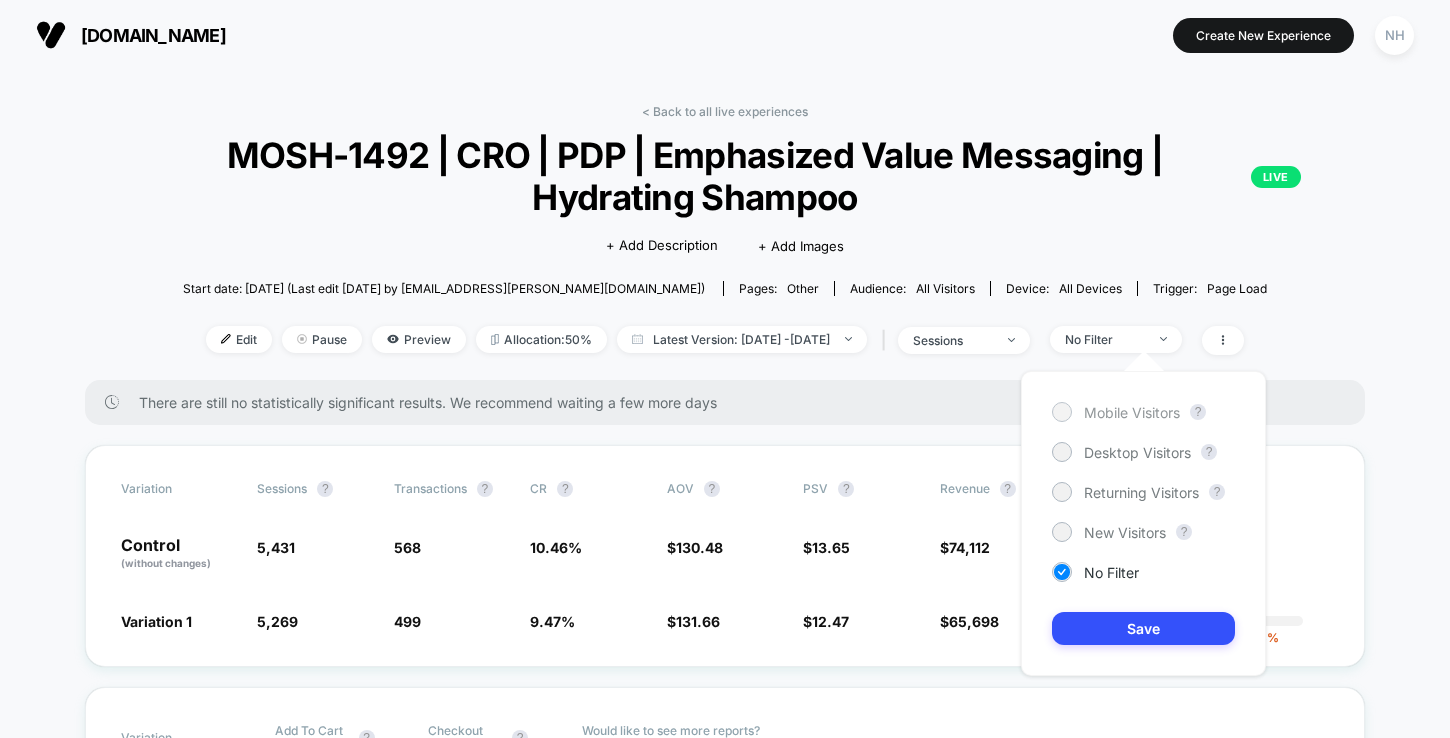click on "Mobile Visitors" at bounding box center [1132, 412] 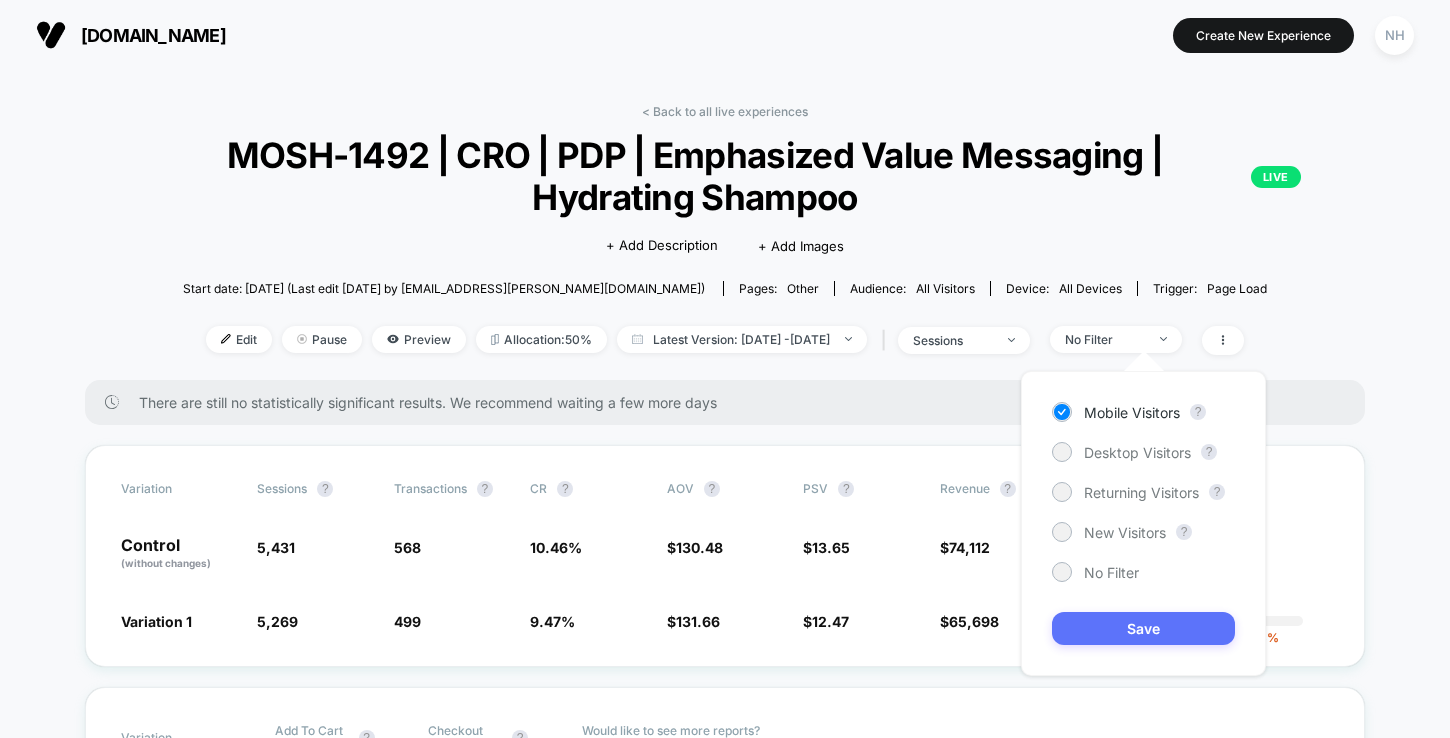 click on "Save" at bounding box center [1143, 628] 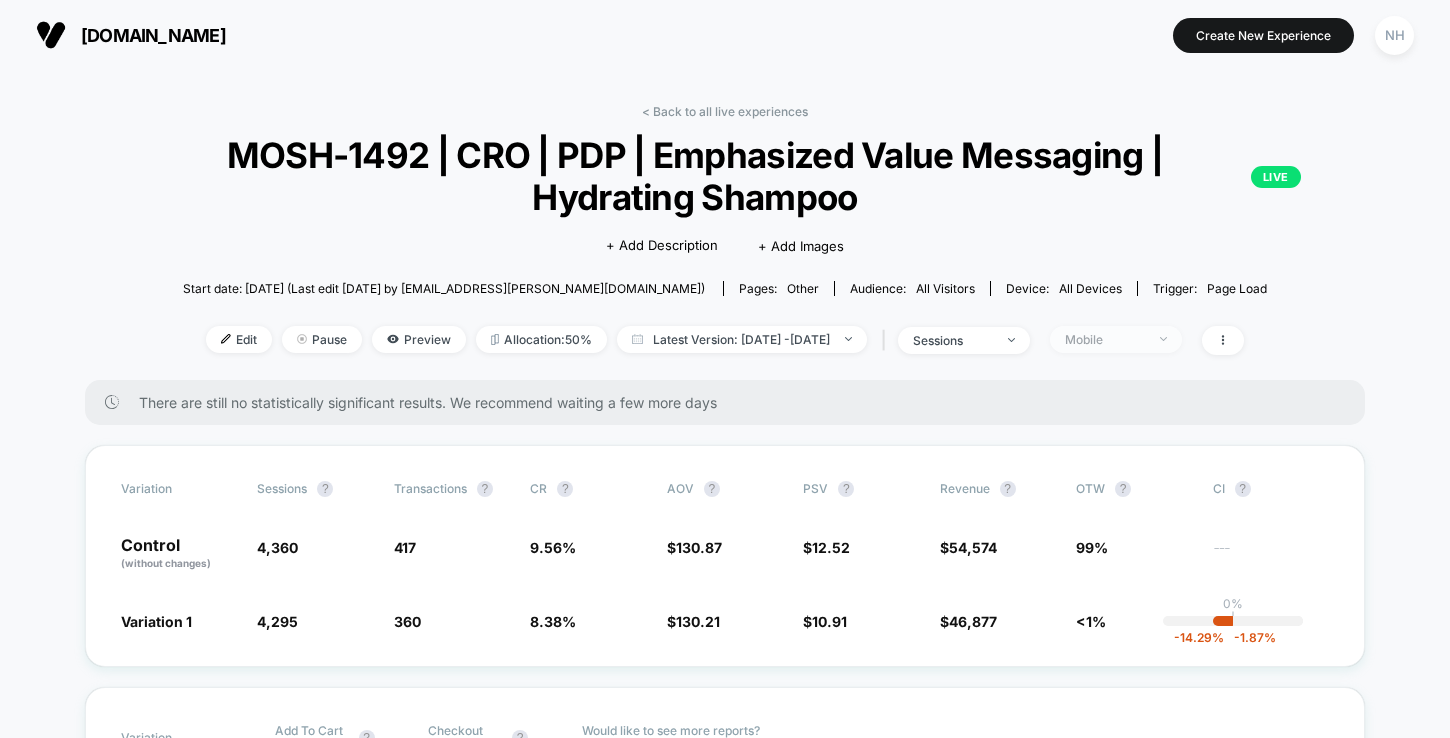 click on "Mobile" at bounding box center [1105, 339] 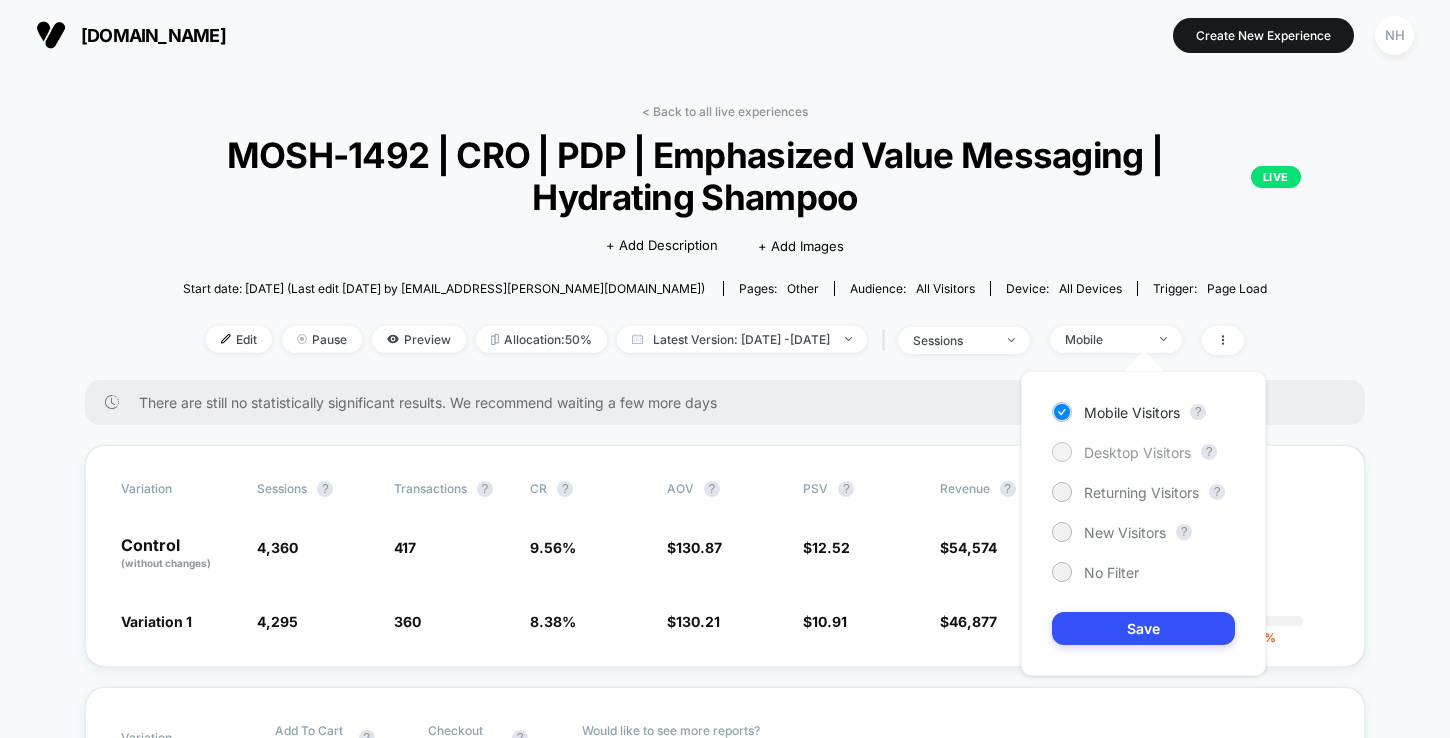 click on "Desktop Visitors" at bounding box center [1137, 452] 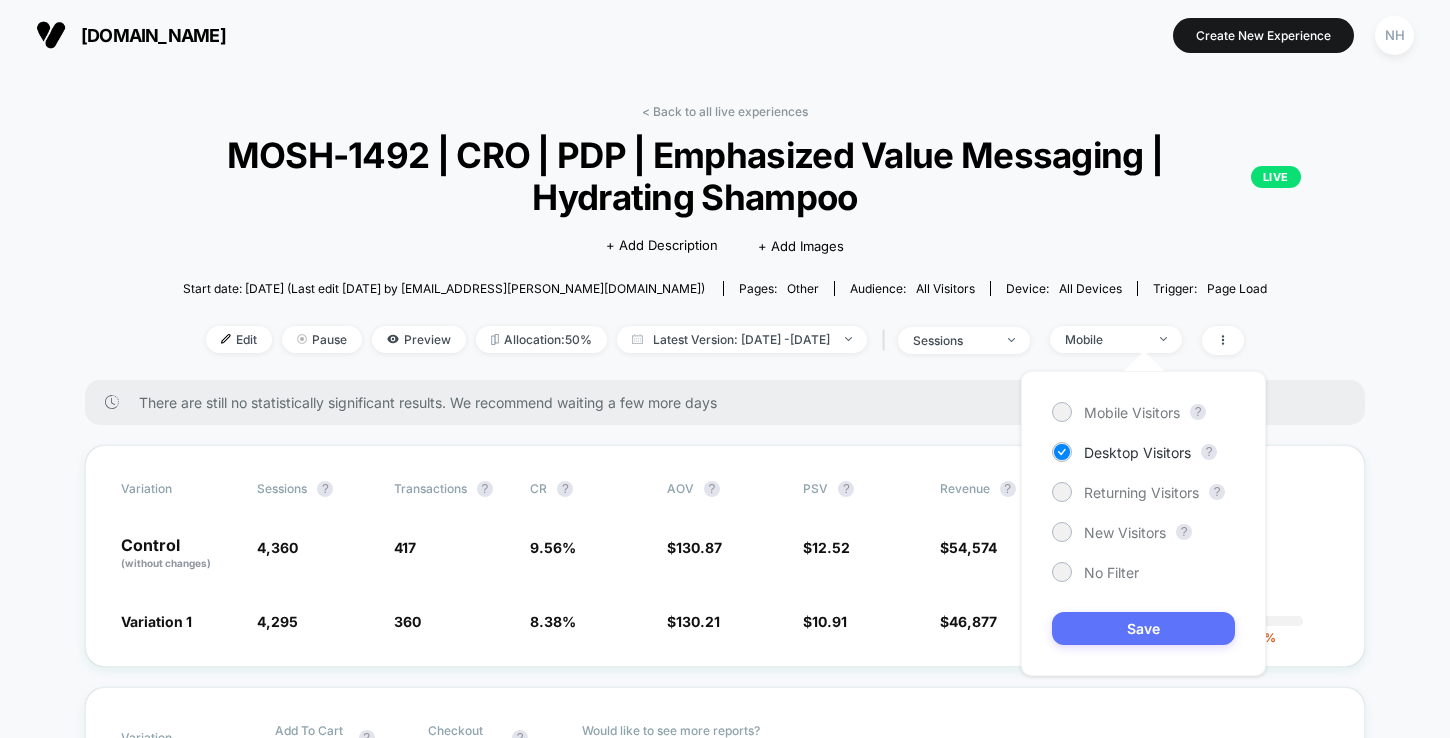 click on "Save" at bounding box center (1143, 628) 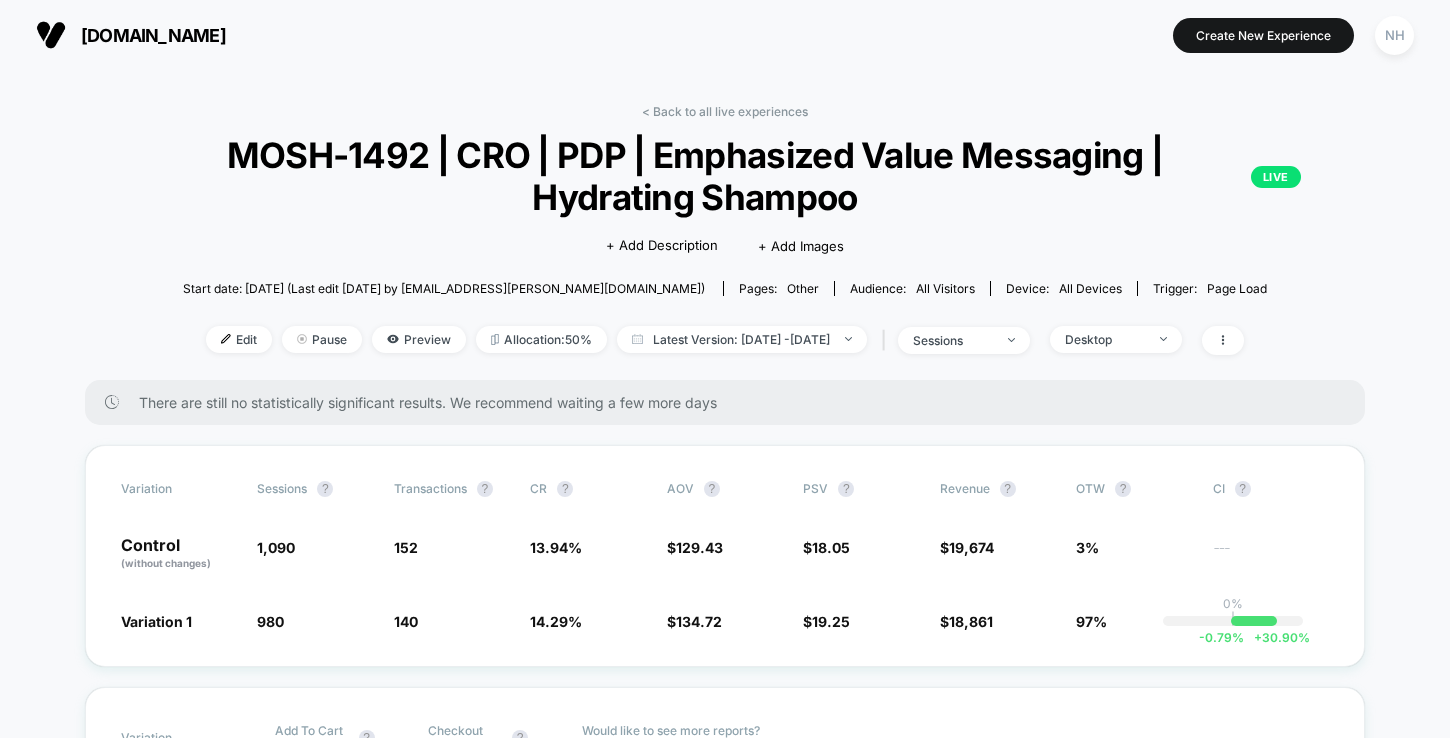 scroll, scrollTop: 30, scrollLeft: 0, axis: vertical 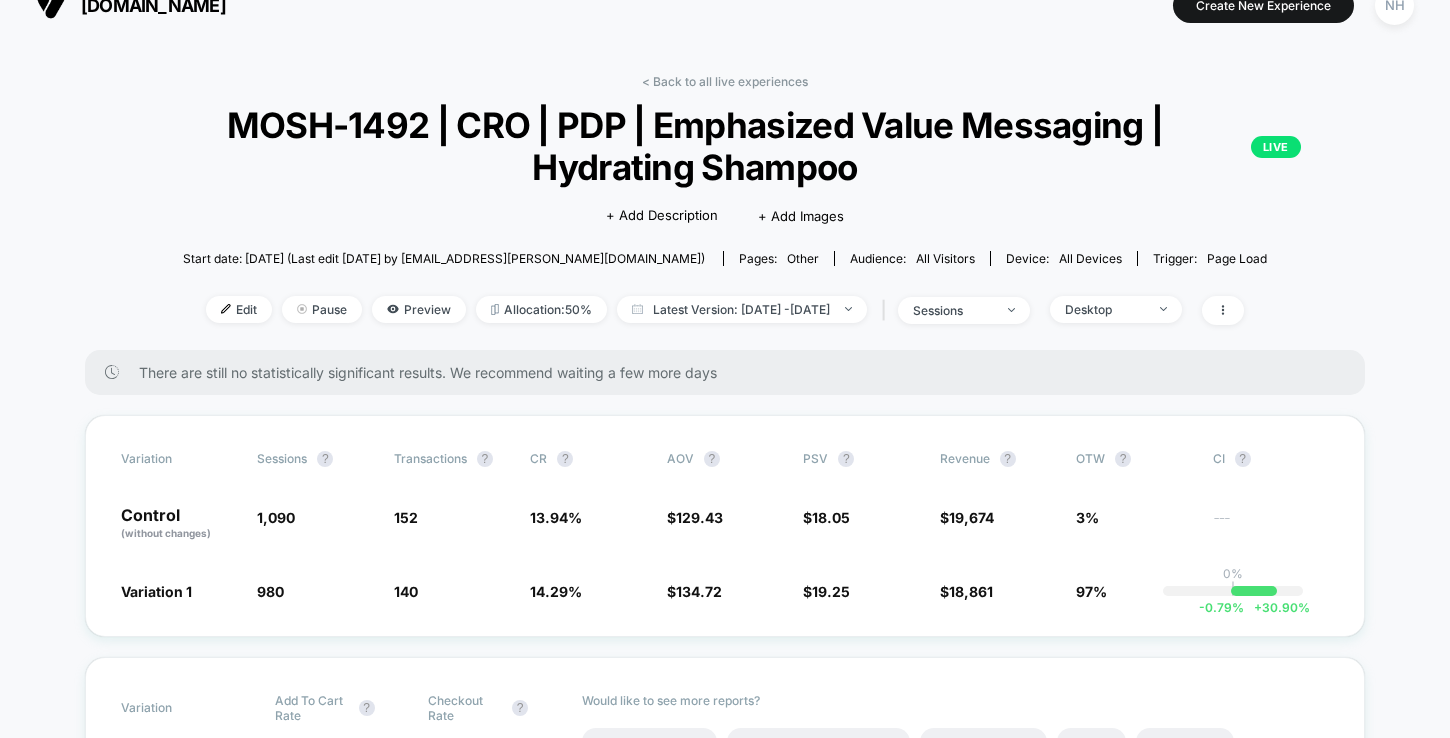 click on "< Back to all live experiences  MOSH-1492 | CRO | PDP | Emphasized Value Messaging | Hydrating Shampoo LIVE Click to edit experience details + Add Description + Add Images Start date: [DATE] (Last edit [DATE] by [EMAIL_ADDRESS][PERSON_NAME][DOMAIN_NAME]) Pages: other Audience: All Visitors Device: all devices Trigger: Page Load Edit Pause  Preview Allocation:  50% Latest Version:     [DATE]    -    [DATE] |   sessions   Desktop There are still no statistically significant results. We recommend waiting a few more days Variation Sessions ? Transactions ? CR ? AOV ? PSV ? Revenue ? OTW ? CI ? Control (without changes) 1,090 152 13.94 % $ 129.43 $ 18.05 $ 19,674 3% --- Variation 1 980 - 10.1 % 140 + 2.4 % 14.29 % + 2.4 % $ 134.72 + 4.1 % $ 19.25 + 6.6 % $ 18,861 + 6.6 % 97% 0% | -0.79 % + 30.90 % Variation Add To Cart Rate ? Checkout Rate ? Control (without changes) 26.15 % 12.29 % Variation 1 29.80 % + 14 % 12.14 % - 1.2 % Would like to see more reports? Items Per Purchase Product Details Views Rate Pages Per Session" at bounding box center (725, 3425) 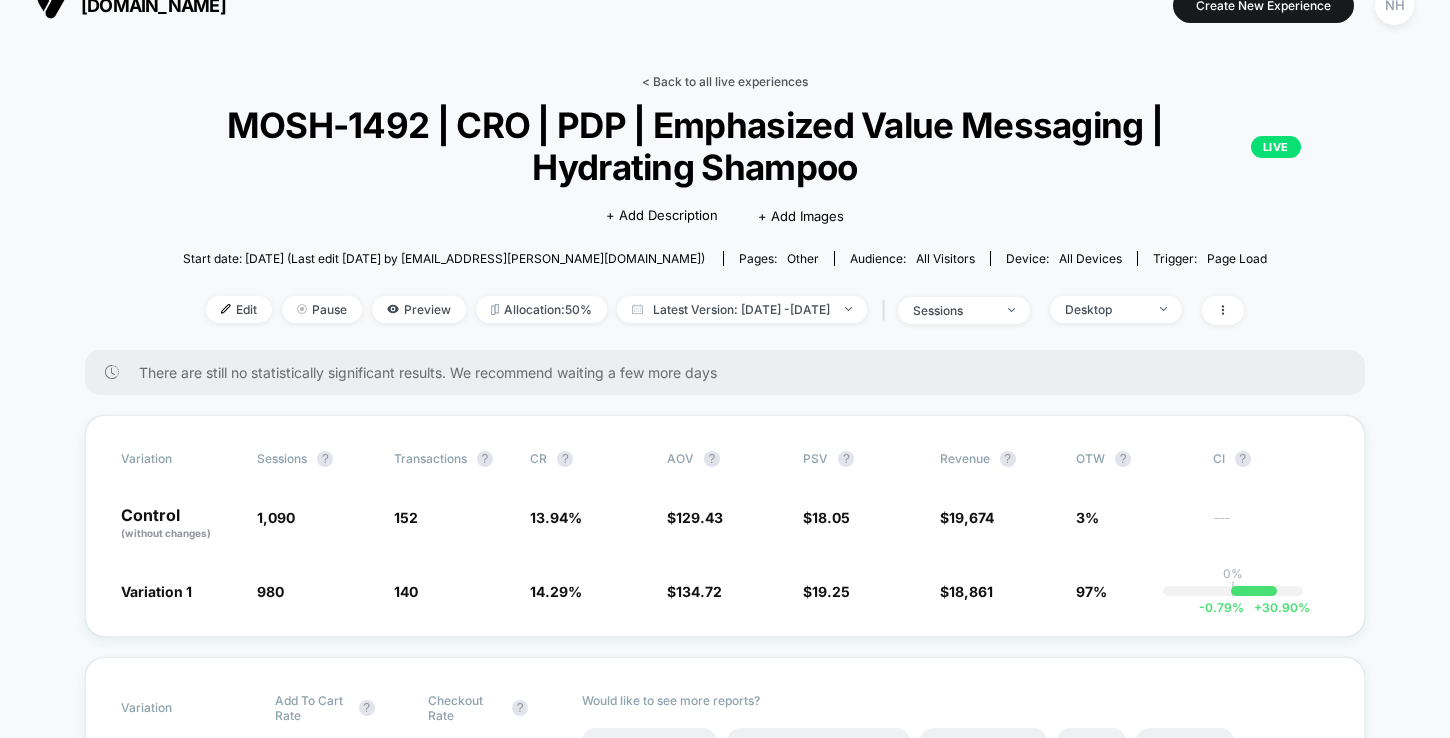 click on "< Back to all live experiences" at bounding box center [725, 81] 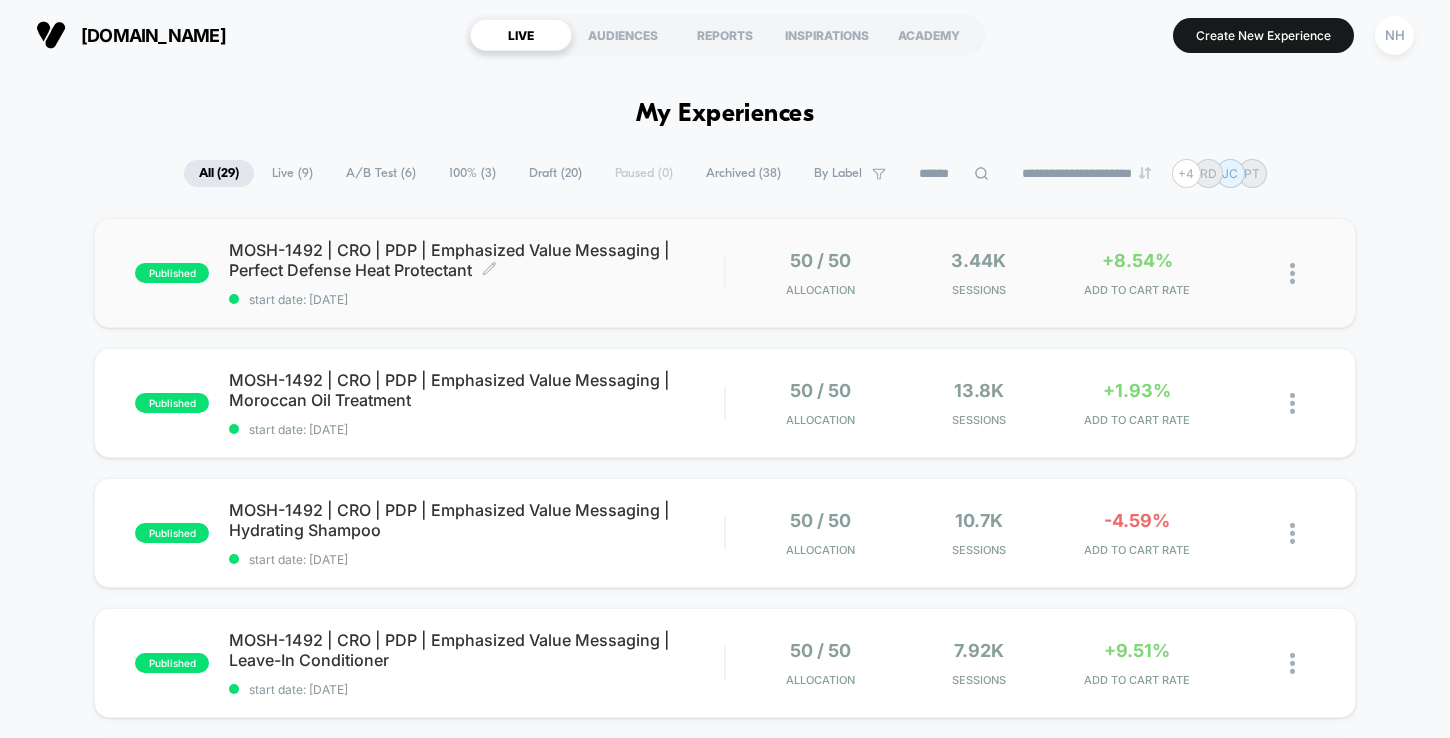 click on "MOSH-1492 | CRO | PDP | Emphasized Value Messaging | Perfect Defense Heat Protectant Click to edit experience details" at bounding box center (476, 260) 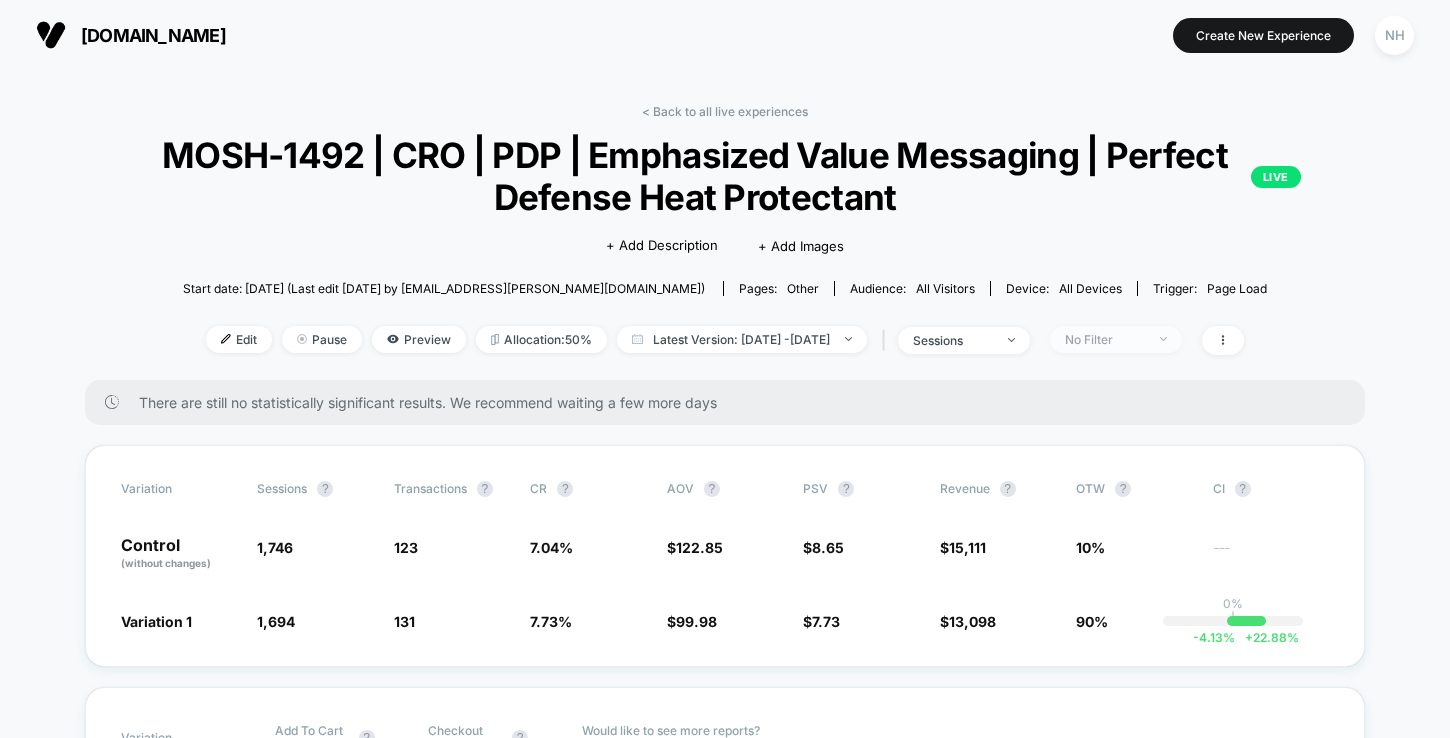 click on "No Filter" at bounding box center (1116, 339) 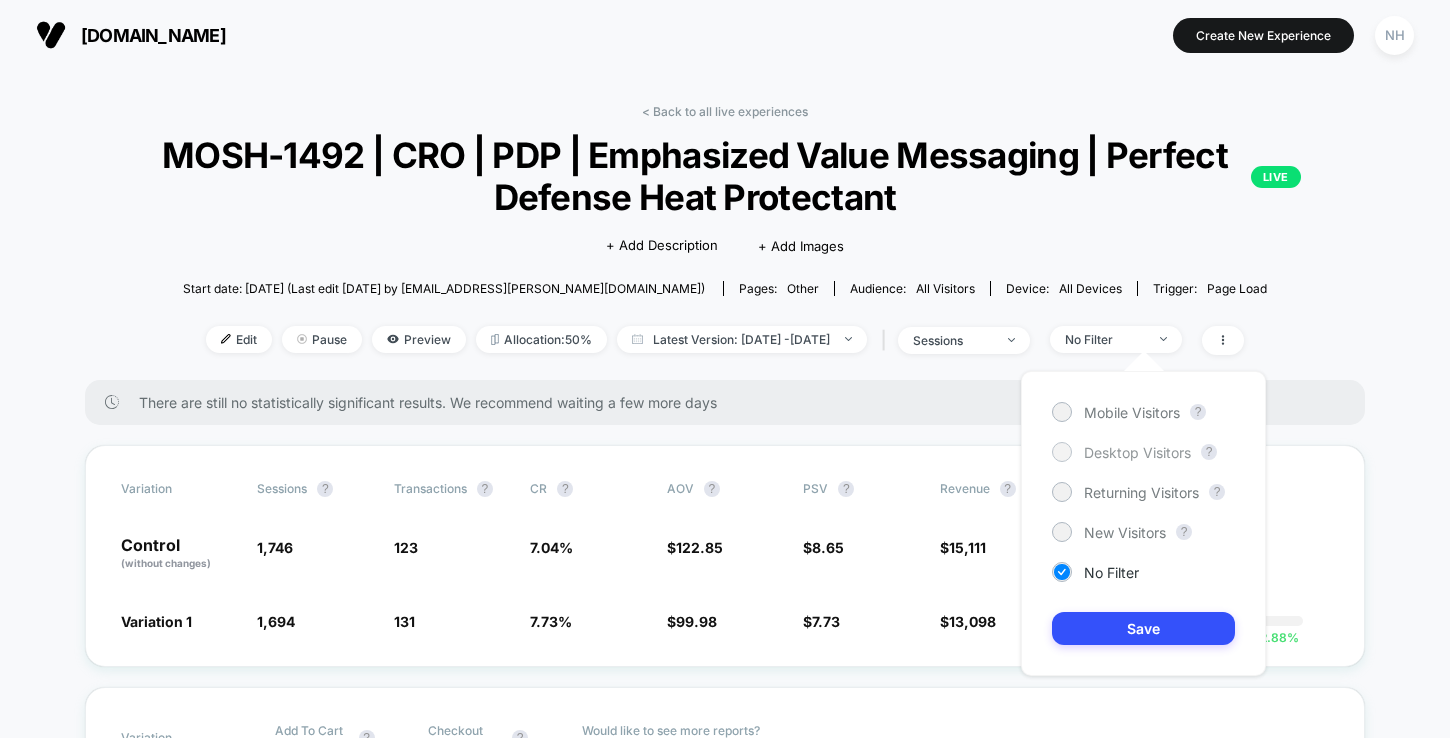 click on "Desktop Visitors" at bounding box center [1137, 452] 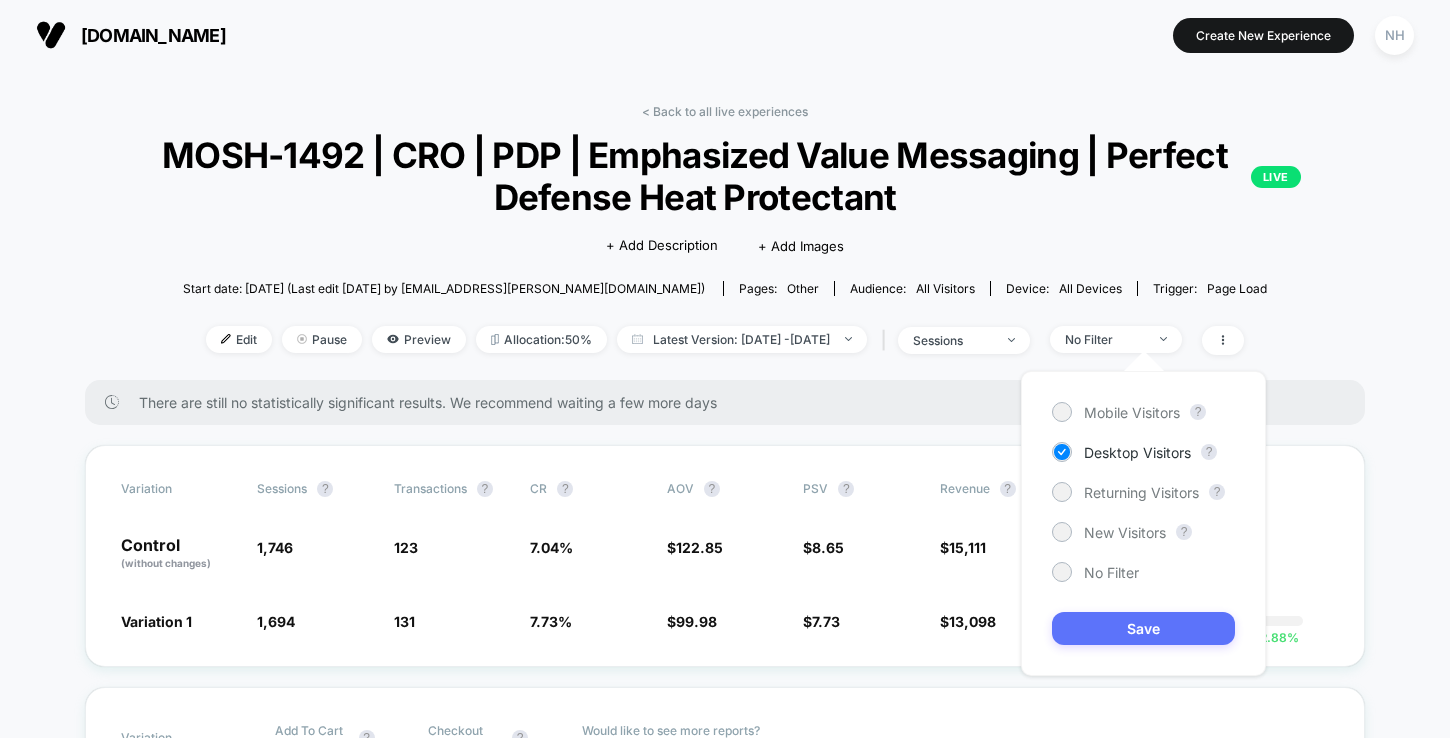 click on "Save" at bounding box center (1143, 628) 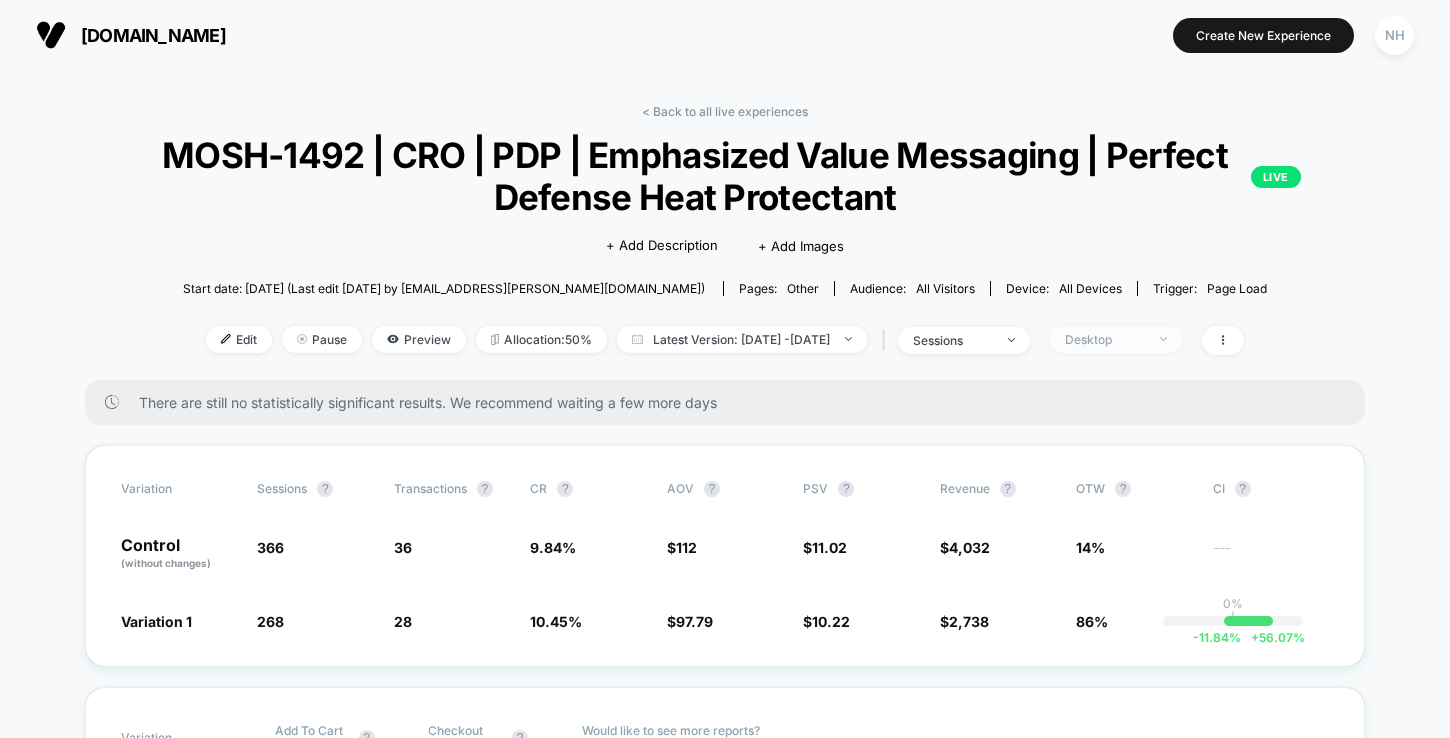 click on "Desktop" at bounding box center (1116, 339) 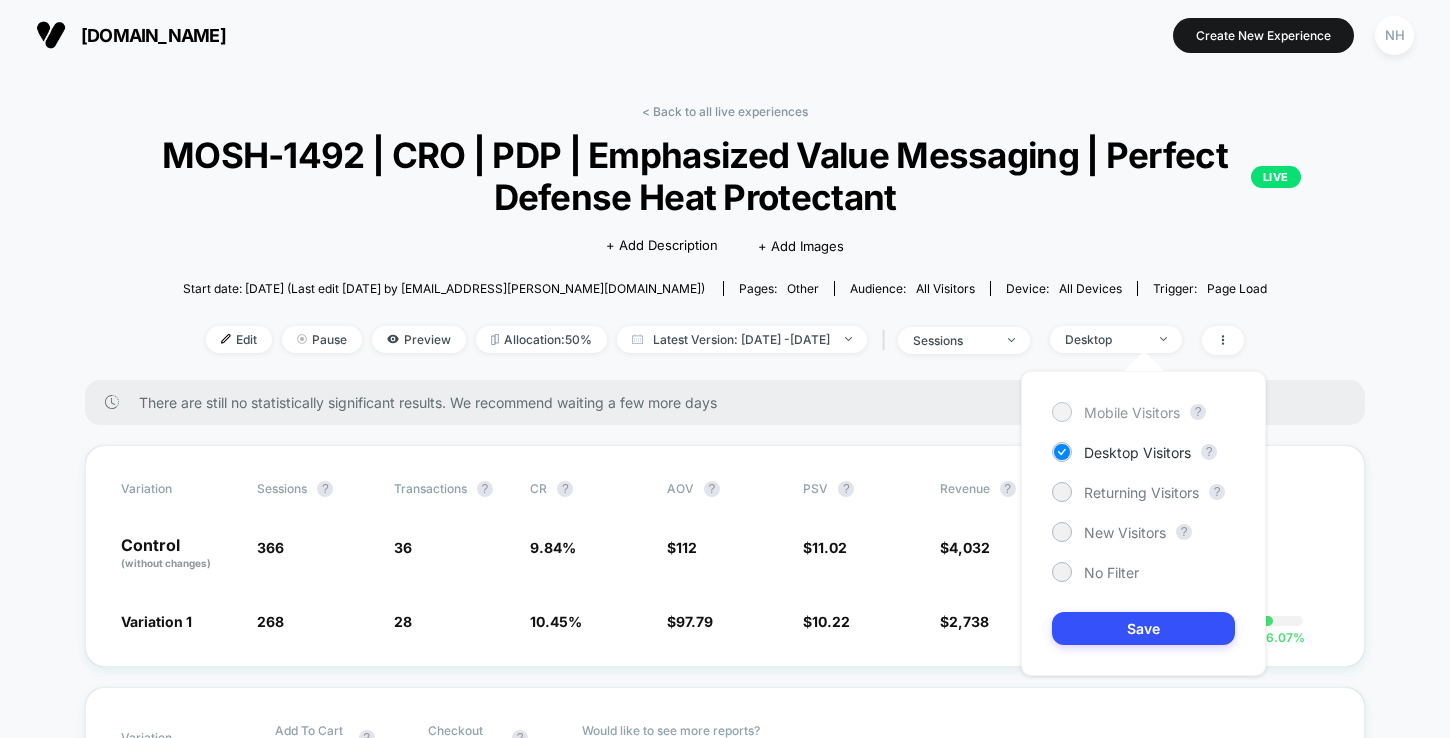 click on "Mobile Visitors" at bounding box center [1116, 412] 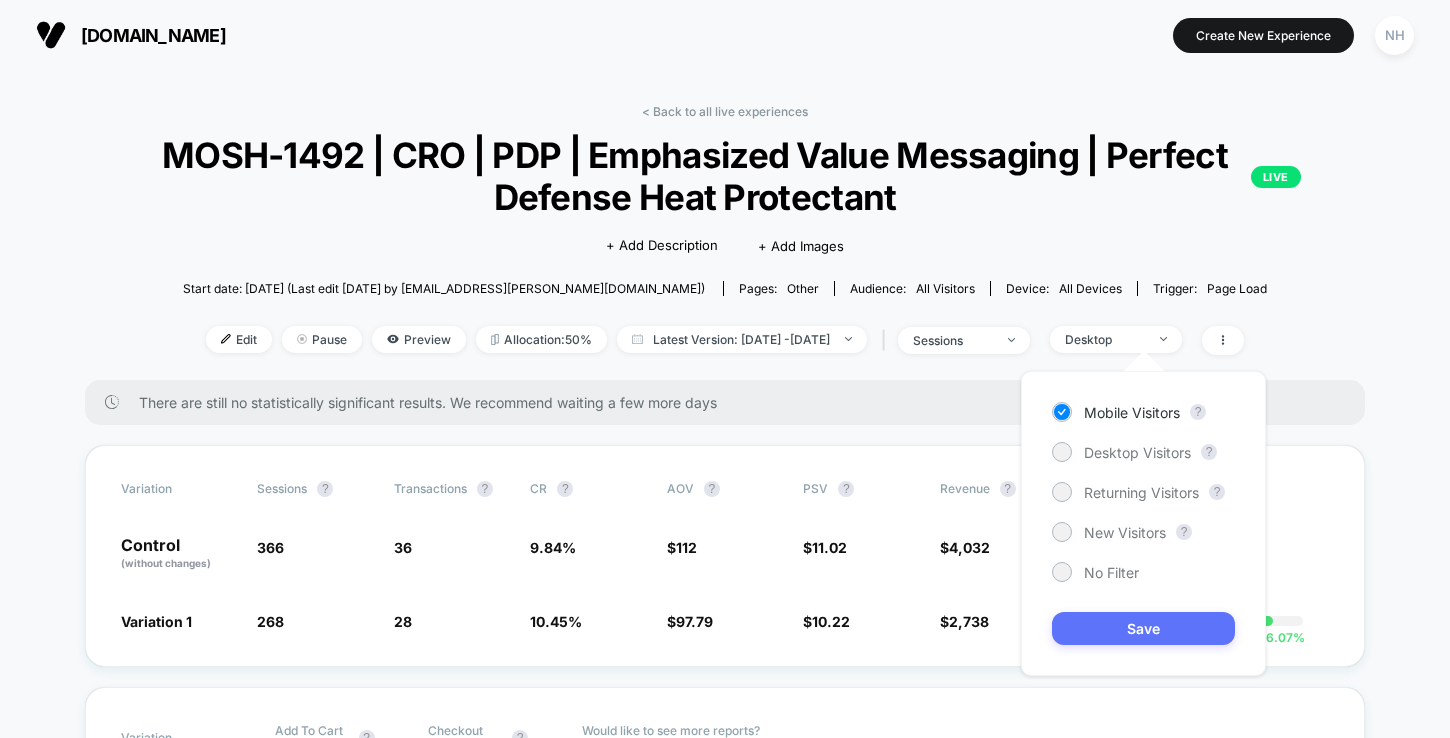 click on "Save" at bounding box center (1143, 628) 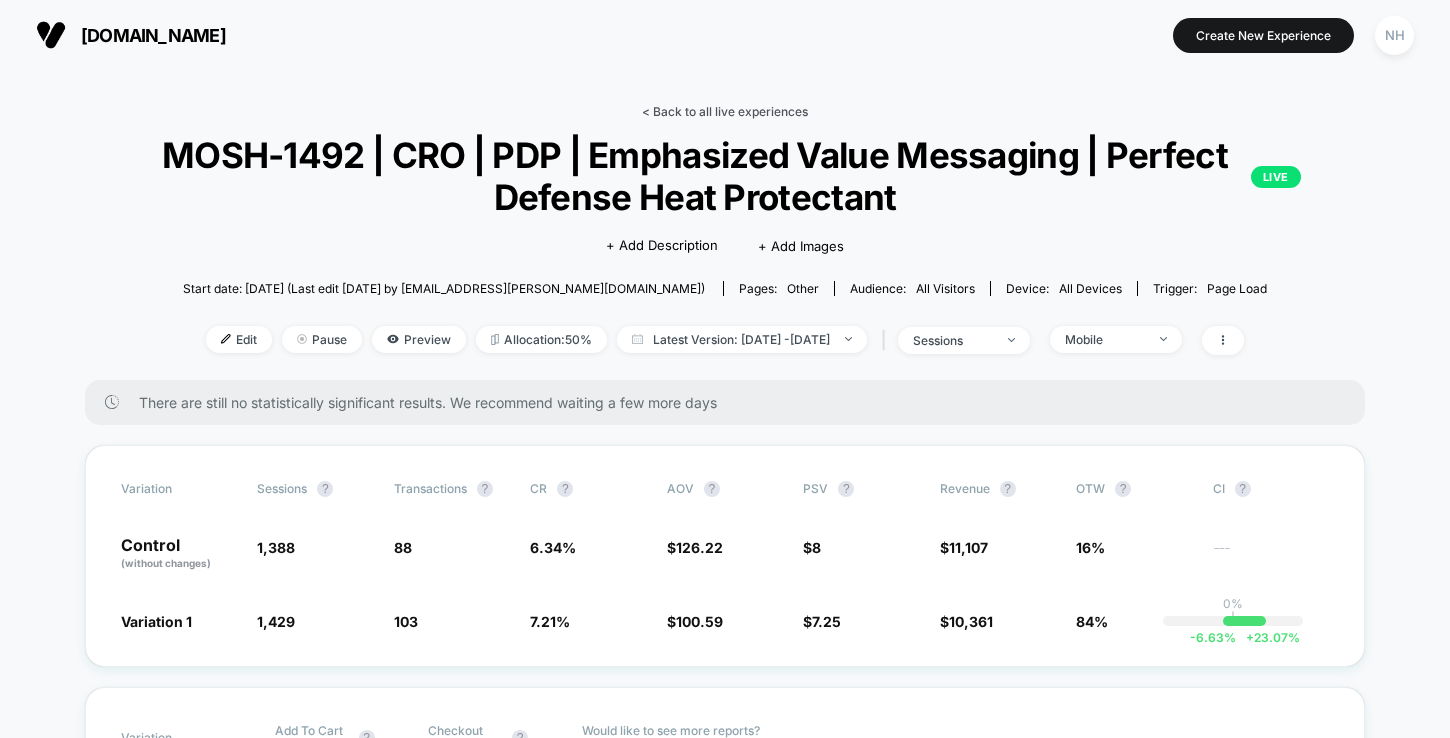click on "< Back to all live experiences" at bounding box center [725, 111] 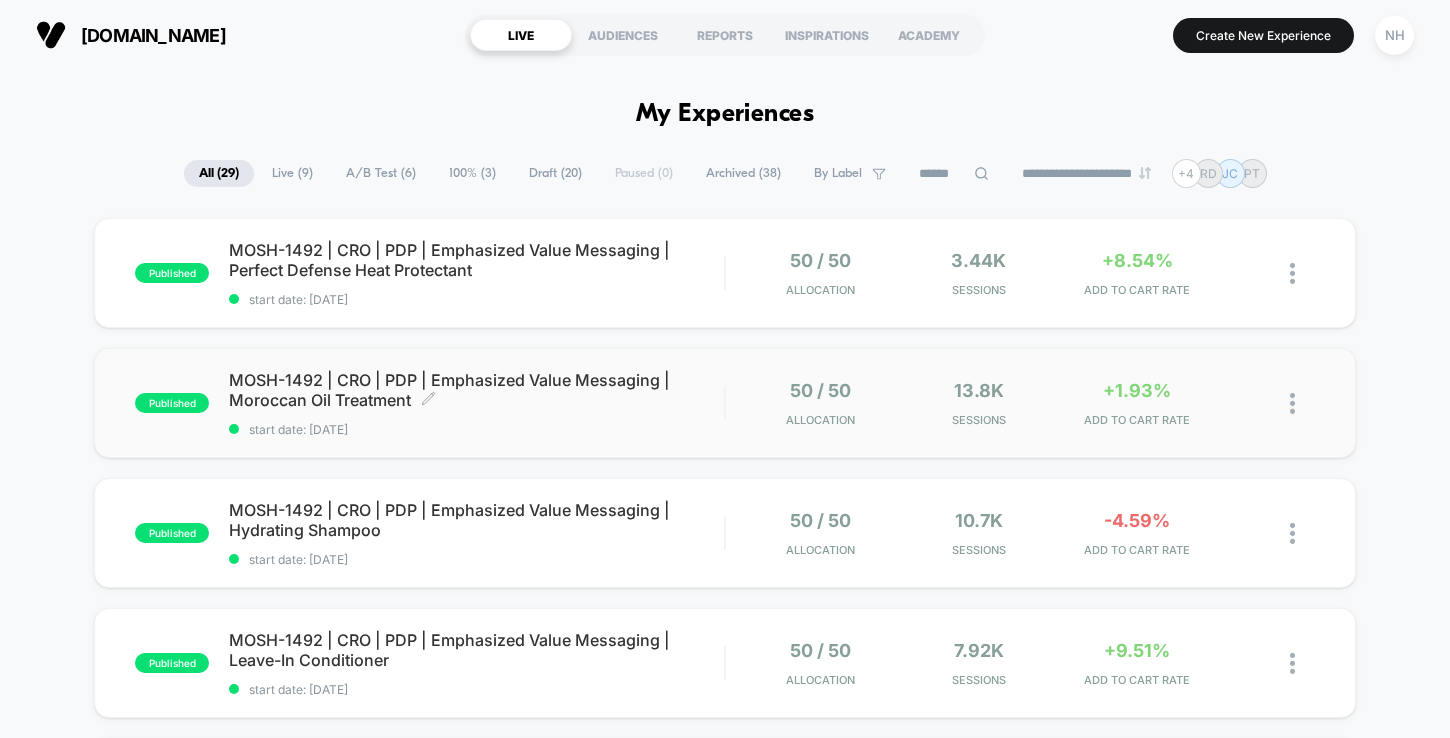 click on "MOSH-1492 | CRO | PDP | Emphasized Value Messaging | Moroccan Oil Treatment Click to edit experience details" at bounding box center (476, 390) 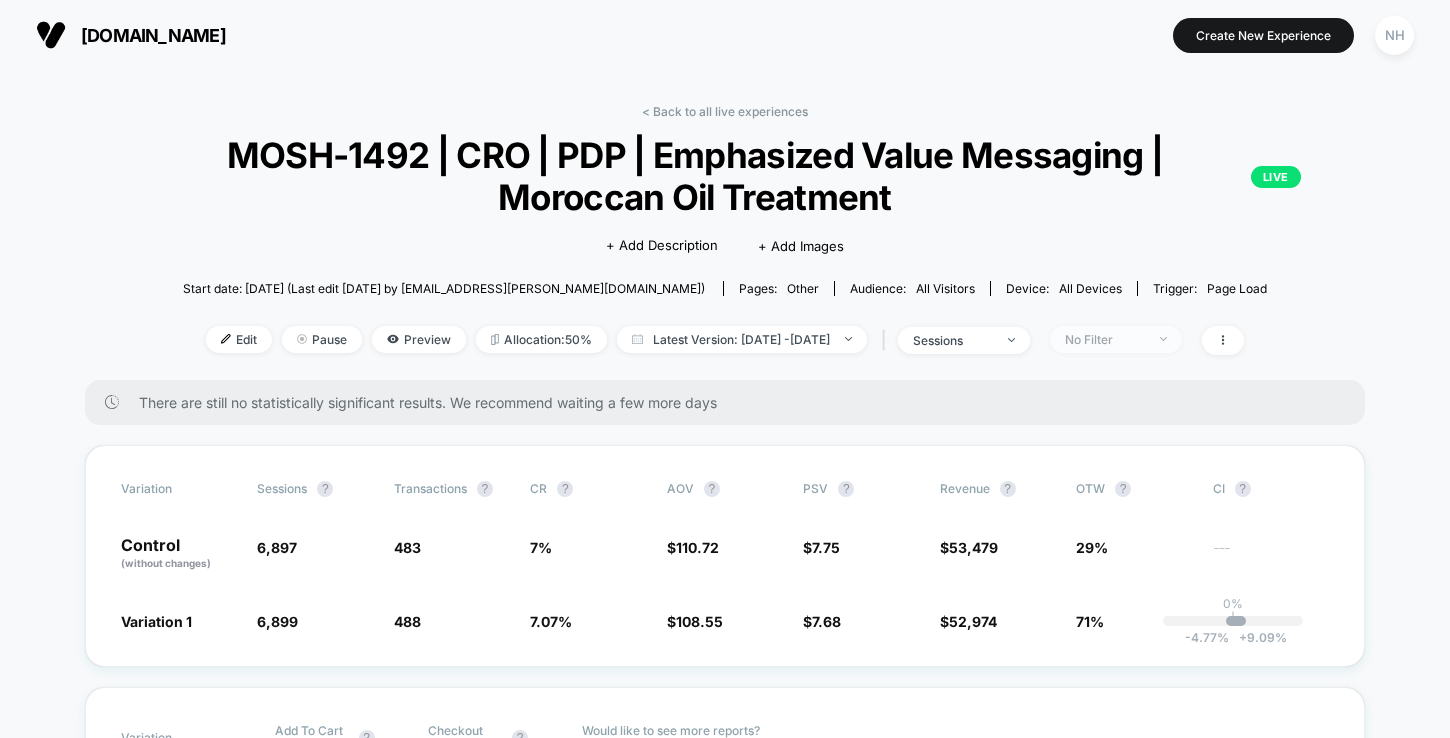 click on "No Filter" at bounding box center [1105, 339] 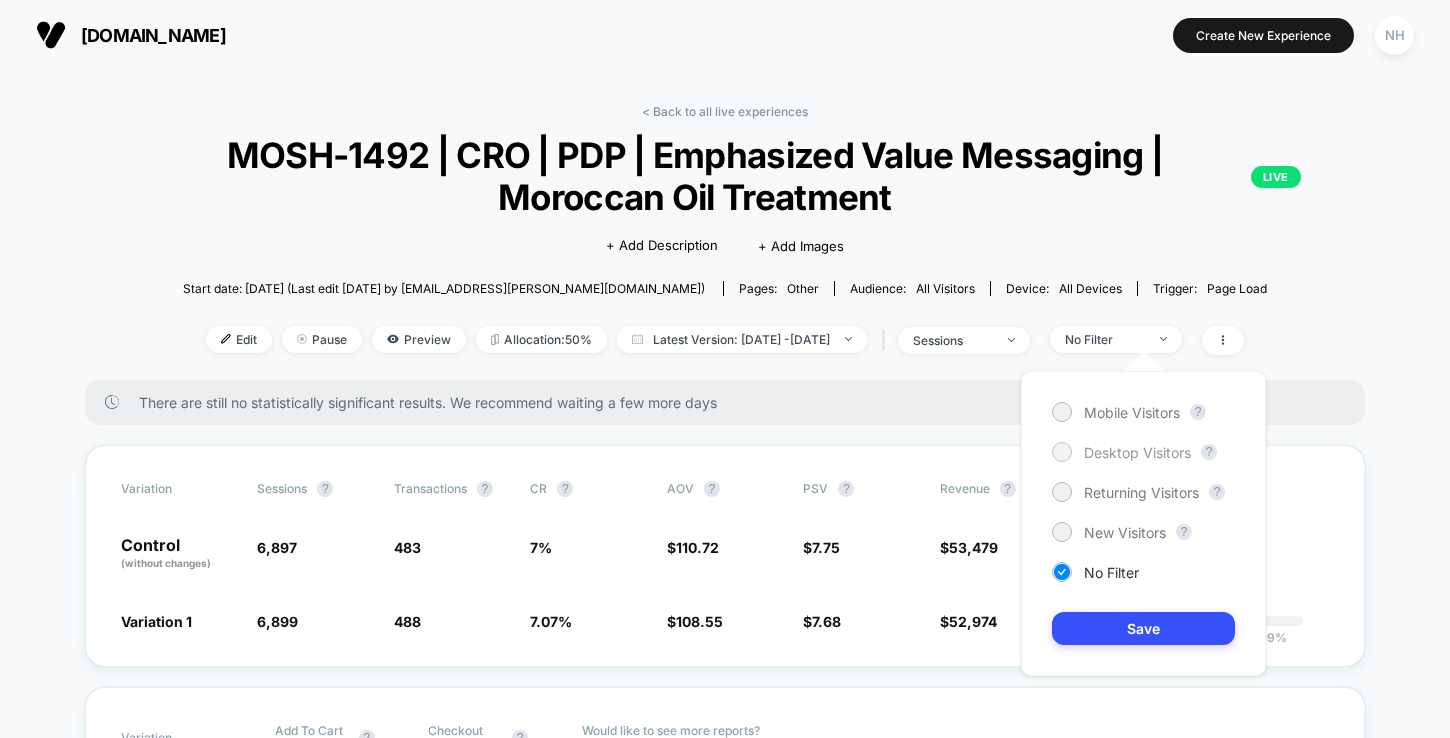 click on "Desktop Visitors" at bounding box center (1137, 452) 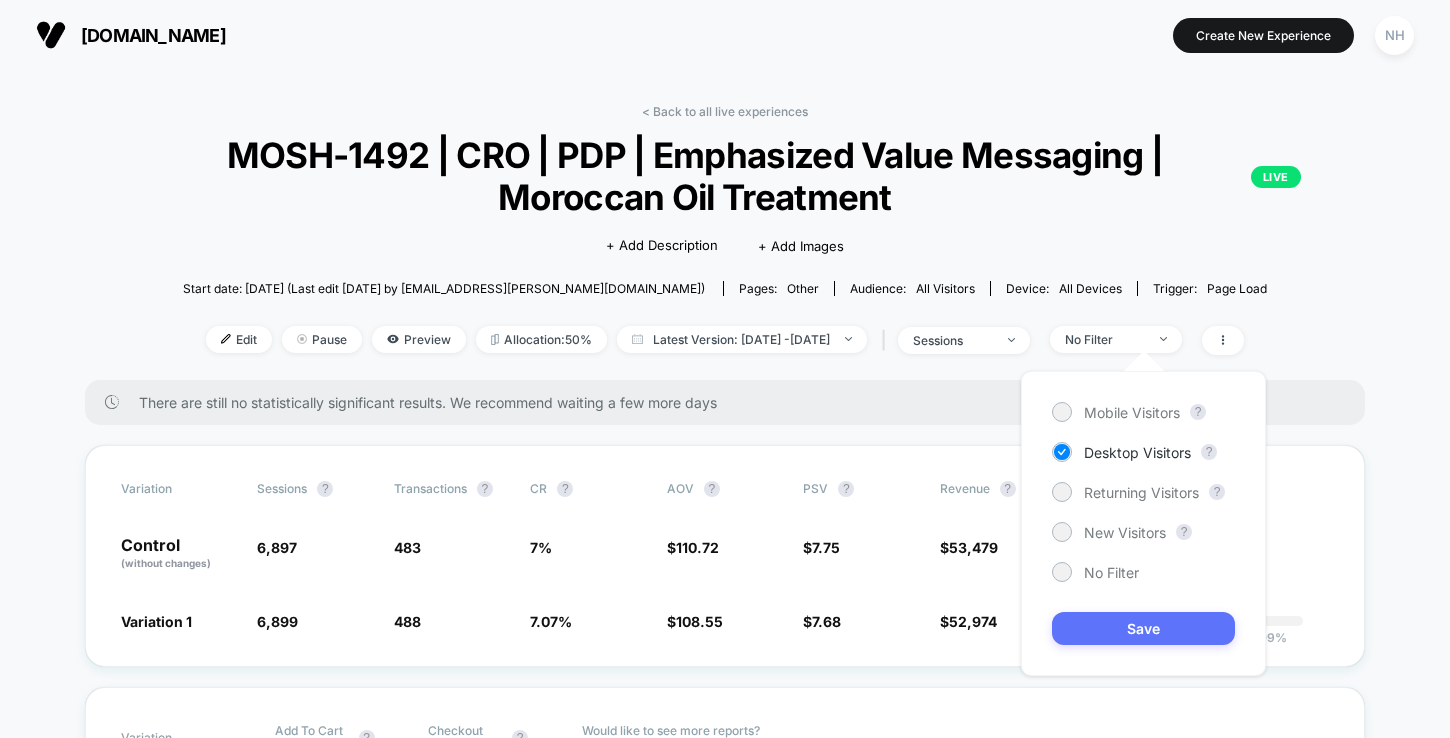 click on "Save" at bounding box center (1143, 628) 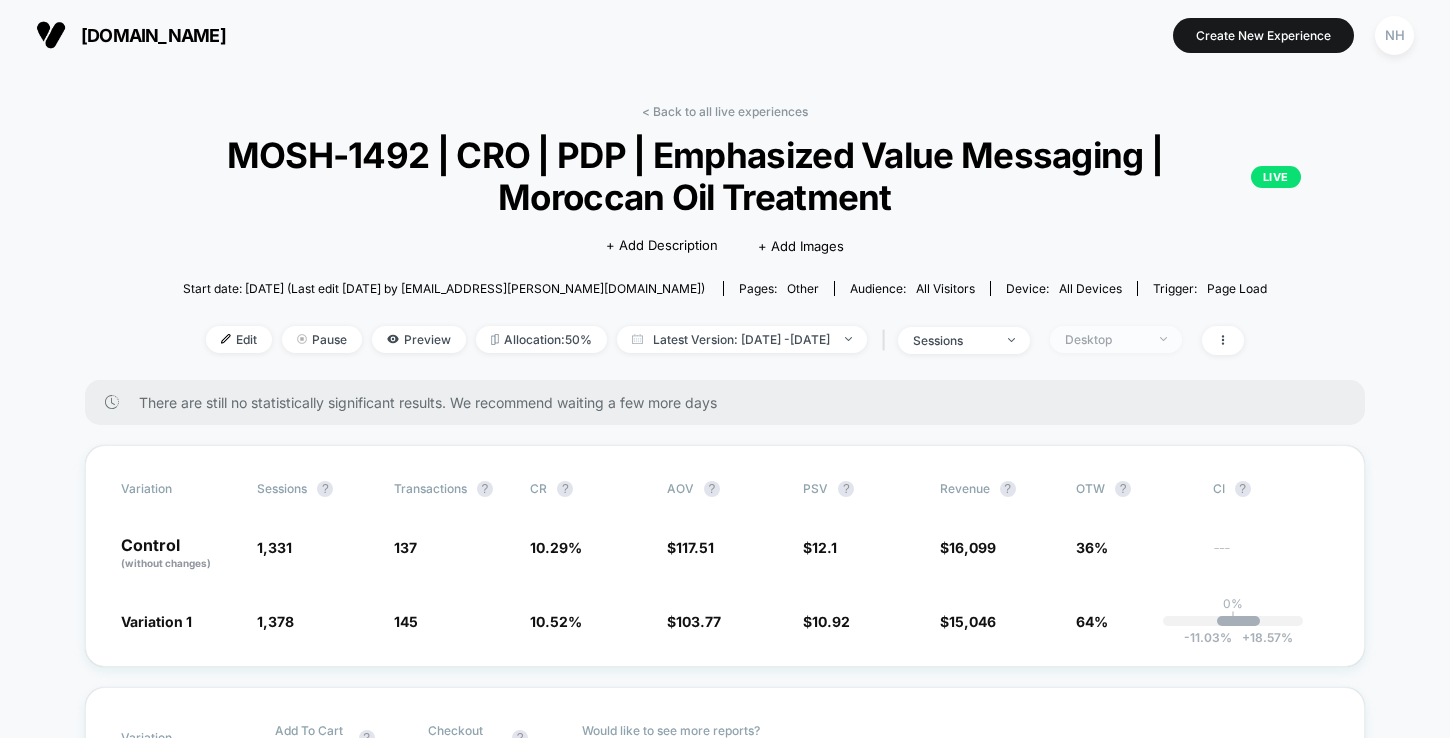 click on "Desktop" at bounding box center [1116, 339] 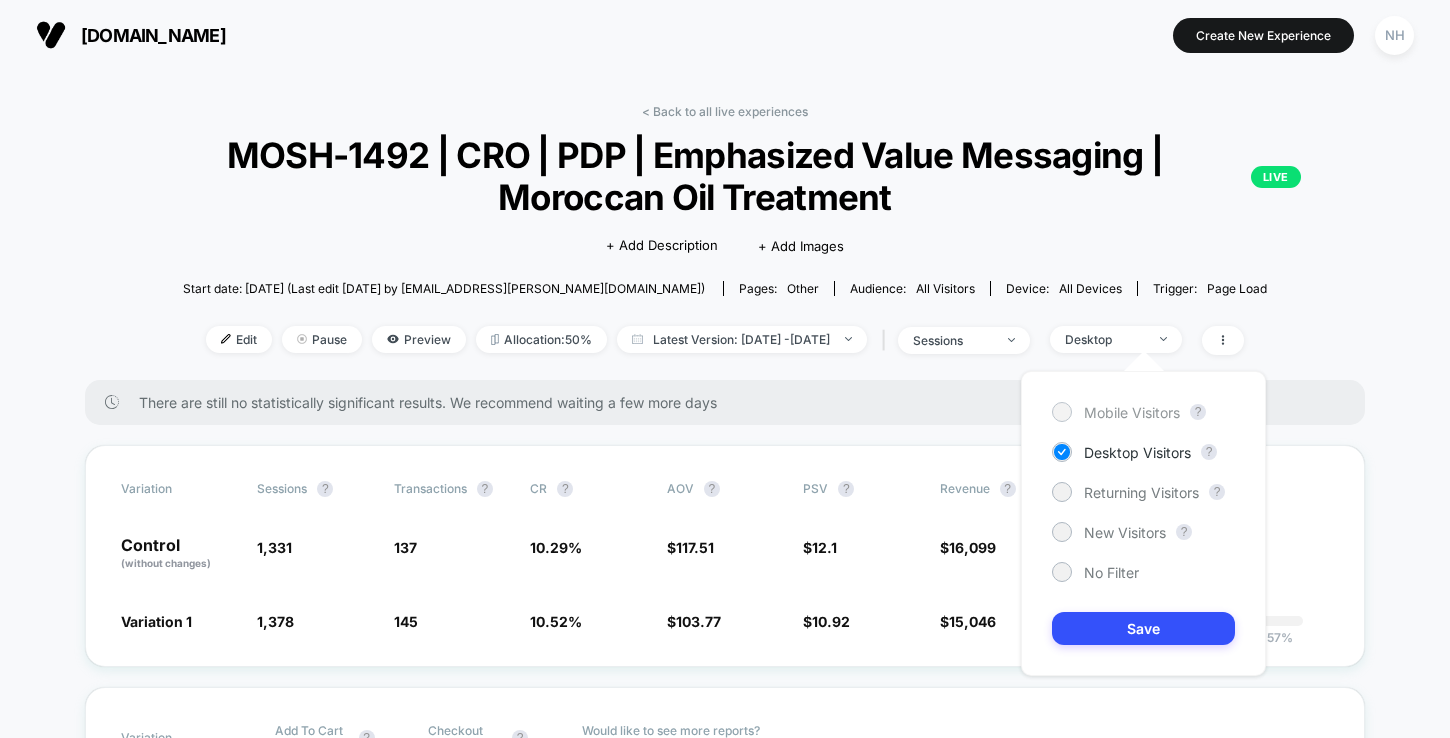 click on "Mobile Visitors" at bounding box center [1132, 412] 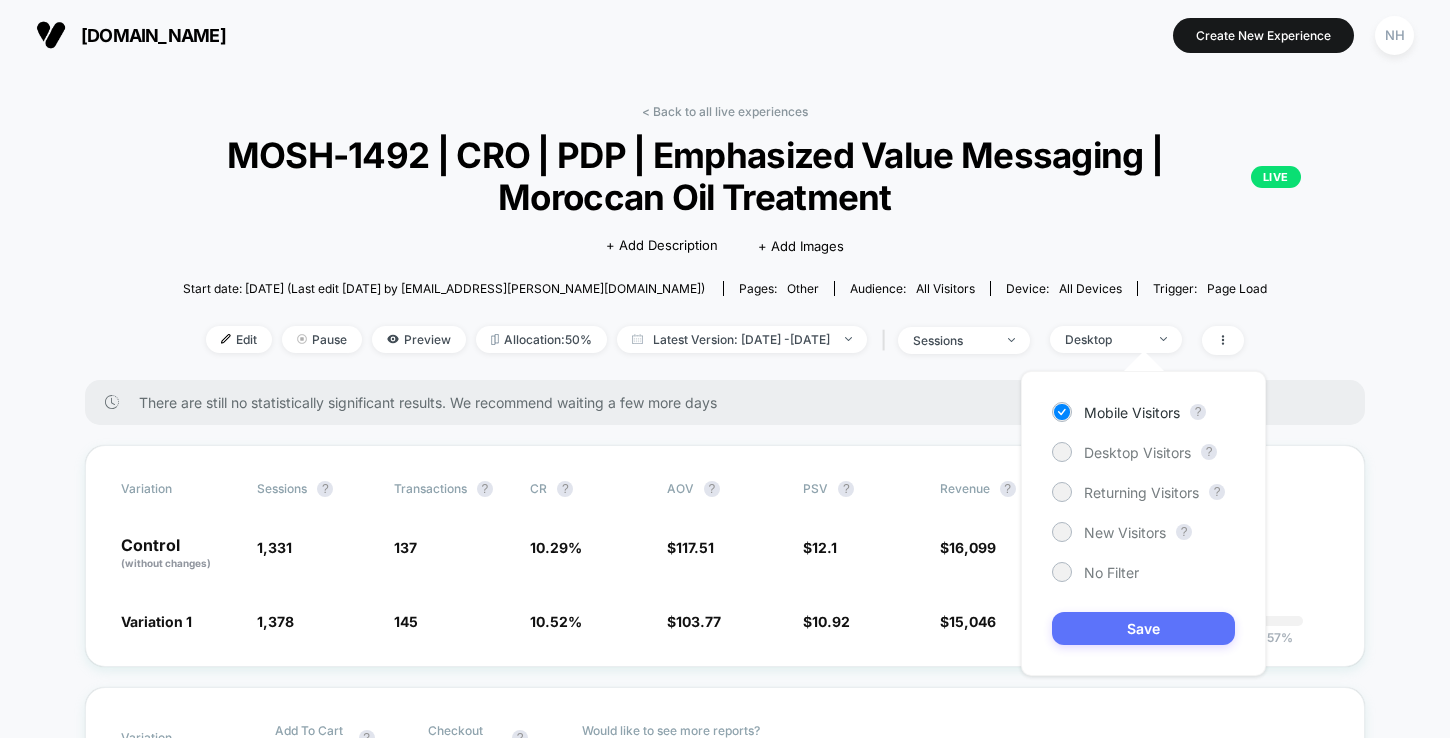 click on "Save" at bounding box center [1143, 628] 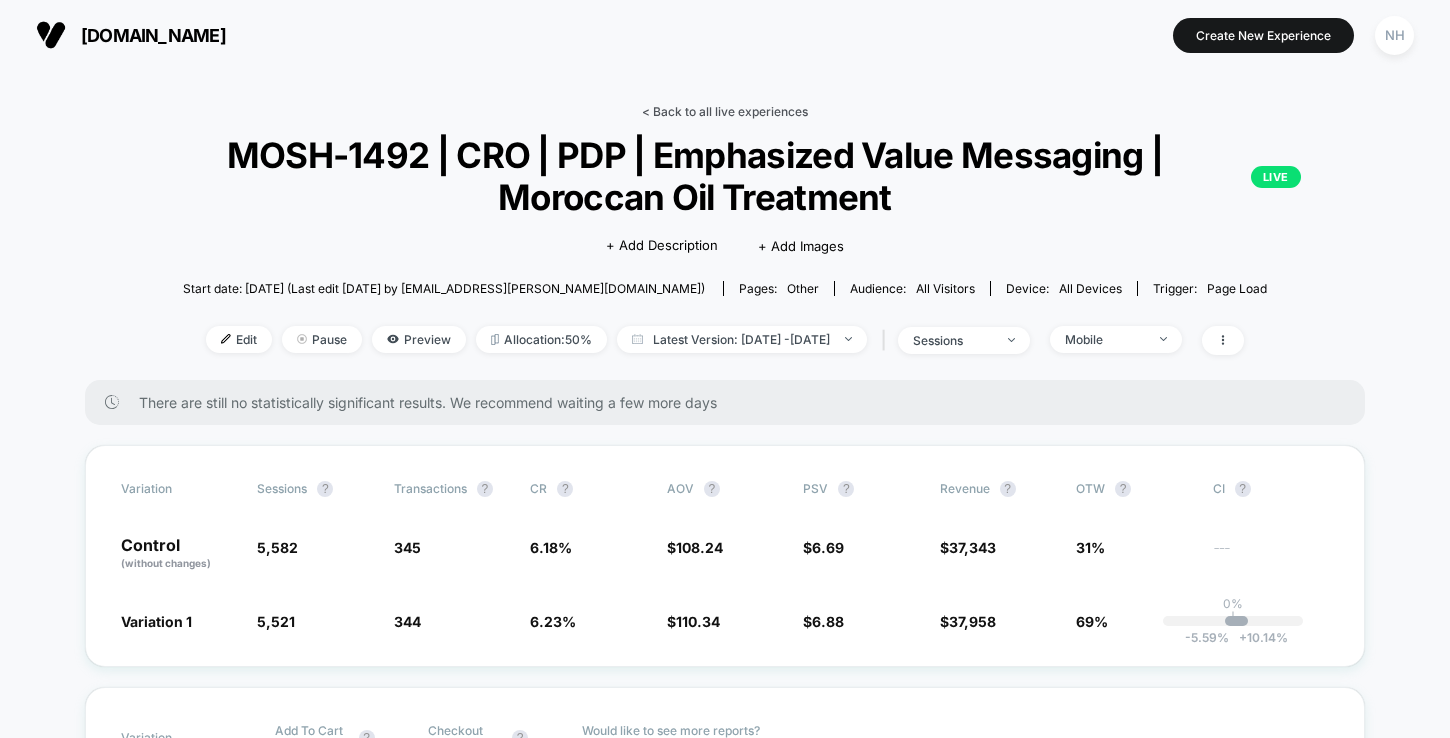 click on "< Back to all live experiences" at bounding box center [725, 111] 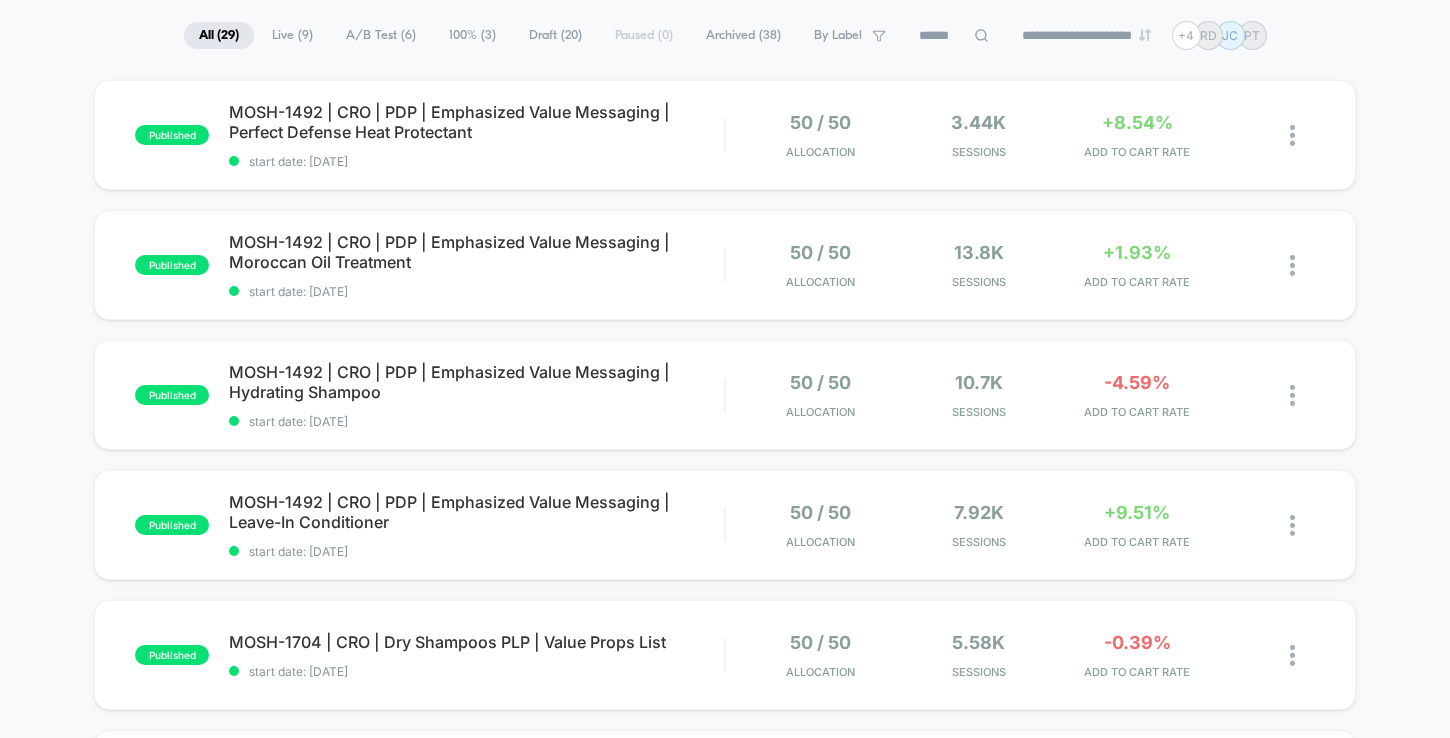 scroll, scrollTop: 150, scrollLeft: 0, axis: vertical 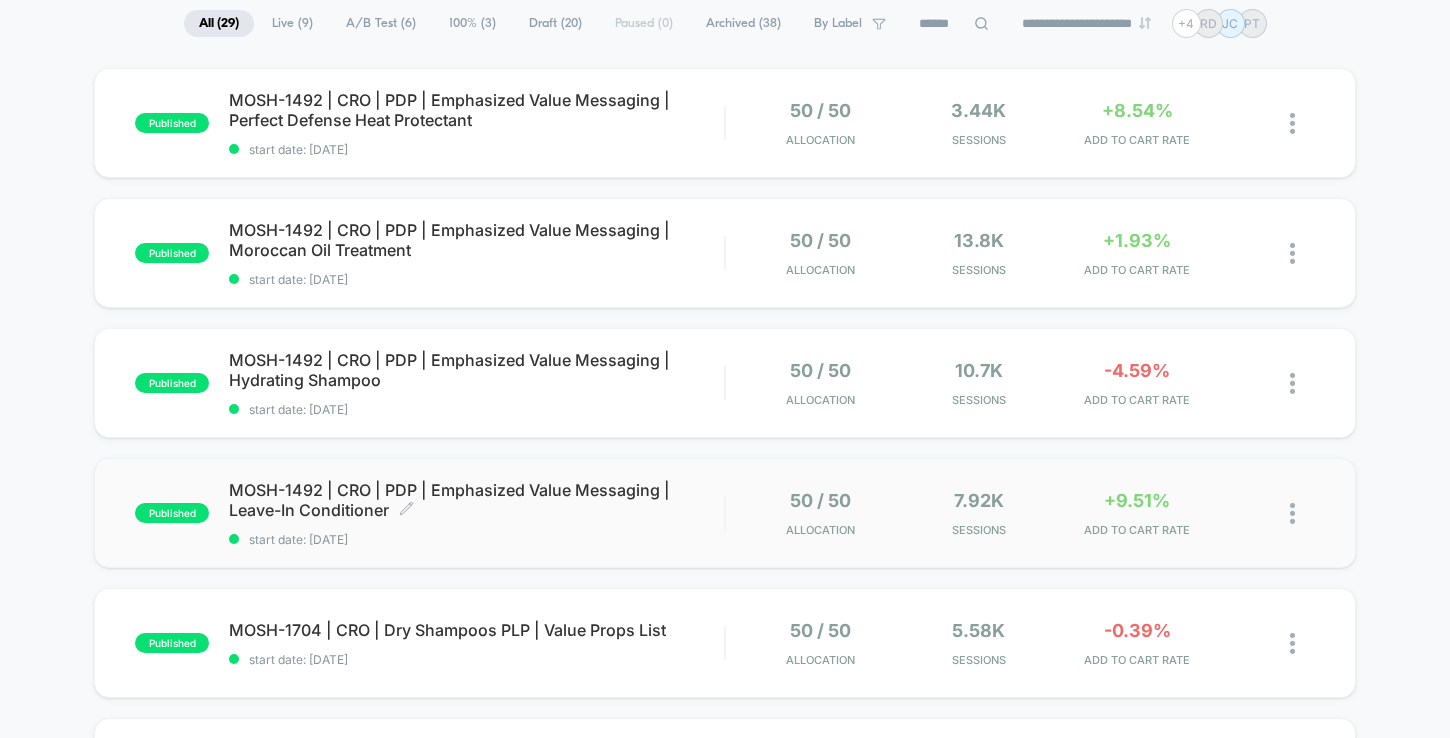 click on "MOSH-1492 | CRO | PDP | Emphasized Value Messaging | Leave-In Conditioner Click to edit experience details" at bounding box center (476, 500) 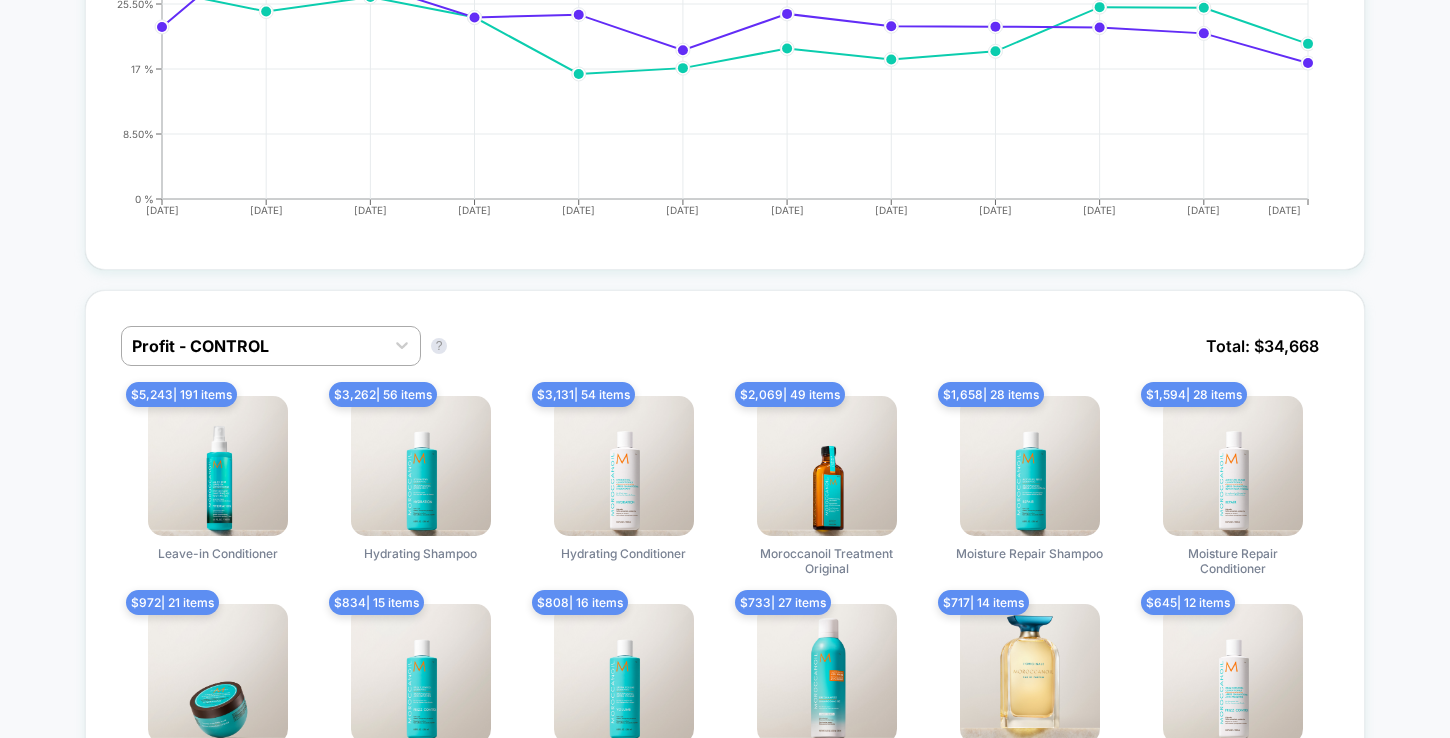 scroll, scrollTop: 1183, scrollLeft: 0, axis: vertical 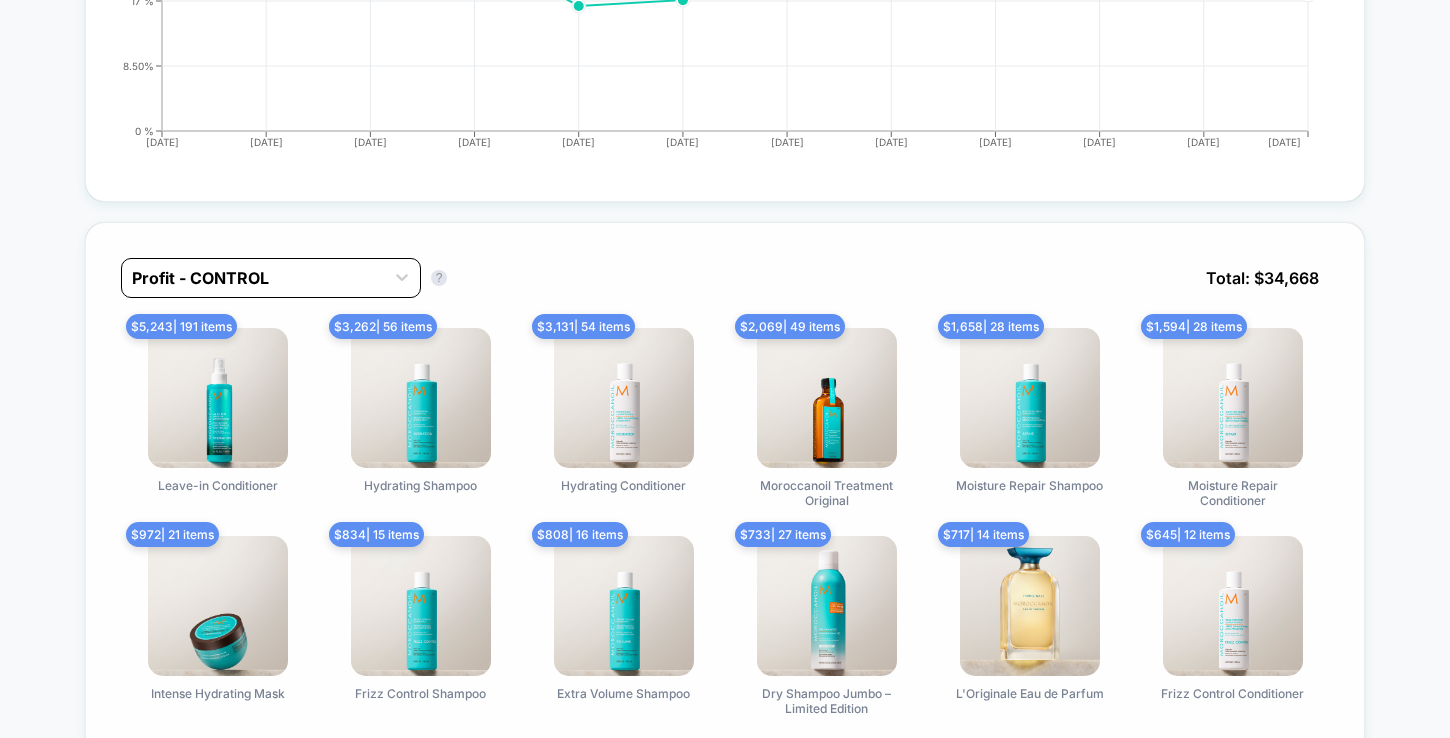 click at bounding box center (253, 278) 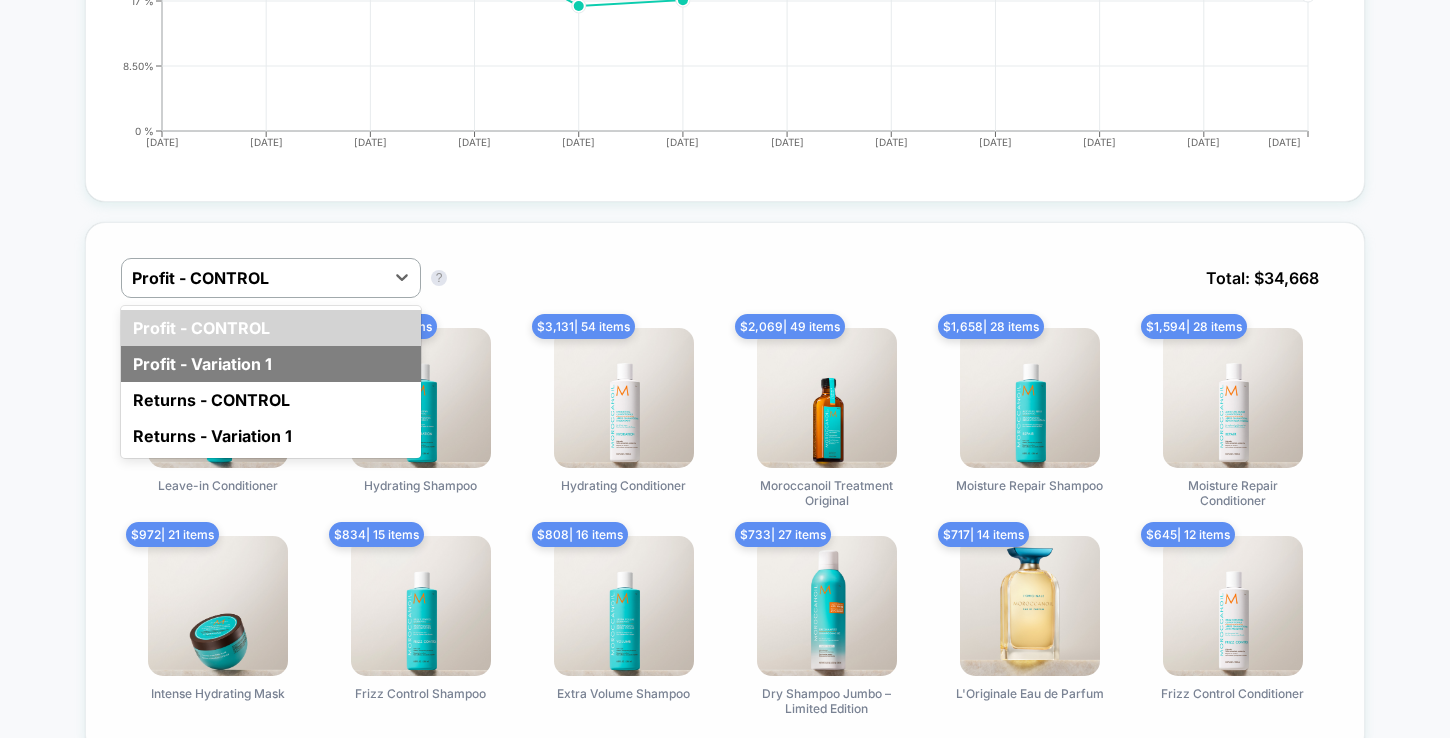 click on "Profit   - Variation 1" at bounding box center [271, 364] 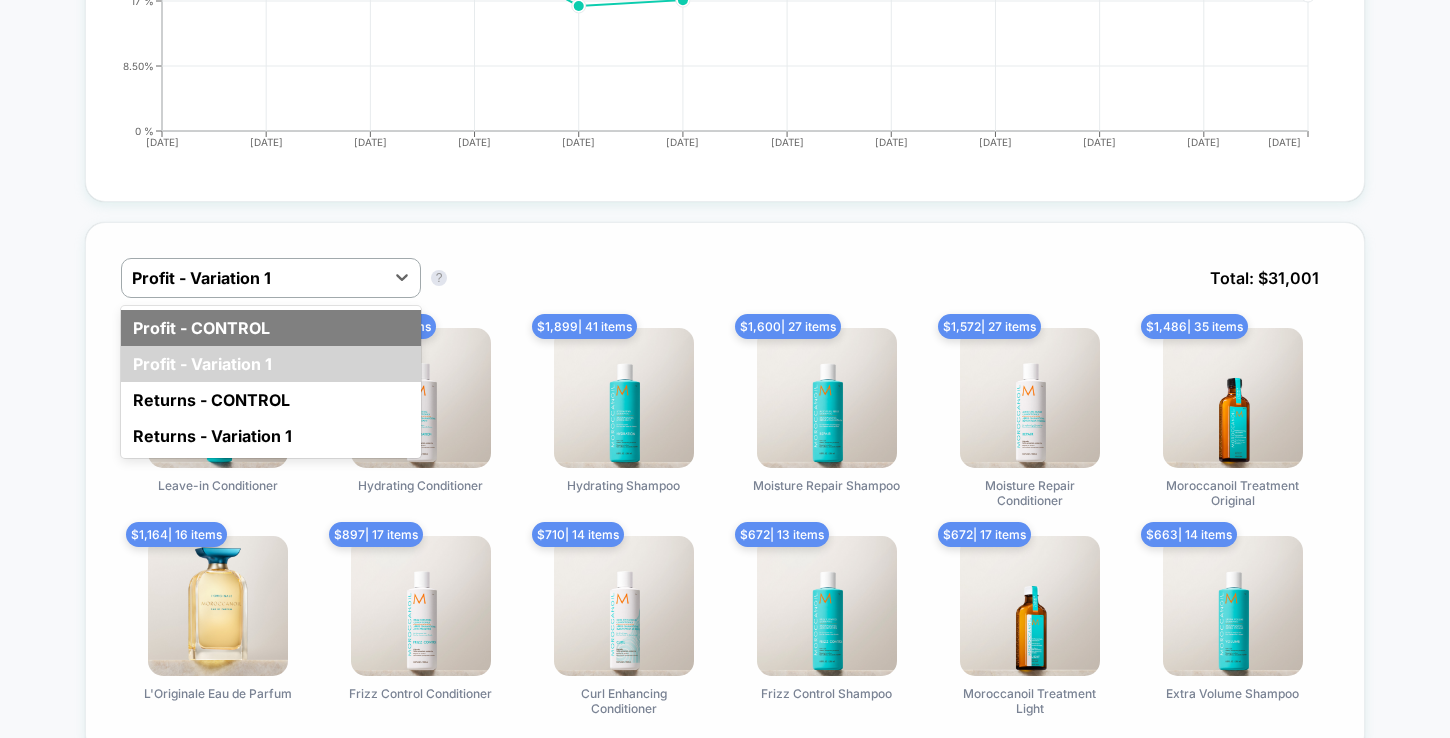 click on "Profit   - CONTROL" at bounding box center (271, 328) 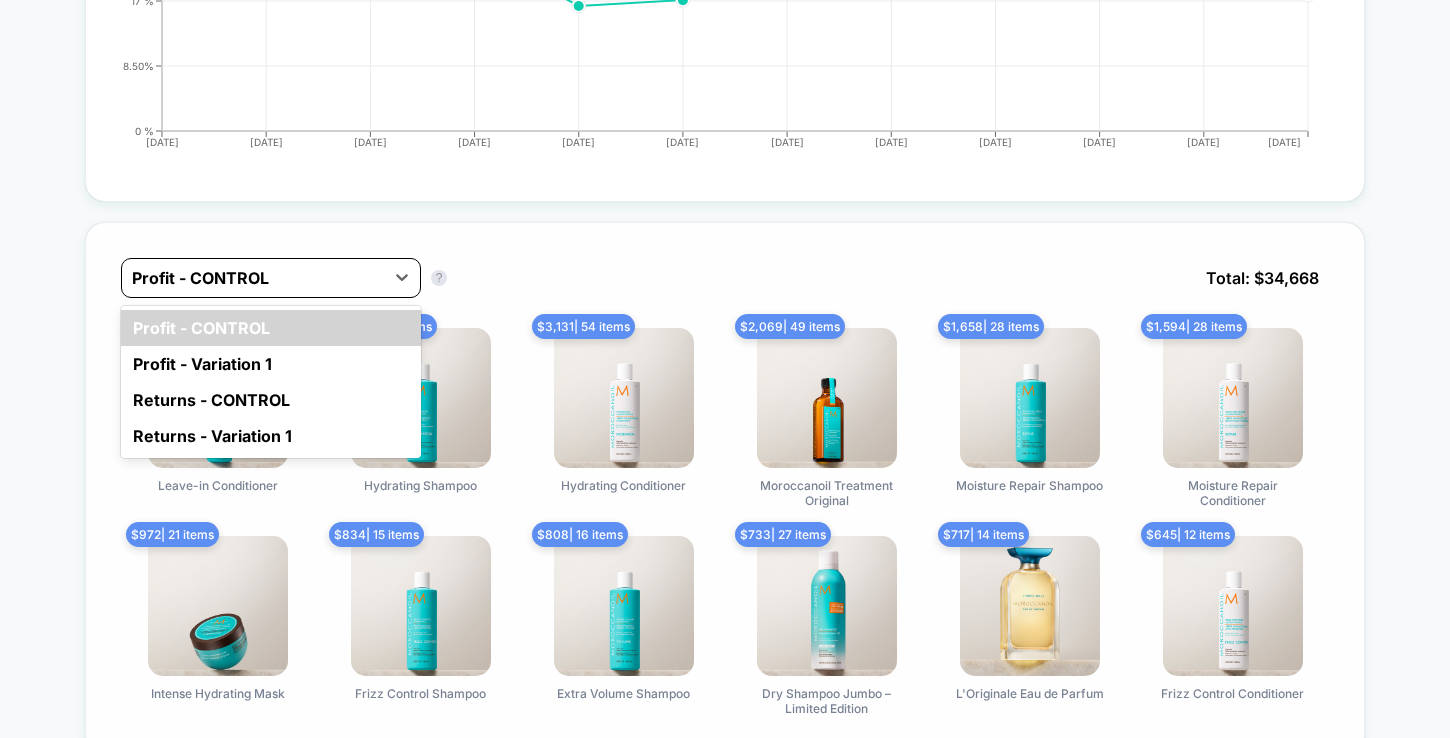 click at bounding box center [253, 278] 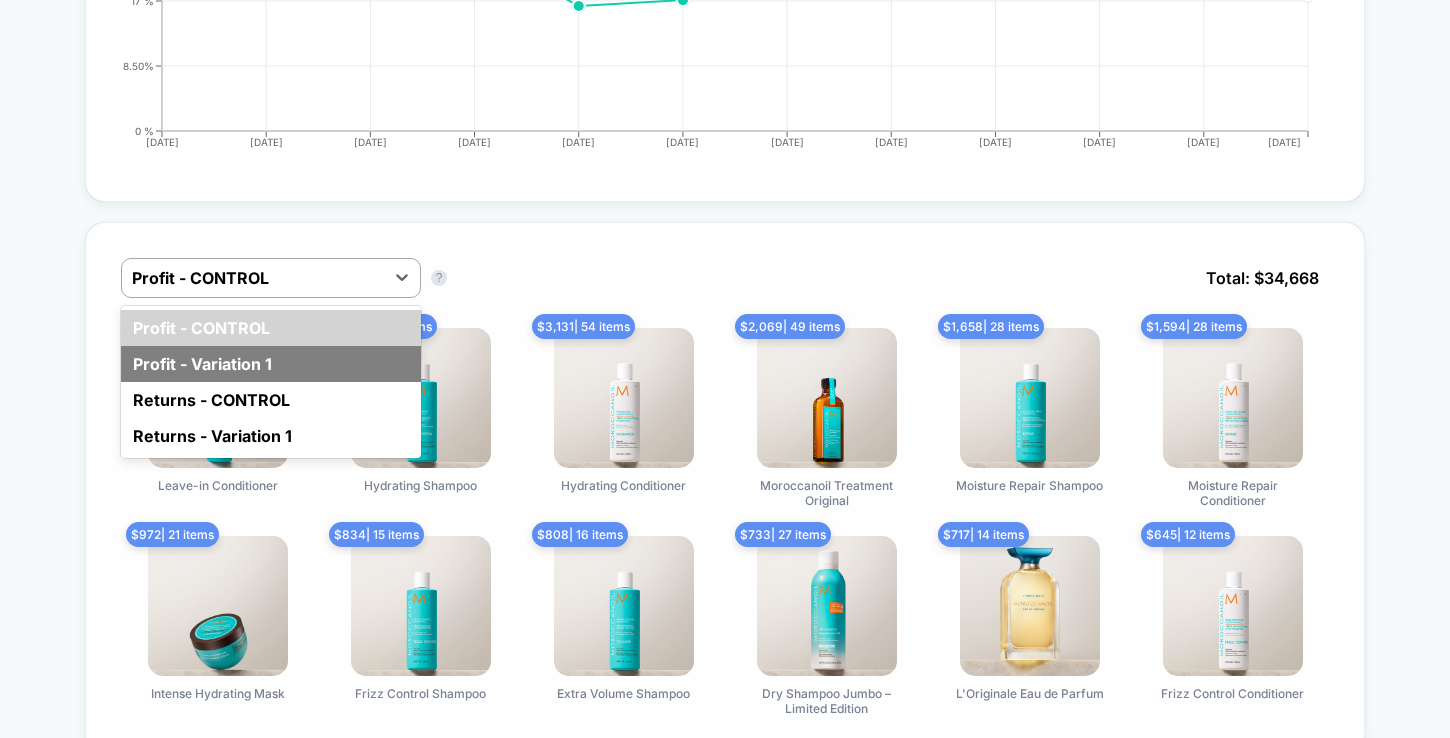 click on "Profit   - Variation 1" at bounding box center [271, 364] 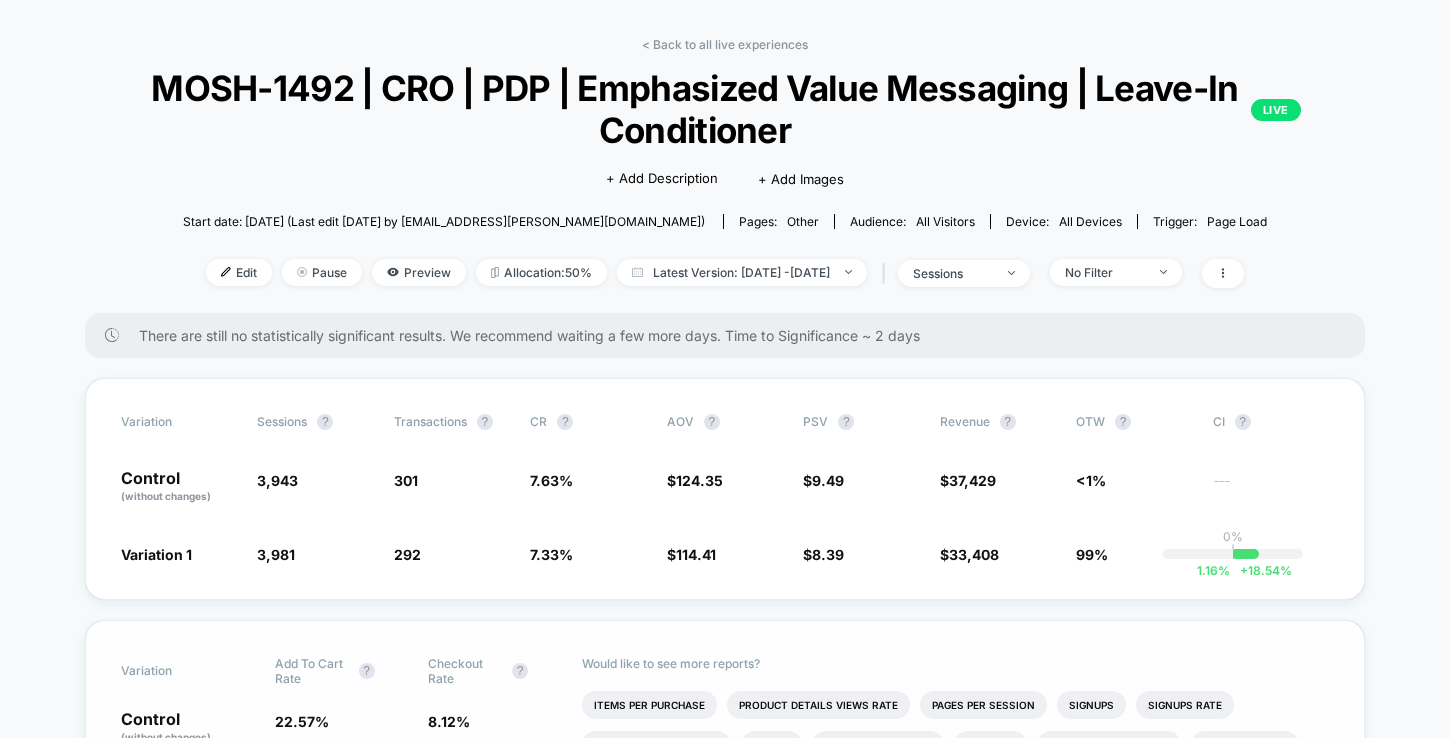 scroll, scrollTop: 0, scrollLeft: 0, axis: both 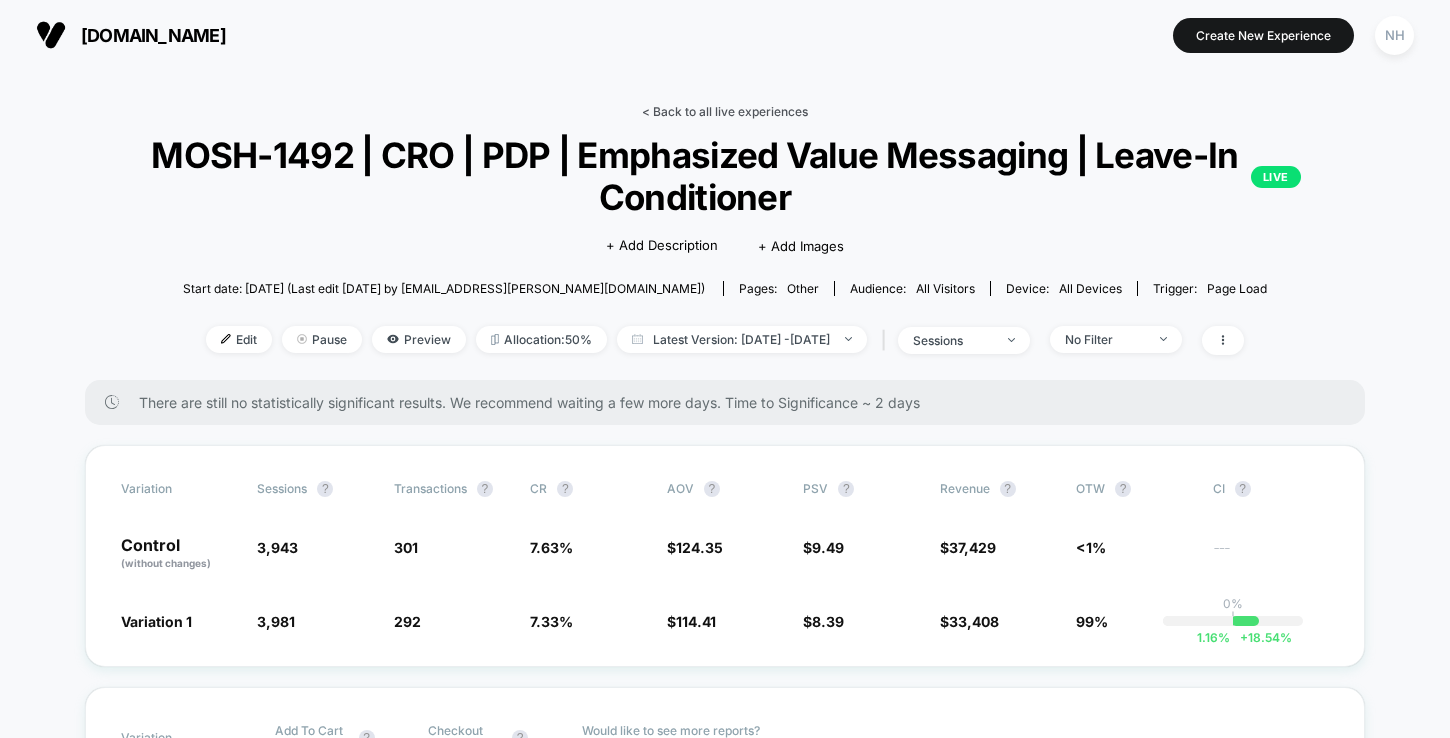 click on "< Back to all live experiences  MOSH-1492 | CRO | PDP | Emphasized Value Messaging | Leave-In Conditioner LIVE Click to edit experience details + Add Description + Add Images Start date: [DATE] (Last edit [DATE] by [EMAIL_ADDRESS][PERSON_NAME][DOMAIN_NAME]) Pages: other Audience: All Visitors Device: all devices Trigger: Page Load Edit Pause  Preview Allocation:  50% Latest Version:     [DATE]    -    [DATE] |   sessions   No Filter There are still no statistically significant results. We recommend waiting a few more days . Time to Significance ~ 2 days Variation Sessions ? Transactions ? CR ? AOV ? PSV ? Revenue ? OTW ? CI ? Control (without changes) 3,943 301 7.63 % $ 124.35 $ 9.49 $ 37,429 <1% --- Variation 1 3,981 + 0.96 % 292 - 3.9 % 7.33 % - 3.9 % $ 114.41 - 8 % $ 8.39 - 11.6 % $ 33,408 - 11.6 % 99% 0% | 1.16 % + 18.54 % Variation Add To Cart Rate ? Checkout Rate ? Control (without changes) 22.57 % 8.12 % Variation 1 24.72 % + 9.5 % 8.26 % + 1.8 % Would like to see more reports? Items Per Purchase Signups Ctr" at bounding box center (725, 3491) 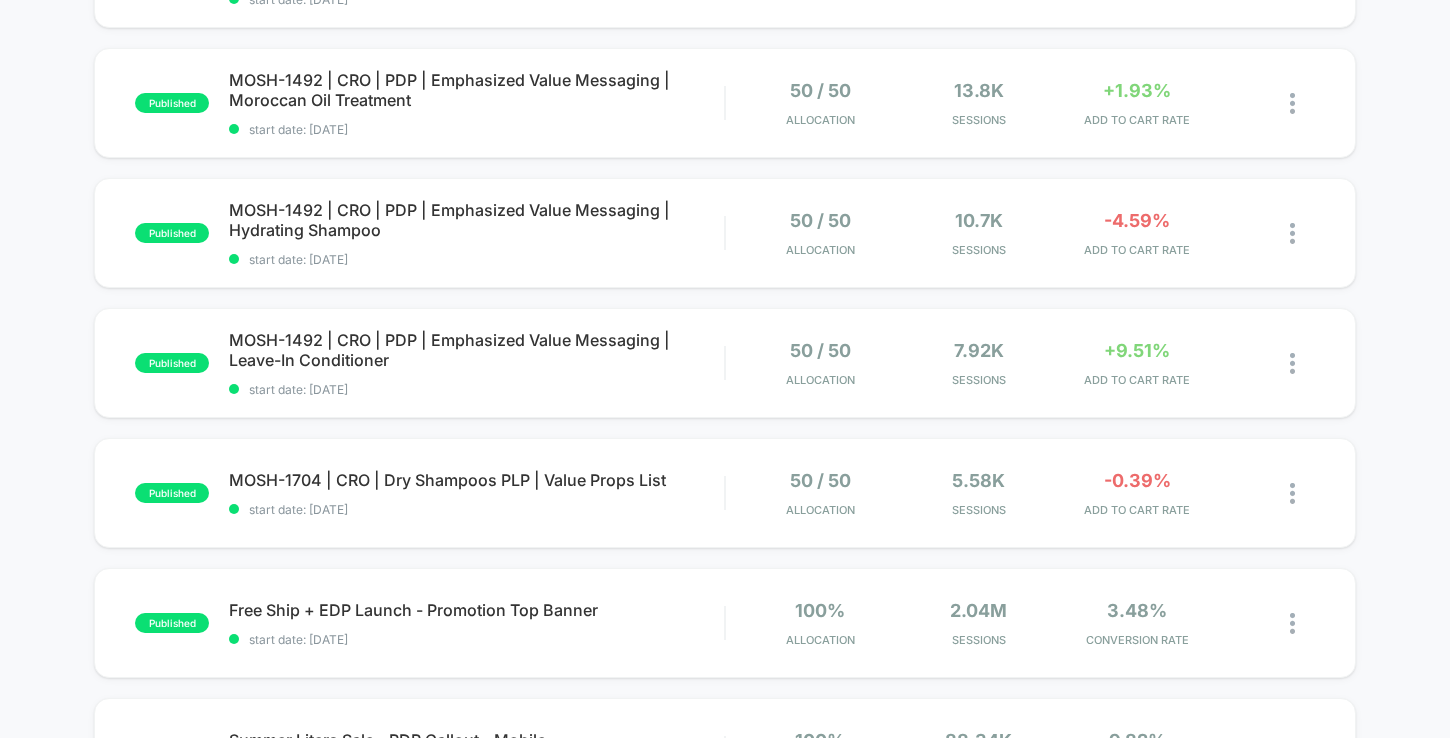 scroll, scrollTop: 373, scrollLeft: 0, axis: vertical 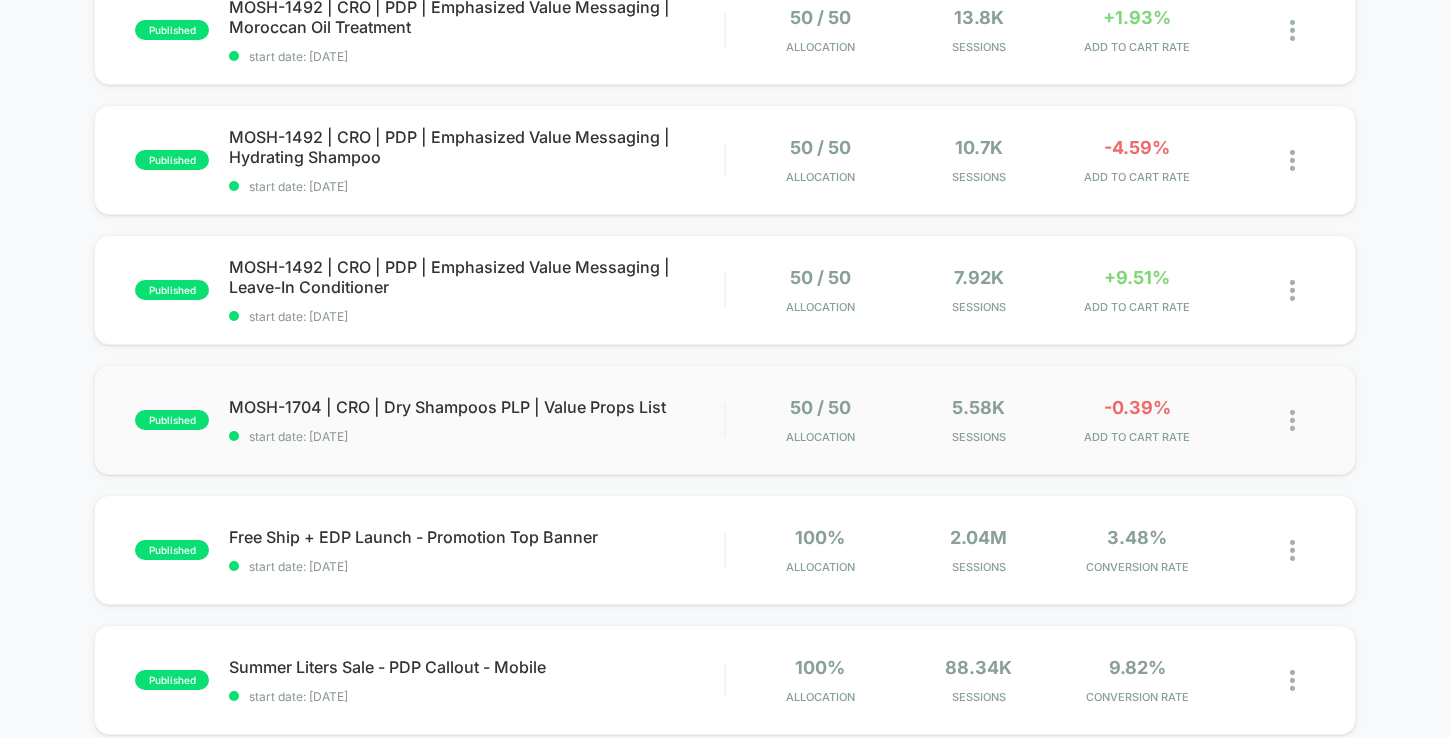 click on "published MOSH-1704 | CRO | Dry Shampoos PLP | Value Props List start date: [DATE] 50 / 50 Allocation 5.58k Sessions -0.39% ADD TO CART RATE" at bounding box center (725, 420) 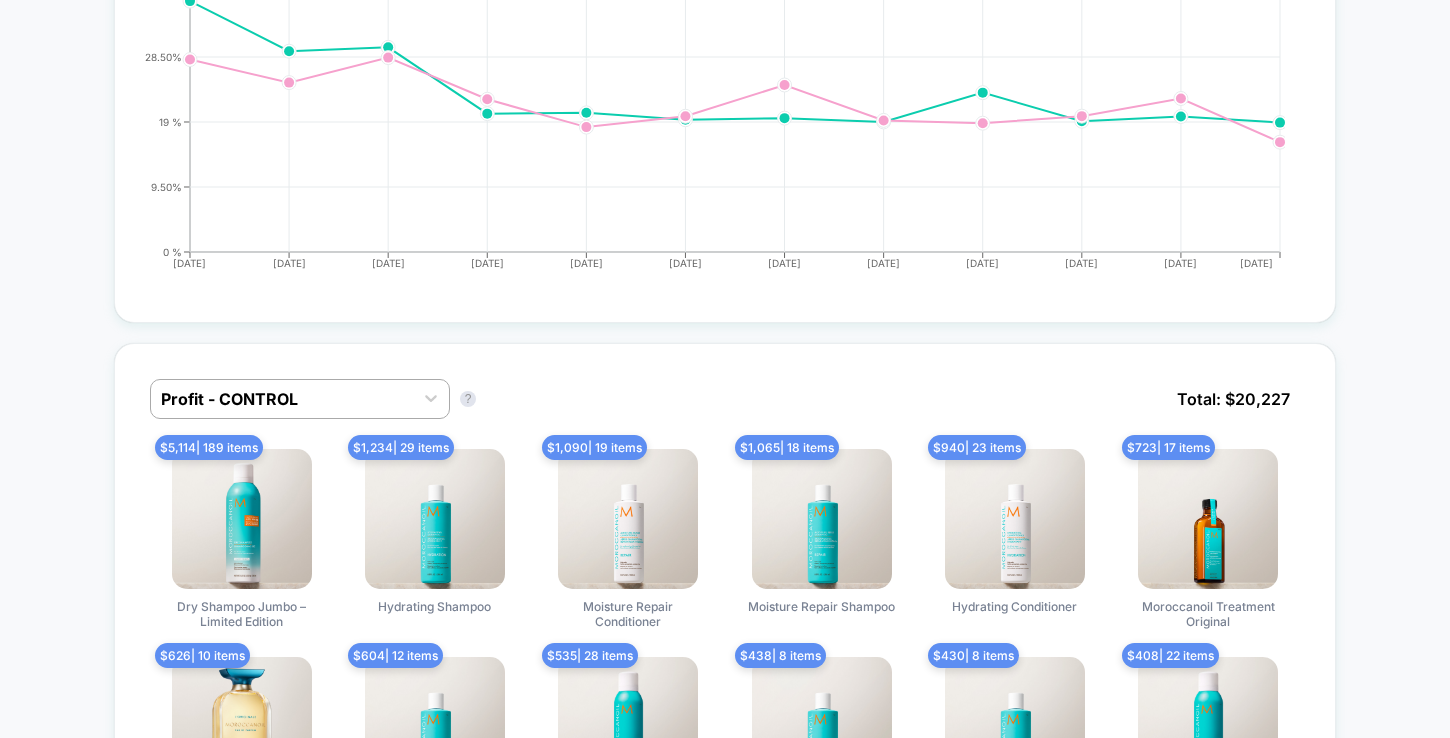 scroll, scrollTop: 1087, scrollLeft: 0, axis: vertical 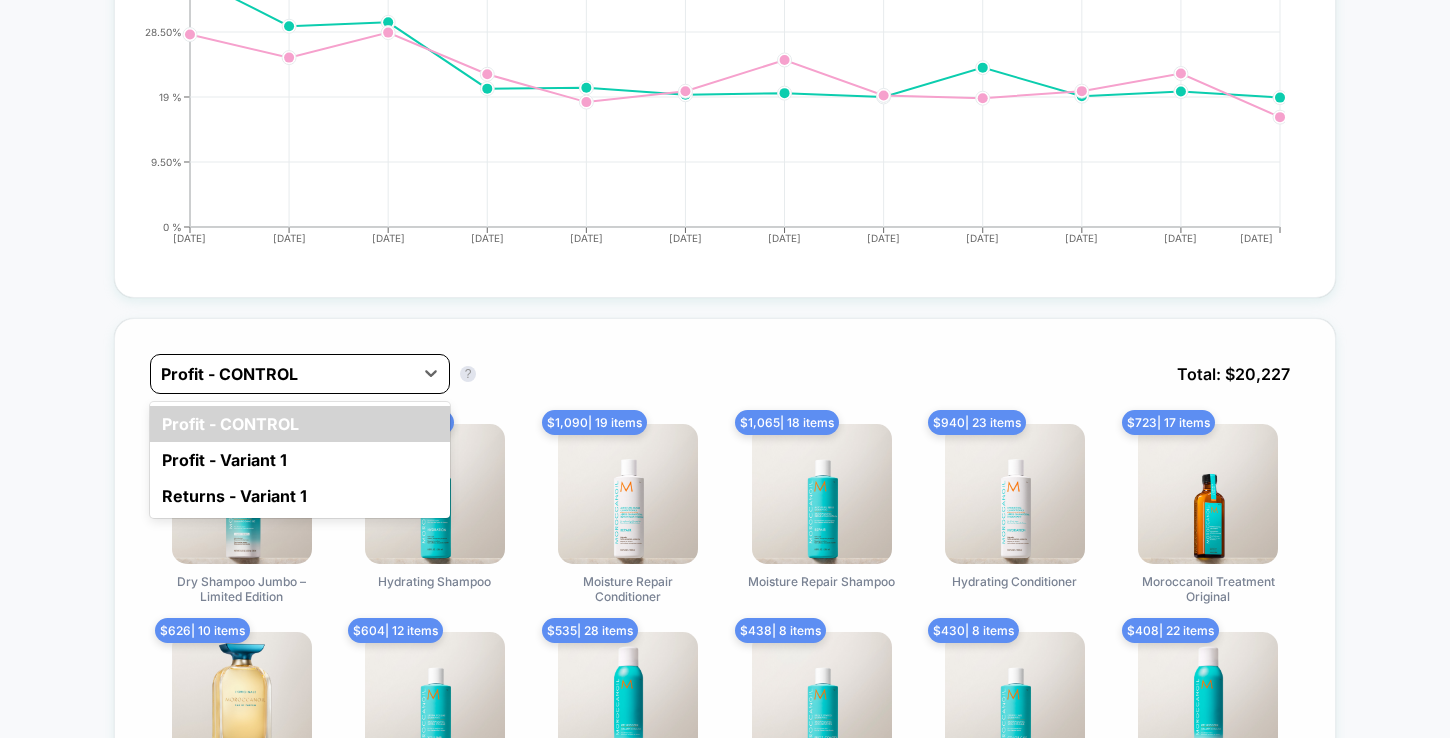 click on "Profit   - CONTROL" at bounding box center (282, 374) 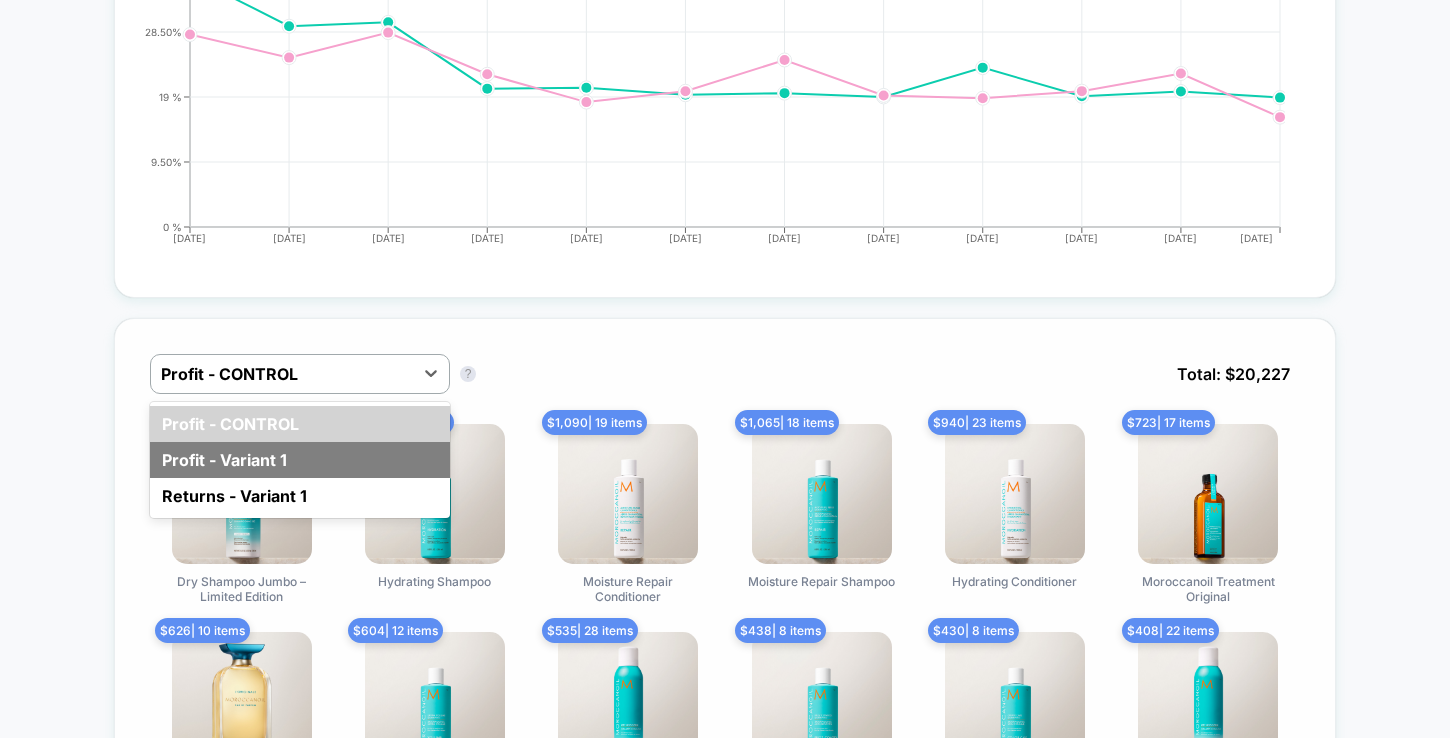 click on "Profit   - Variant 1" at bounding box center [300, 460] 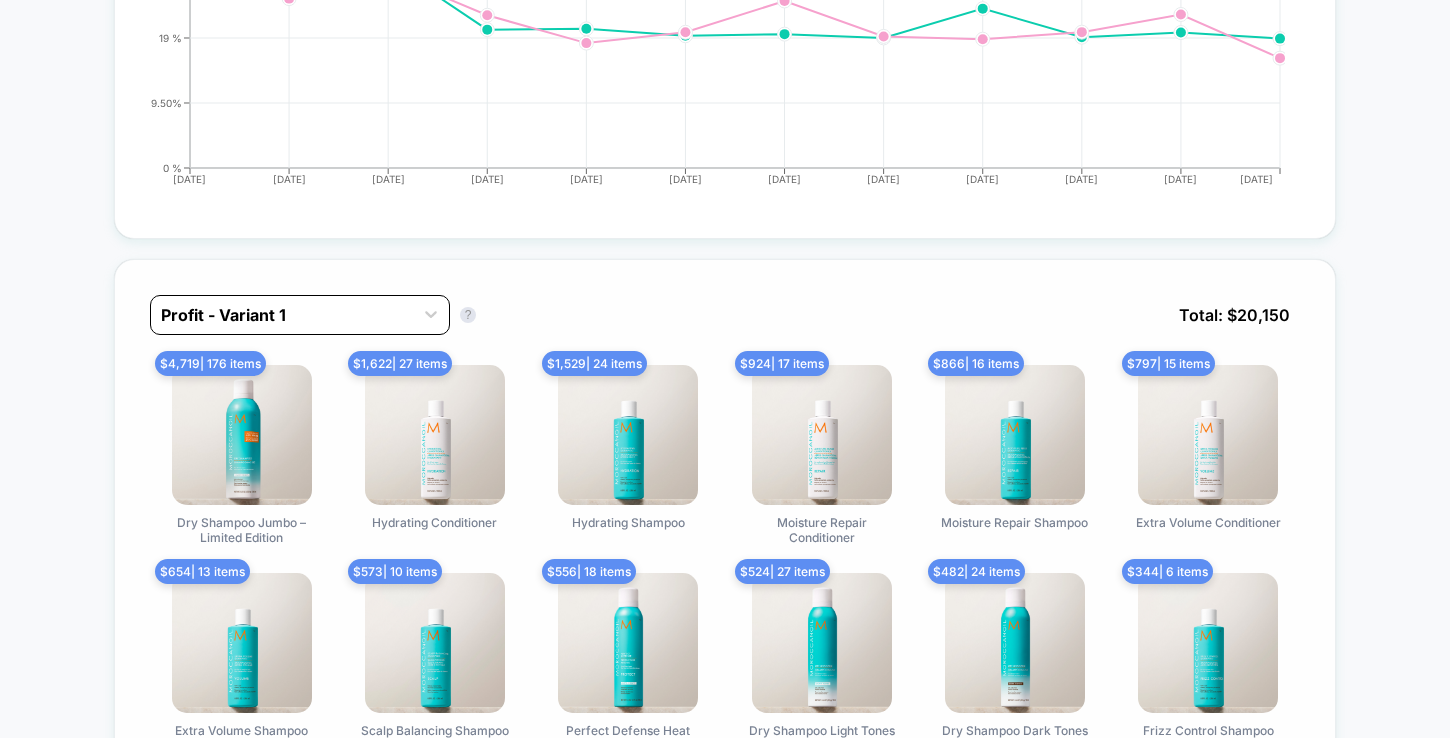 scroll, scrollTop: 1147, scrollLeft: 0, axis: vertical 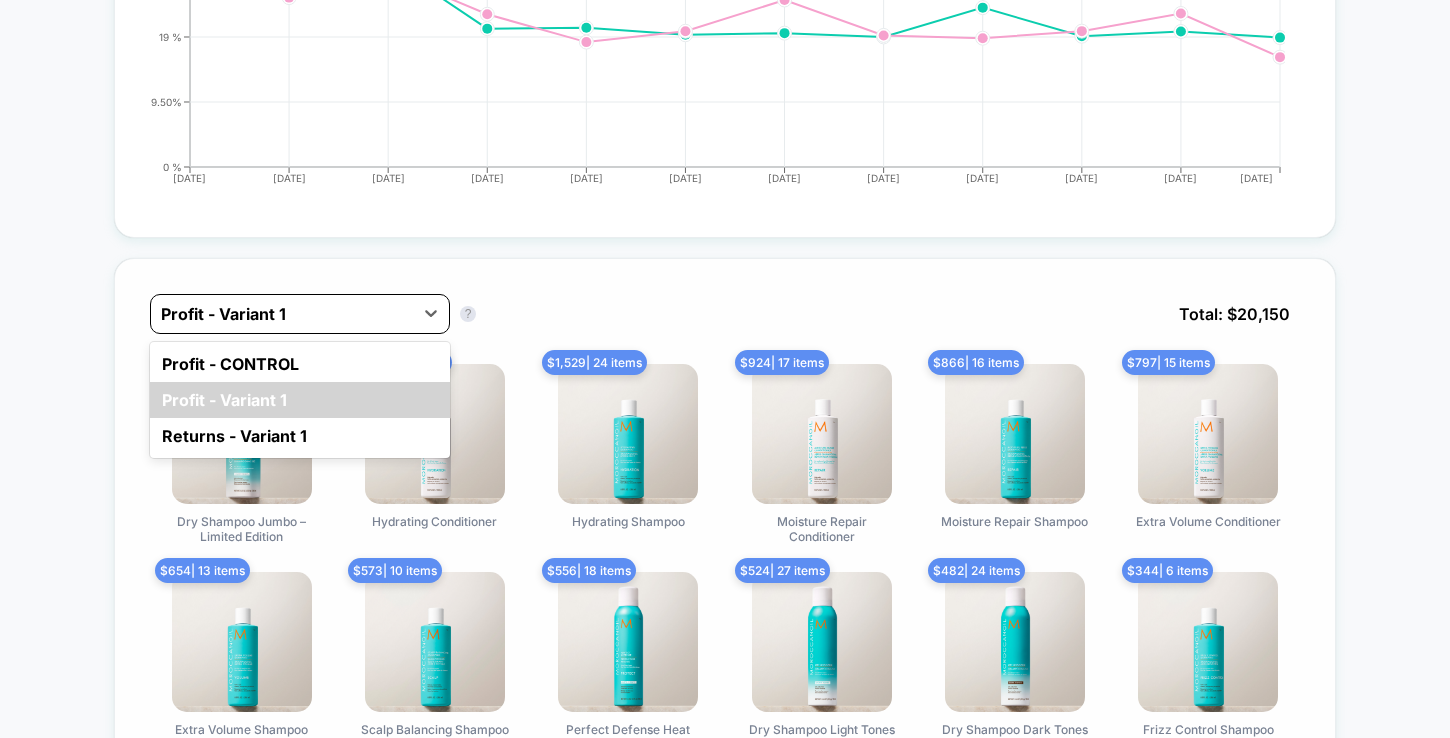 click at bounding box center [282, 314] 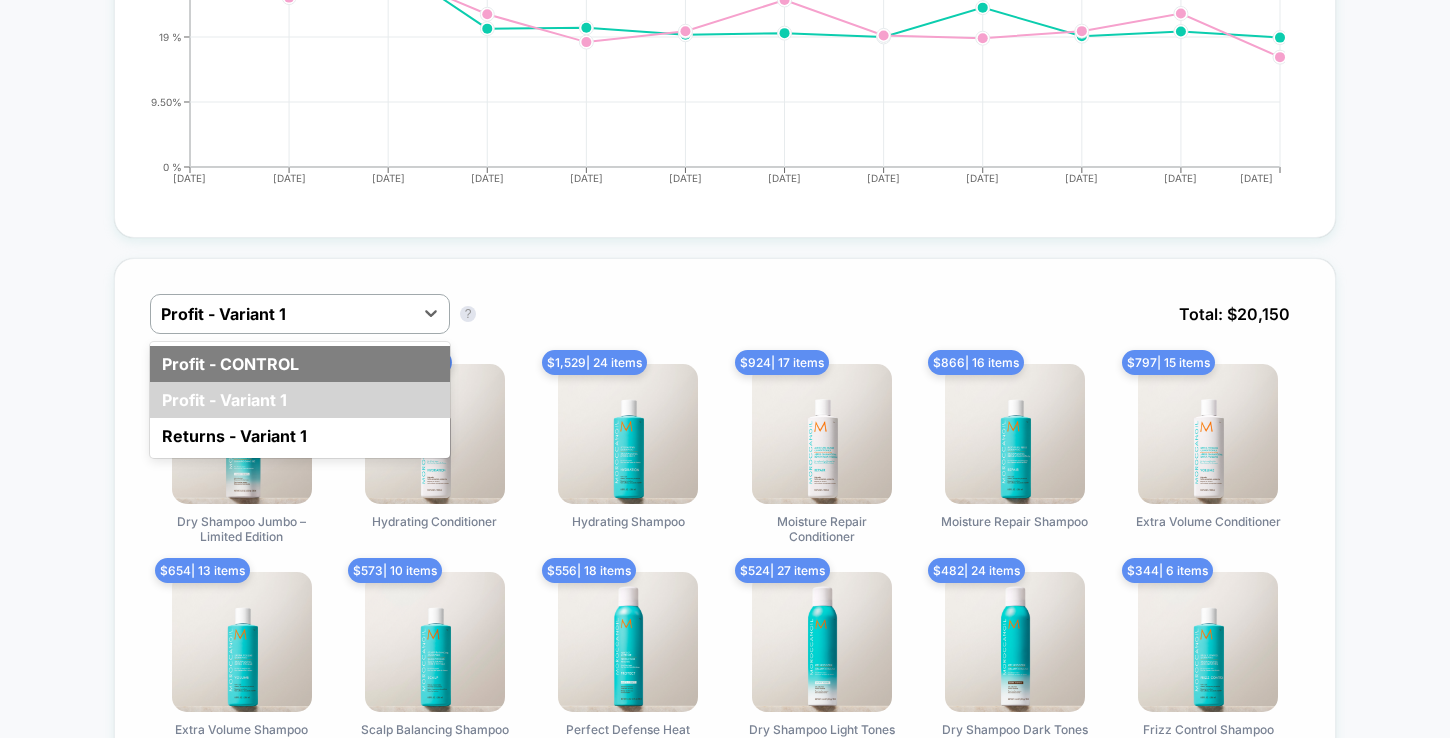 click on "Profit   - CONTROL" at bounding box center (300, 364) 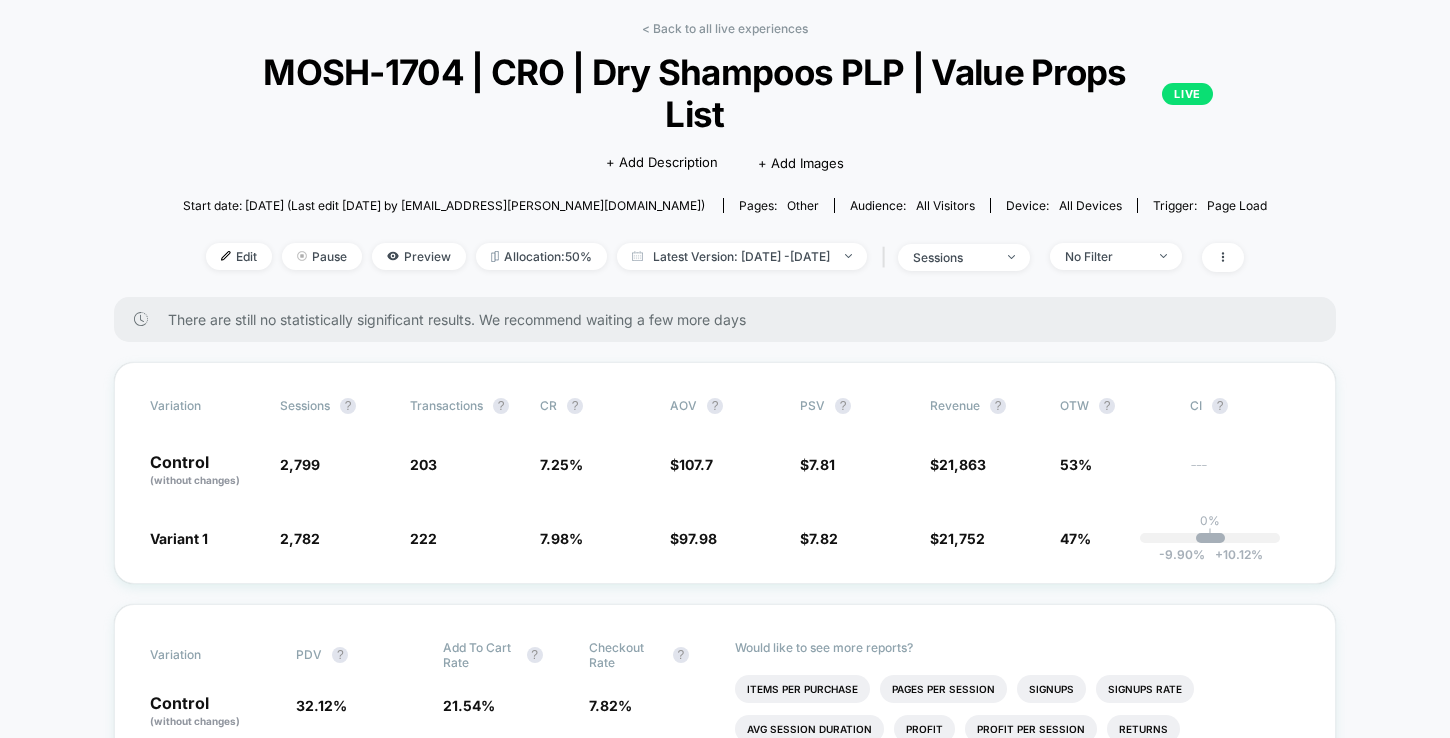 scroll, scrollTop: 0, scrollLeft: 0, axis: both 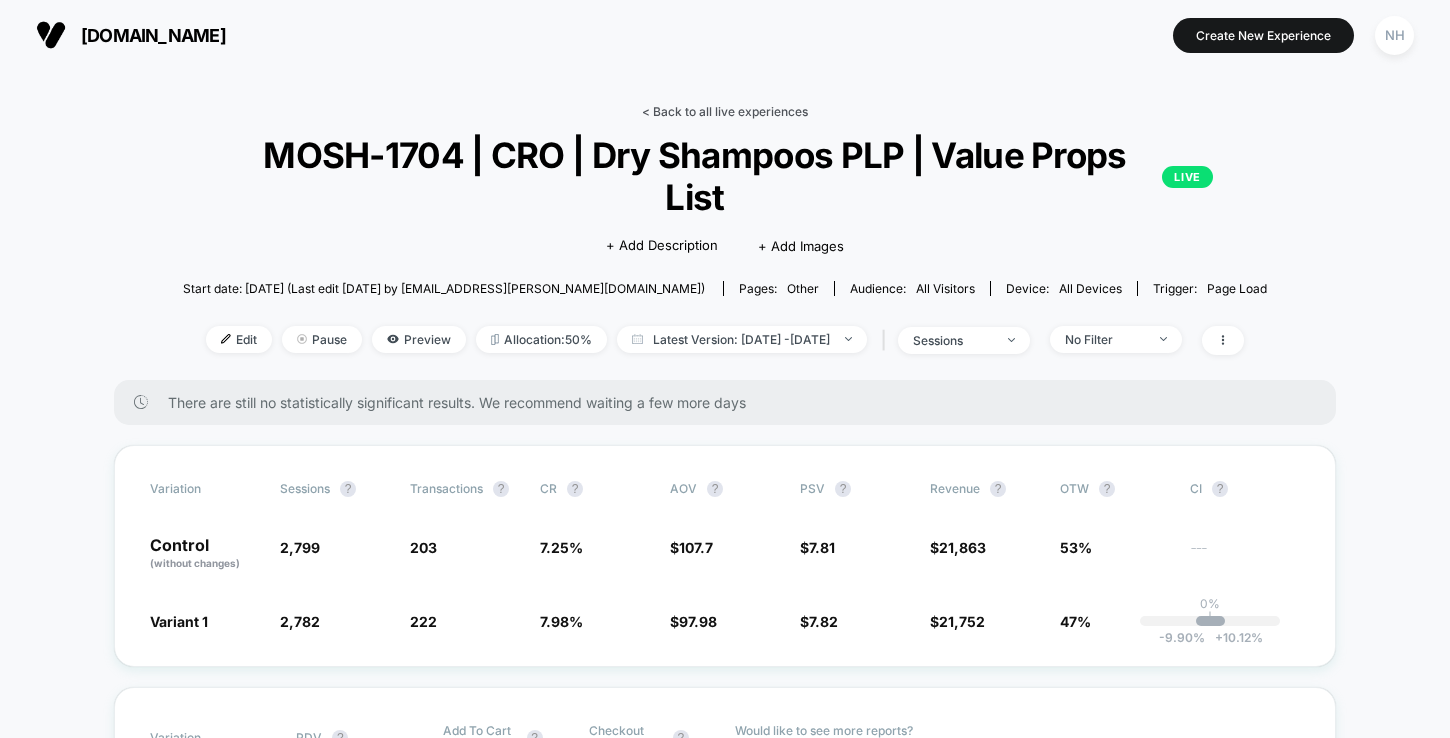 click on "< Back to all live experiences" at bounding box center [725, 111] 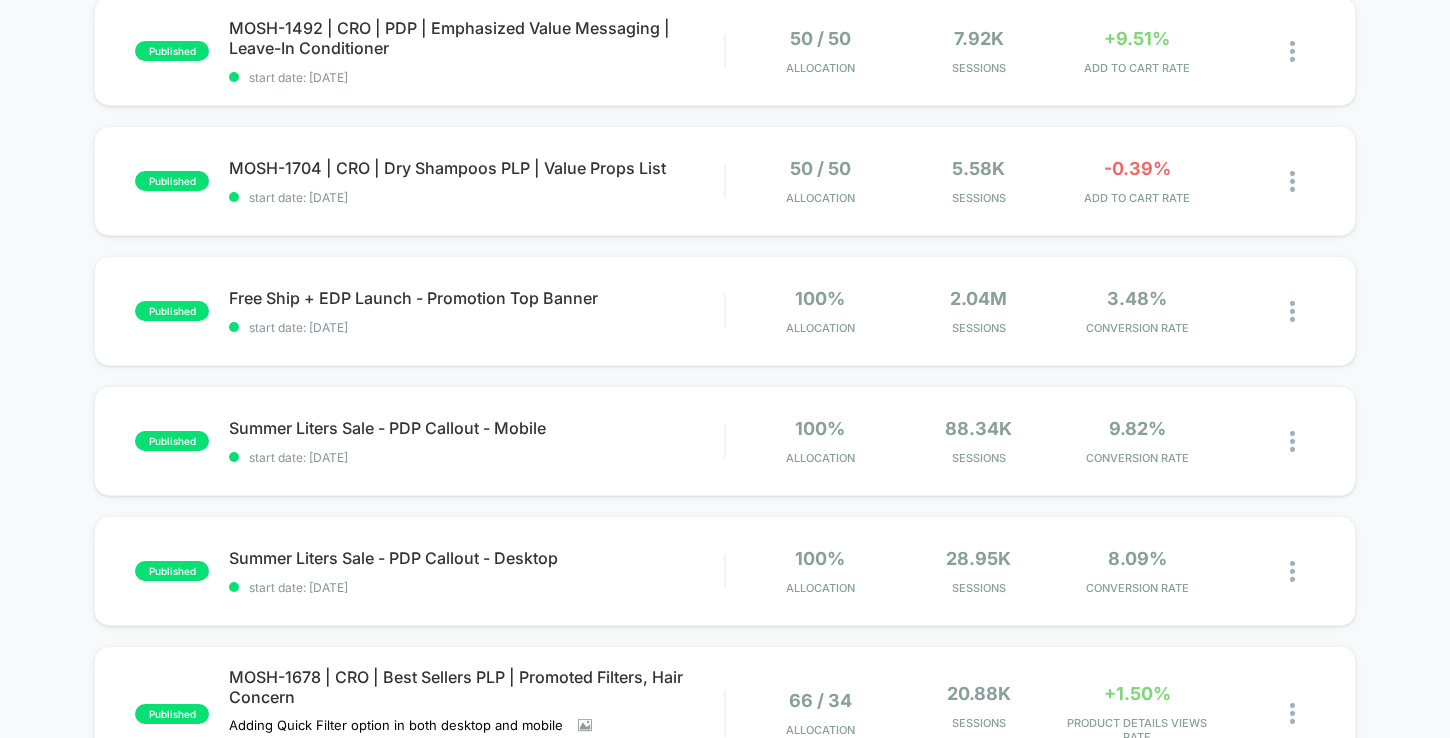scroll, scrollTop: 764, scrollLeft: 0, axis: vertical 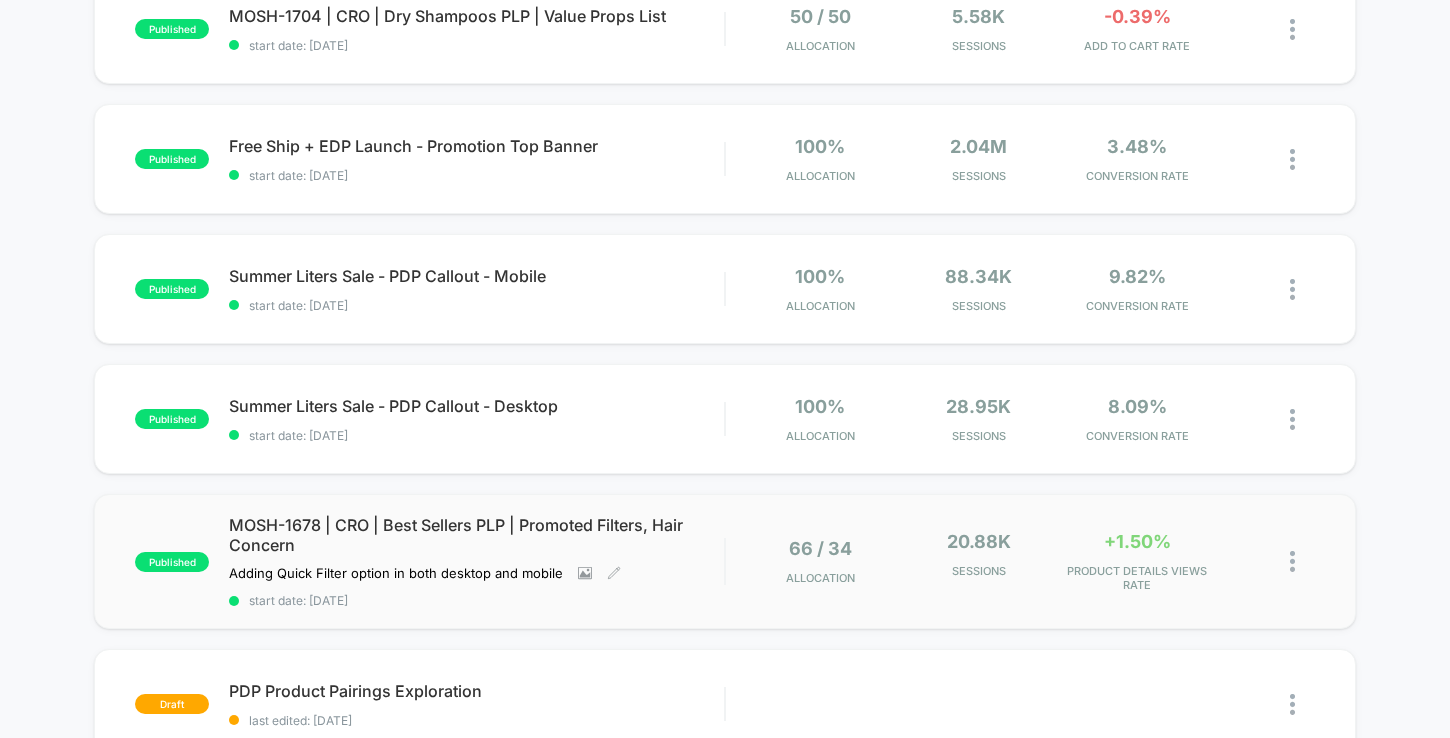 click on "MOSH-1678 | CRO | Best Sellers PLP | Promoted Filters, Hair Concern" at bounding box center (476, 535) 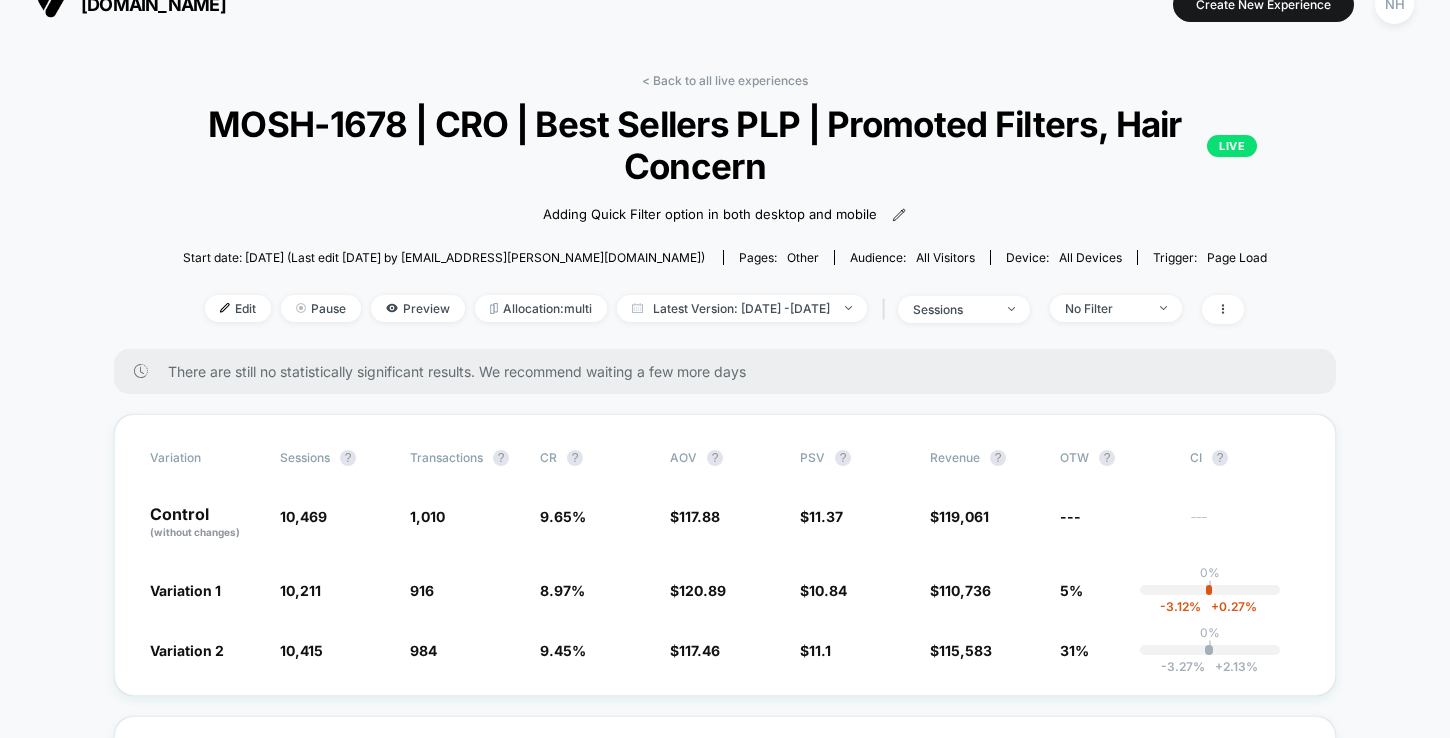 scroll, scrollTop: 36, scrollLeft: 0, axis: vertical 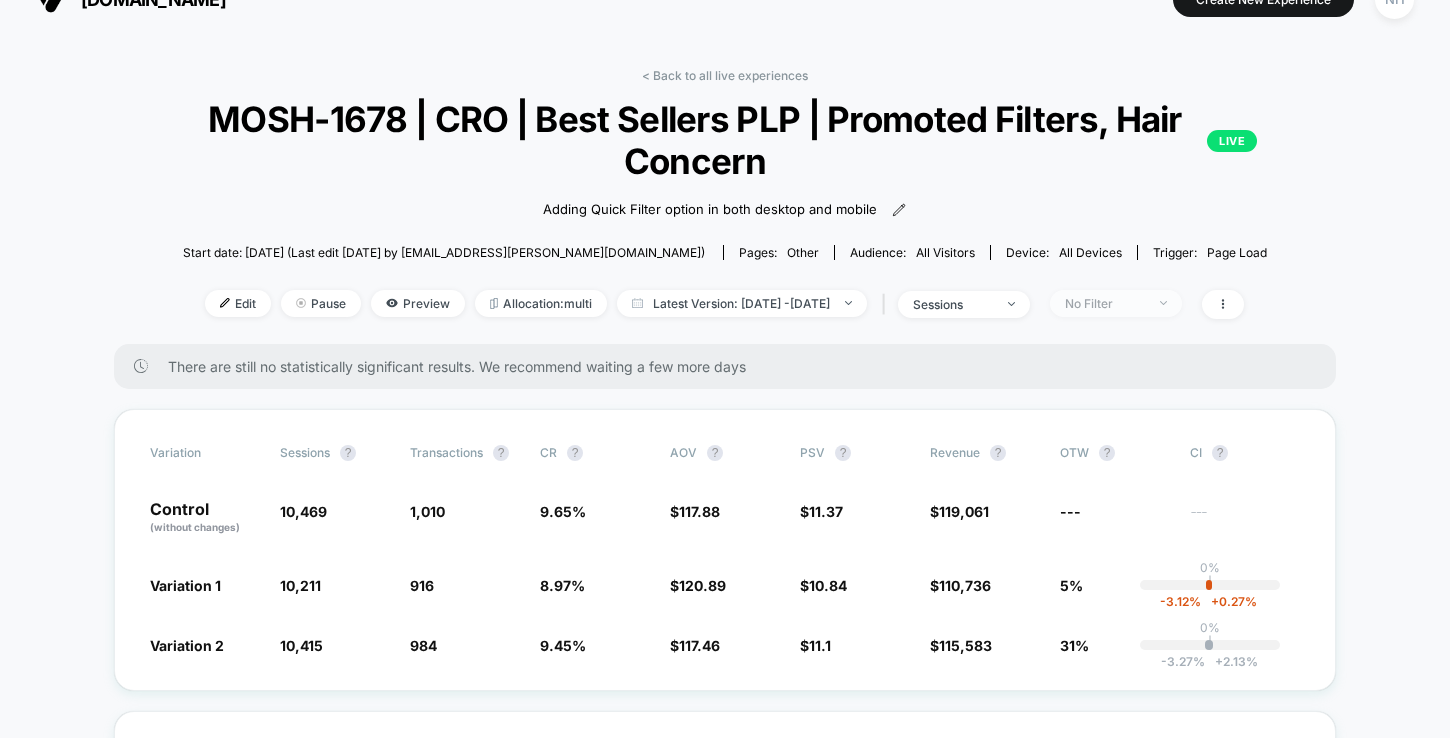 click on "No Filter" at bounding box center [1105, 303] 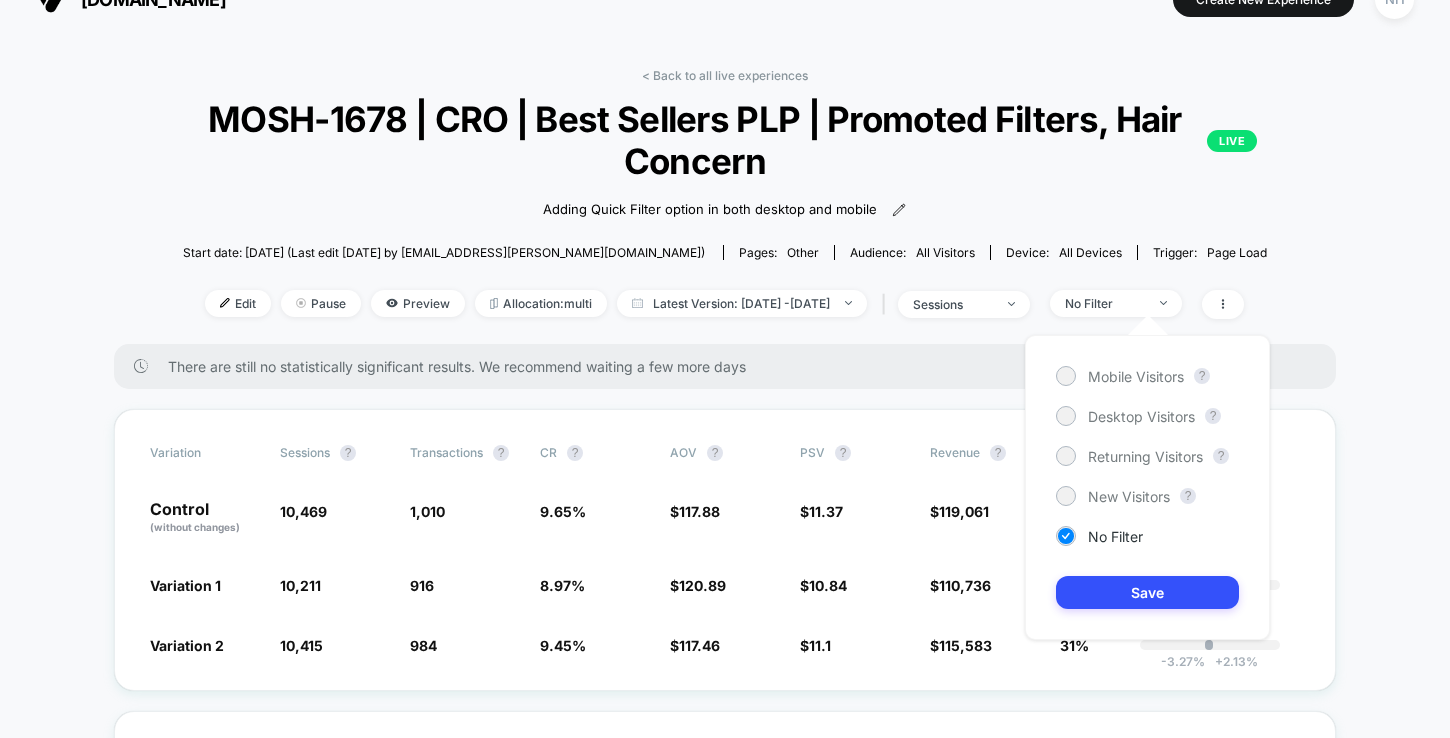 click on "Mobile Visitors ? Desktop Visitors ? Returning Visitors ? New Visitors ? No Filter Save" at bounding box center [1147, 487] 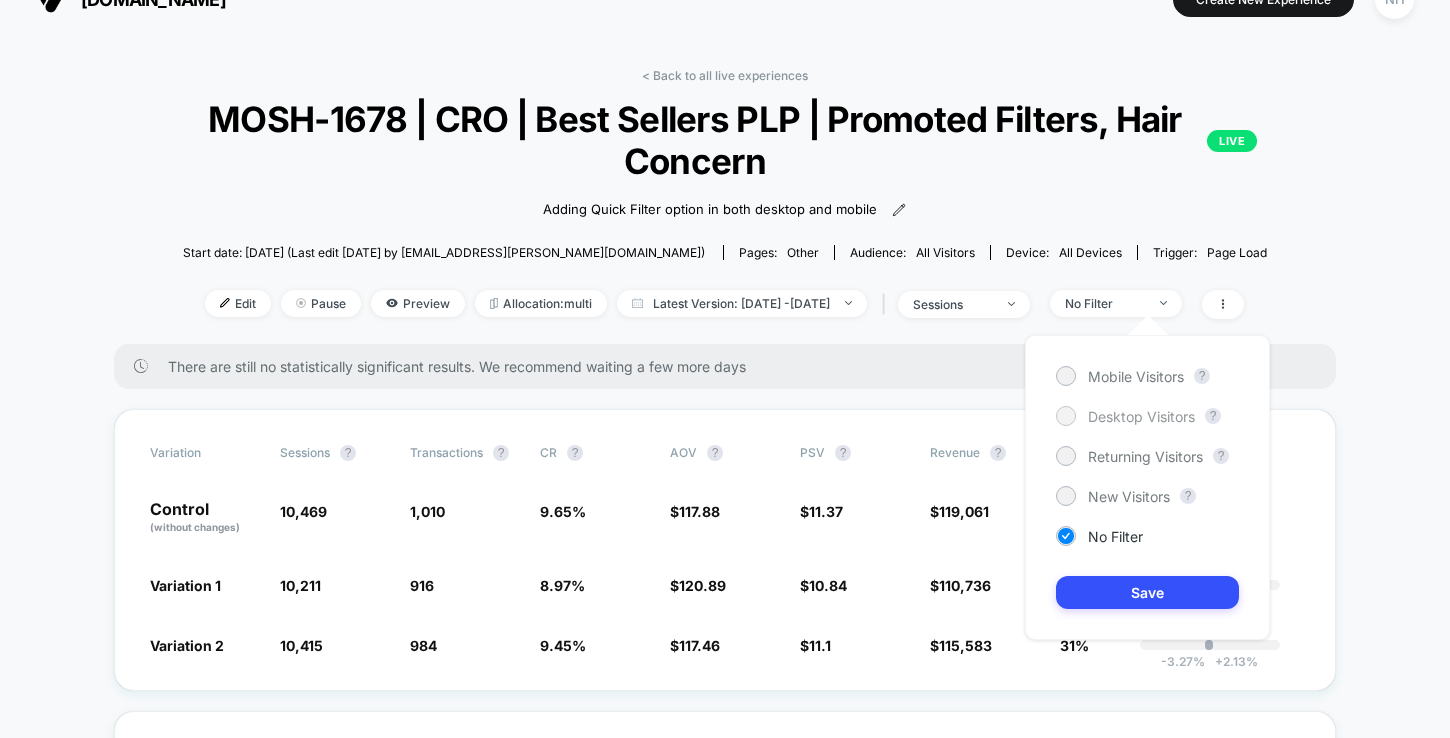 click on "Desktop Visitors" at bounding box center (1141, 416) 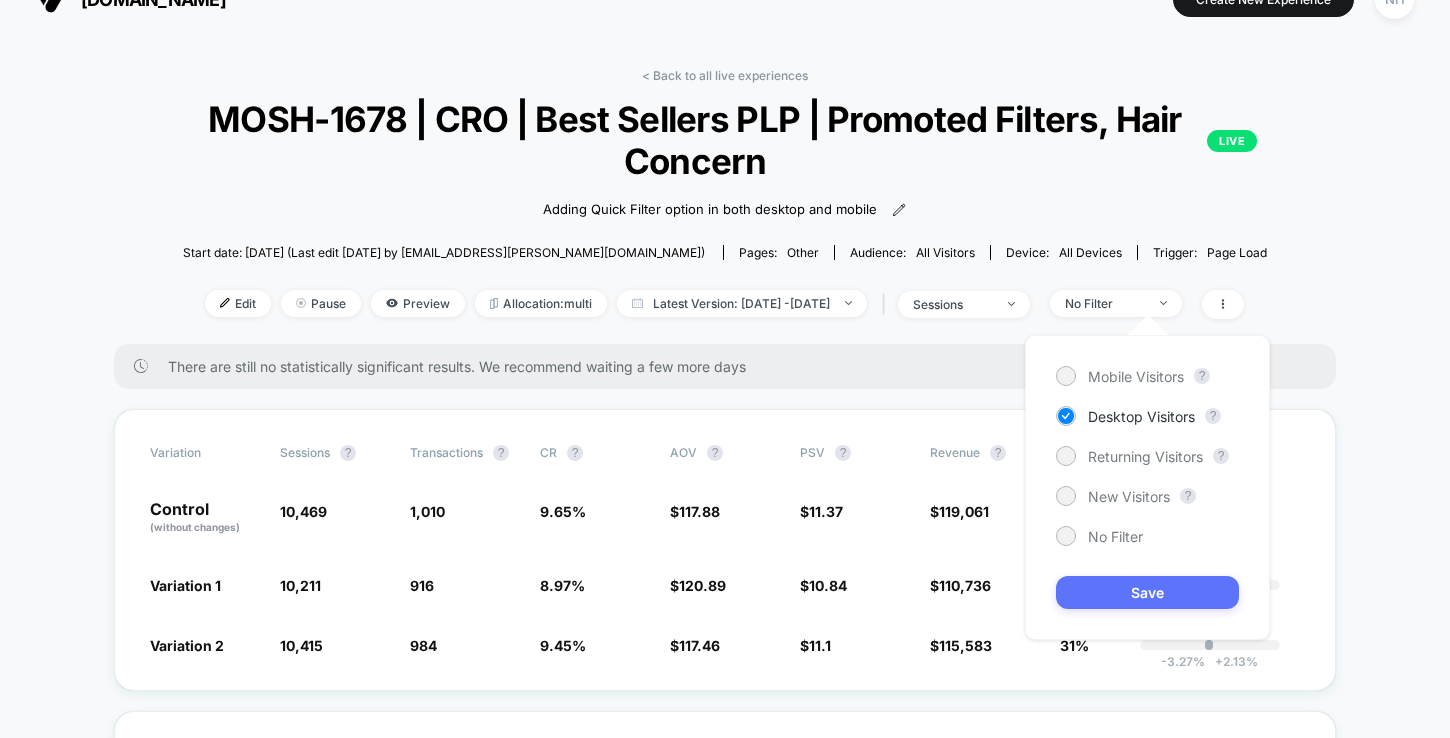 click on "Save" at bounding box center [1147, 592] 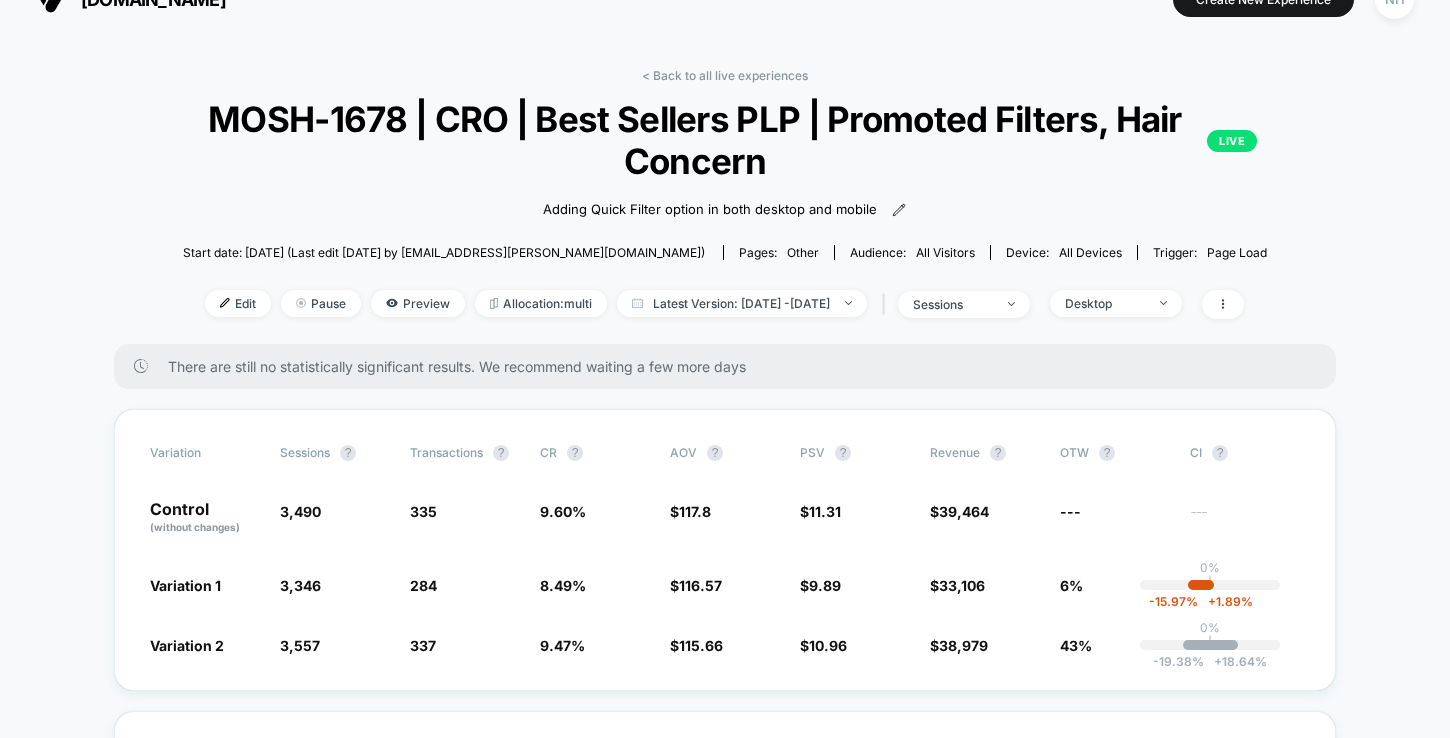 click on "< Back to all live experiences  MOSH-1678 | CRO | Best Sellers PLP | Promoted Filters, Hair Concern LIVE Adding Quick Filter option in both desktop and mobile Click to view images Click to edit experience details Adding Quick Filter option in both desktop and mobile Start date: [DATE] (Last edit [DATE] by [EMAIL_ADDRESS][PERSON_NAME][DOMAIN_NAME]) Pages: other Audience: All Visitors Device: all devices Trigger: Page Load Edit Pause  Preview Allocation:  multi Latest Version:     [DATE]    -    [DATE] |   sessions   Desktop" at bounding box center [724, 206] 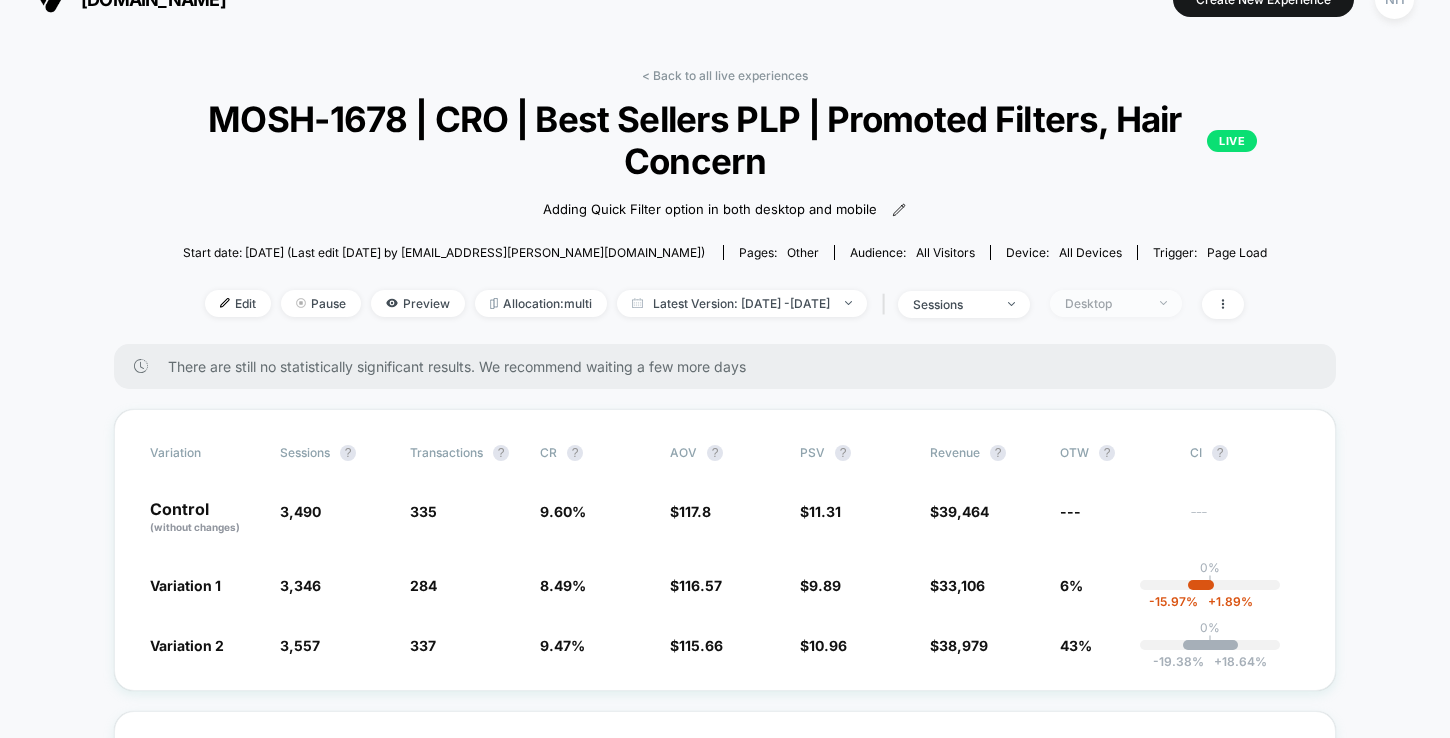 click on "Desktop" at bounding box center (1105, 303) 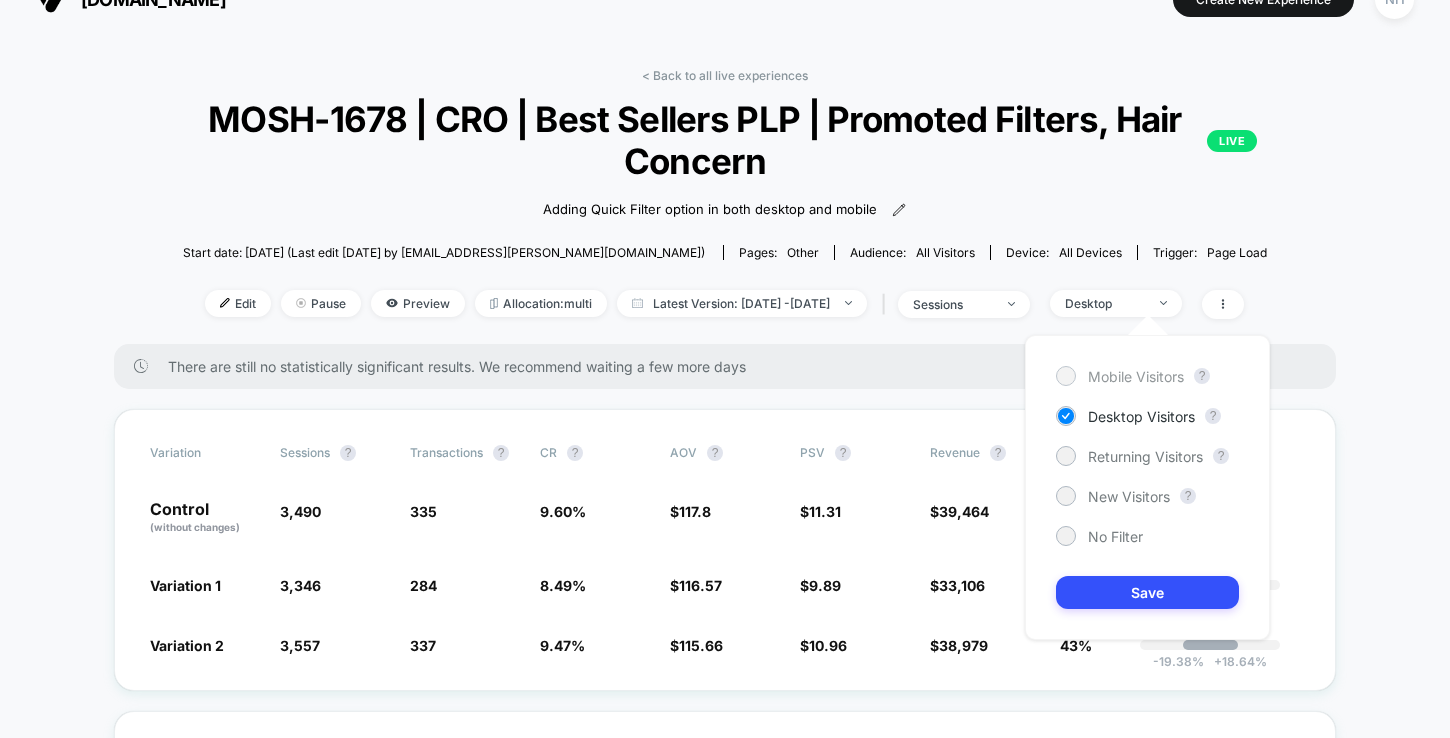 click on "Mobile Visitors" at bounding box center (1136, 376) 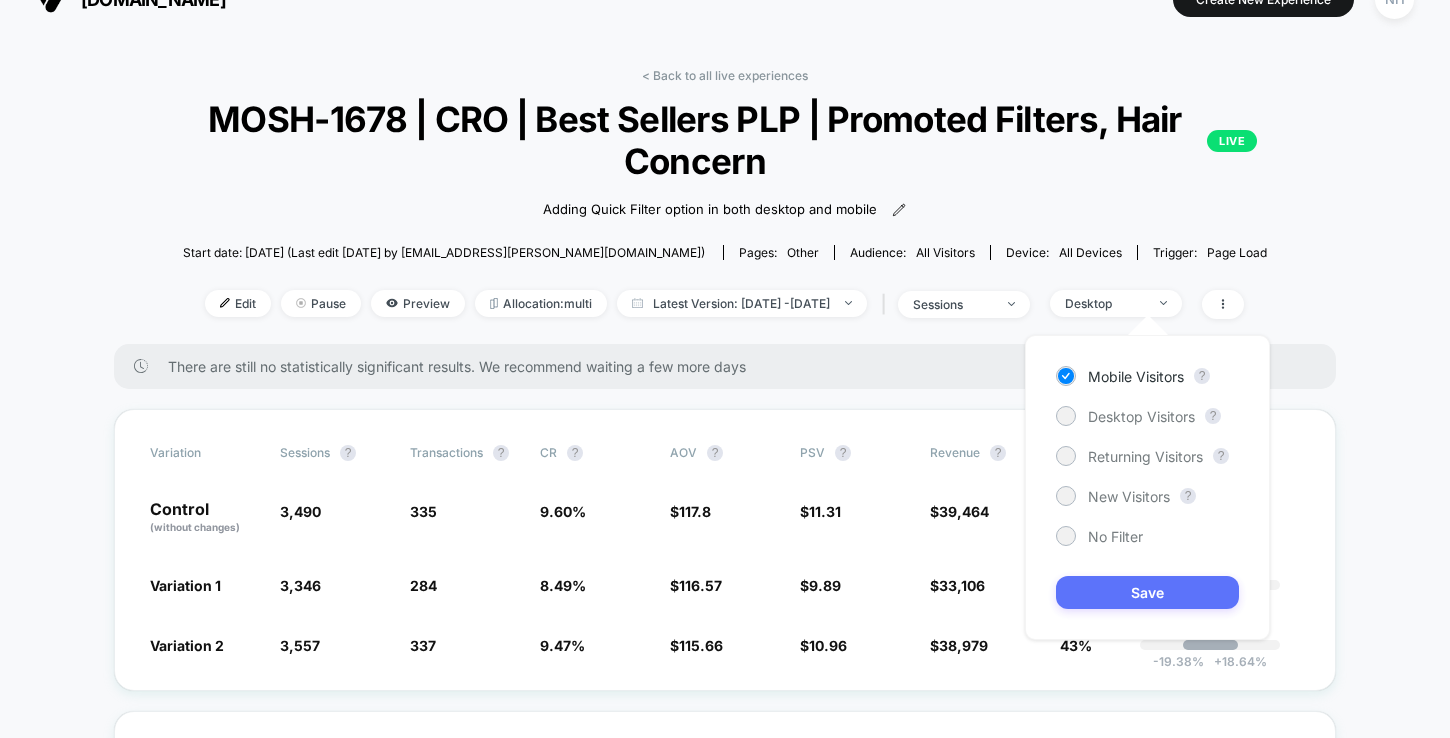 click on "Save" at bounding box center (1147, 592) 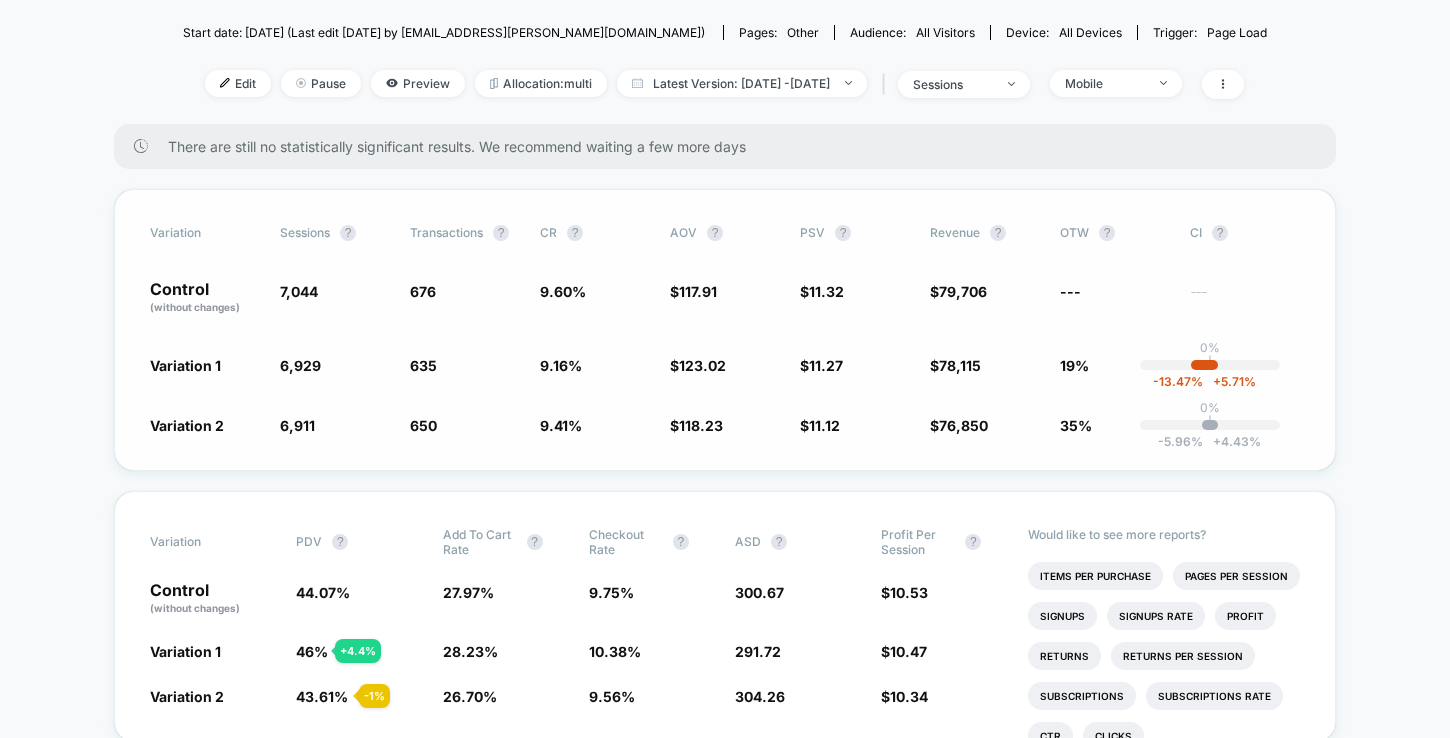 scroll, scrollTop: 307, scrollLeft: 0, axis: vertical 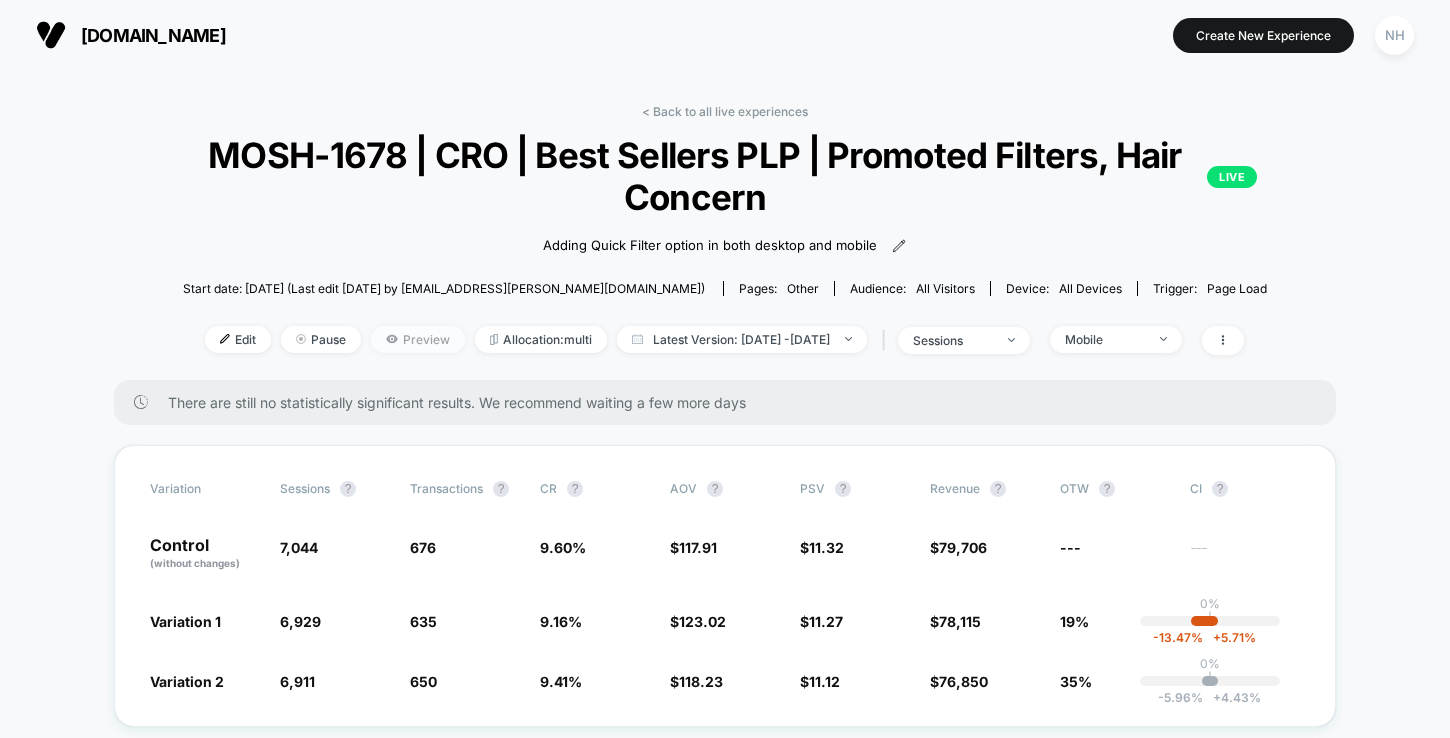 click on "Preview" at bounding box center [418, 339] 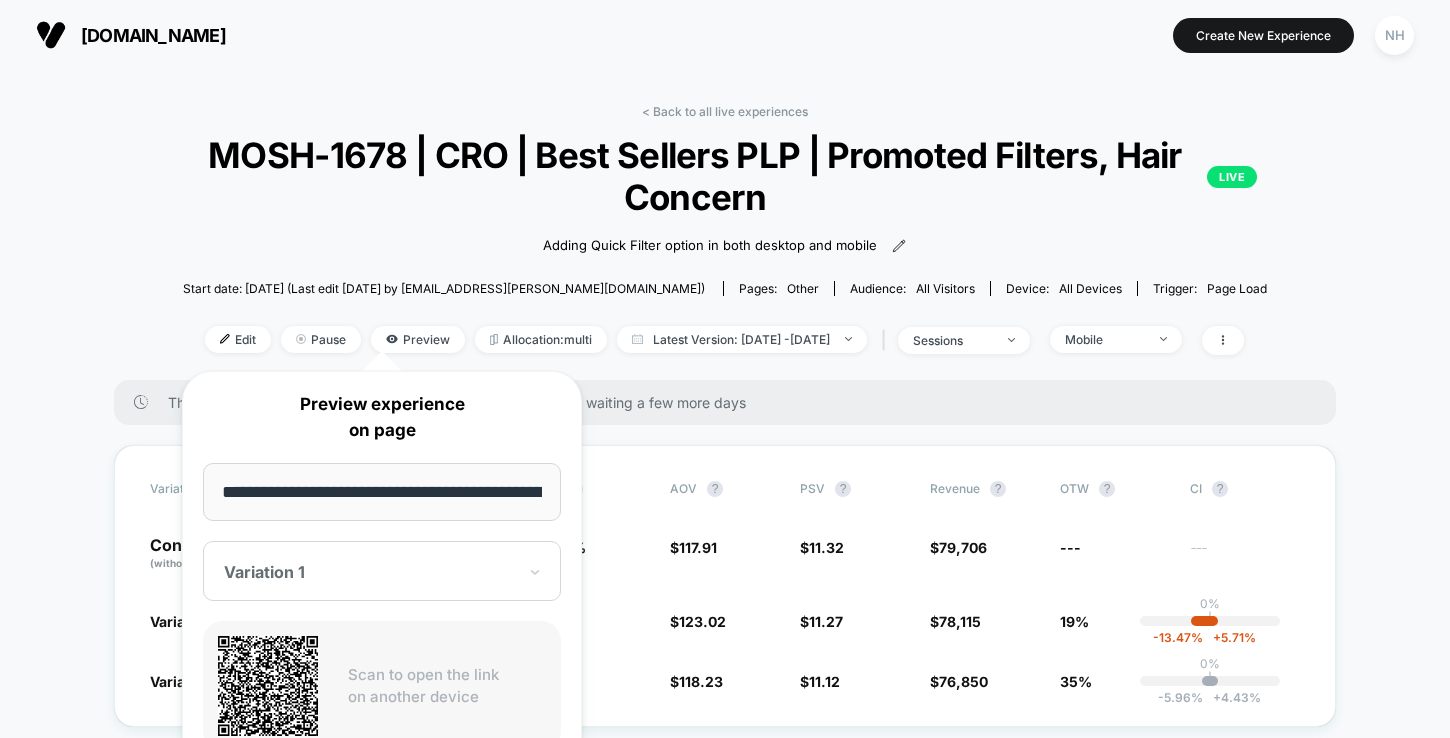 scroll, scrollTop: 0, scrollLeft: 97, axis: horizontal 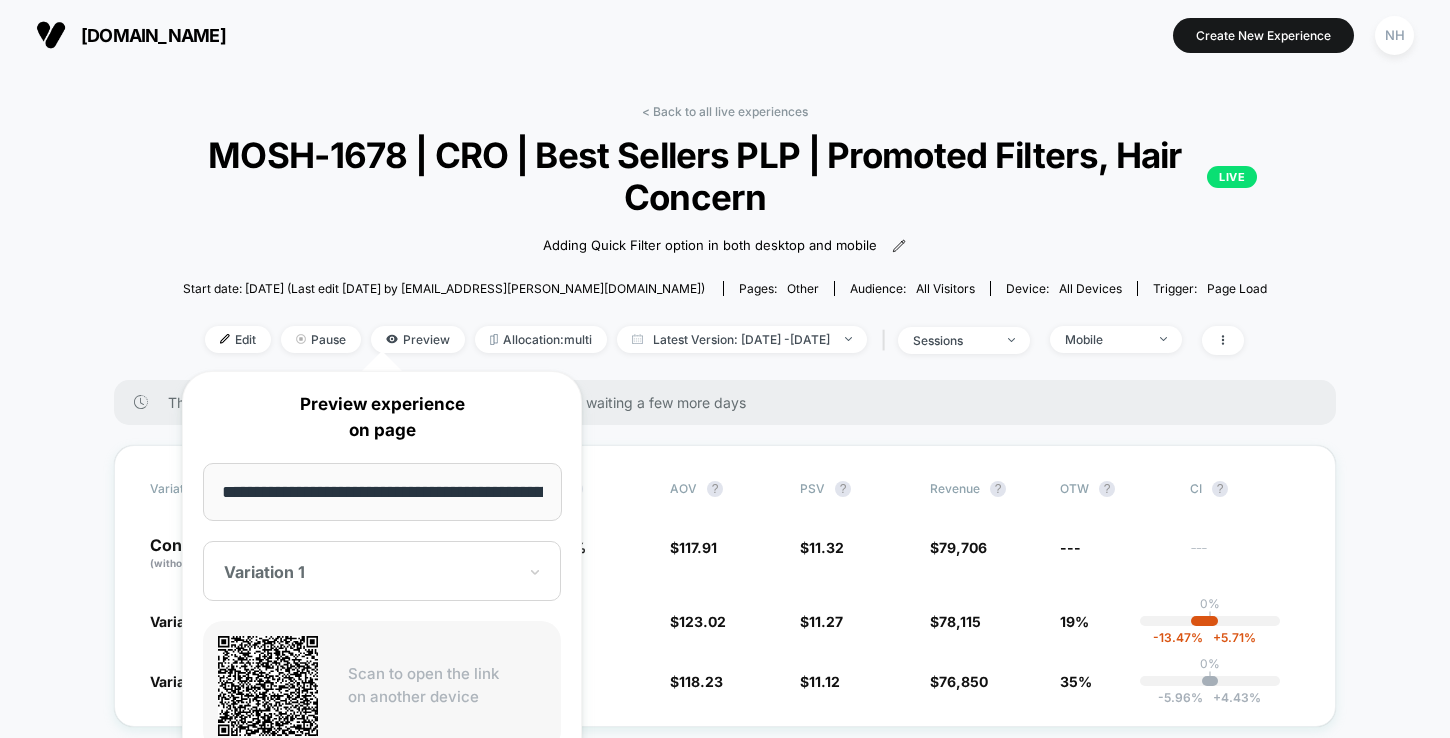 click on "There are still no statistically significant results. We recommend waiting a few more days" at bounding box center [732, 402] 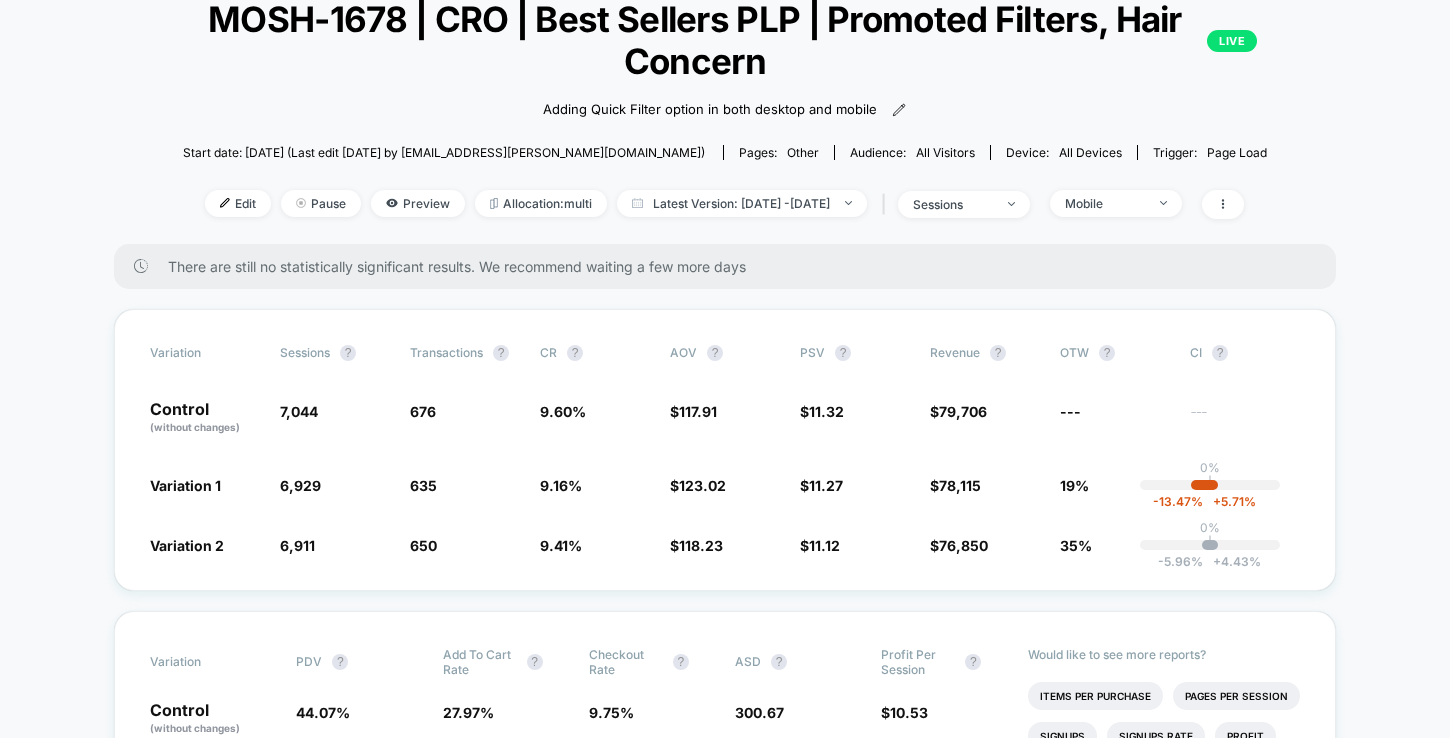 scroll, scrollTop: 187, scrollLeft: 0, axis: vertical 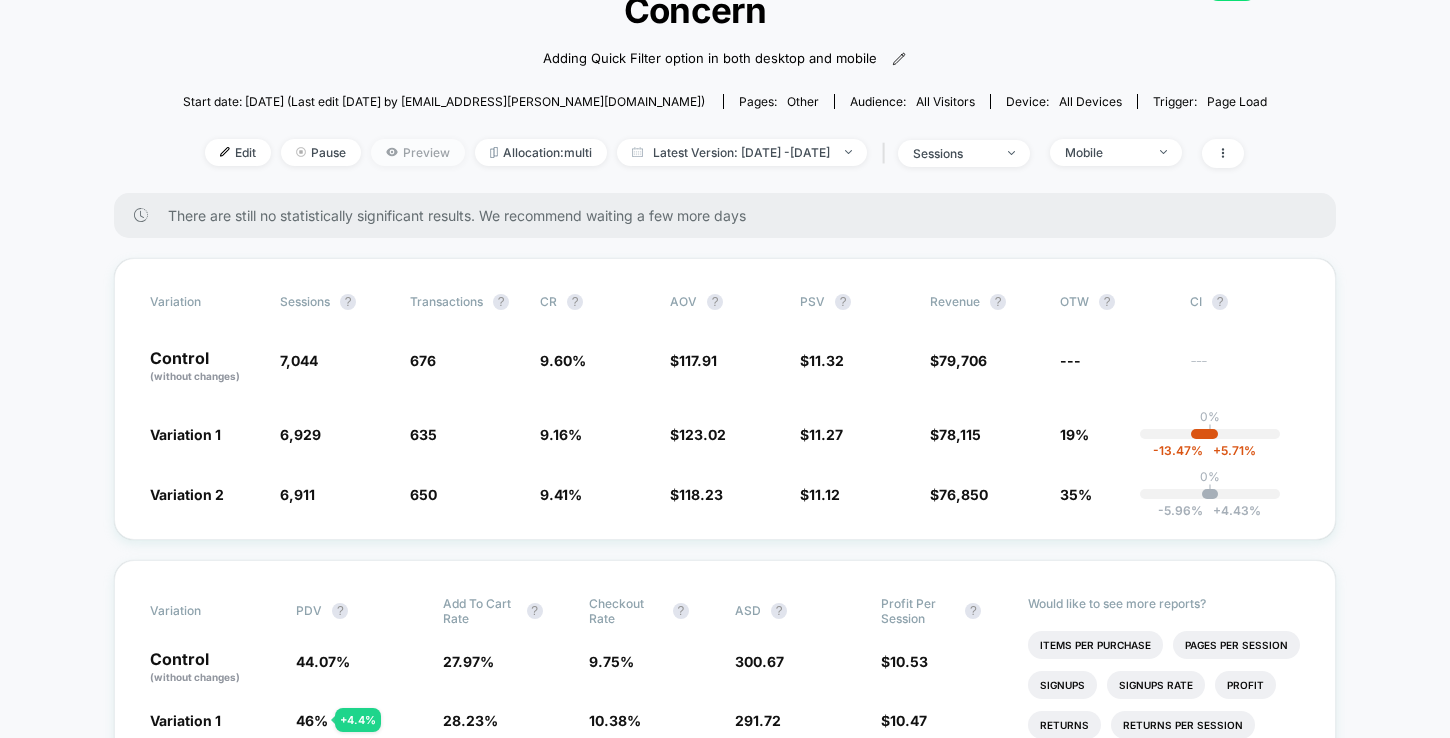click on "Preview" at bounding box center [418, 152] 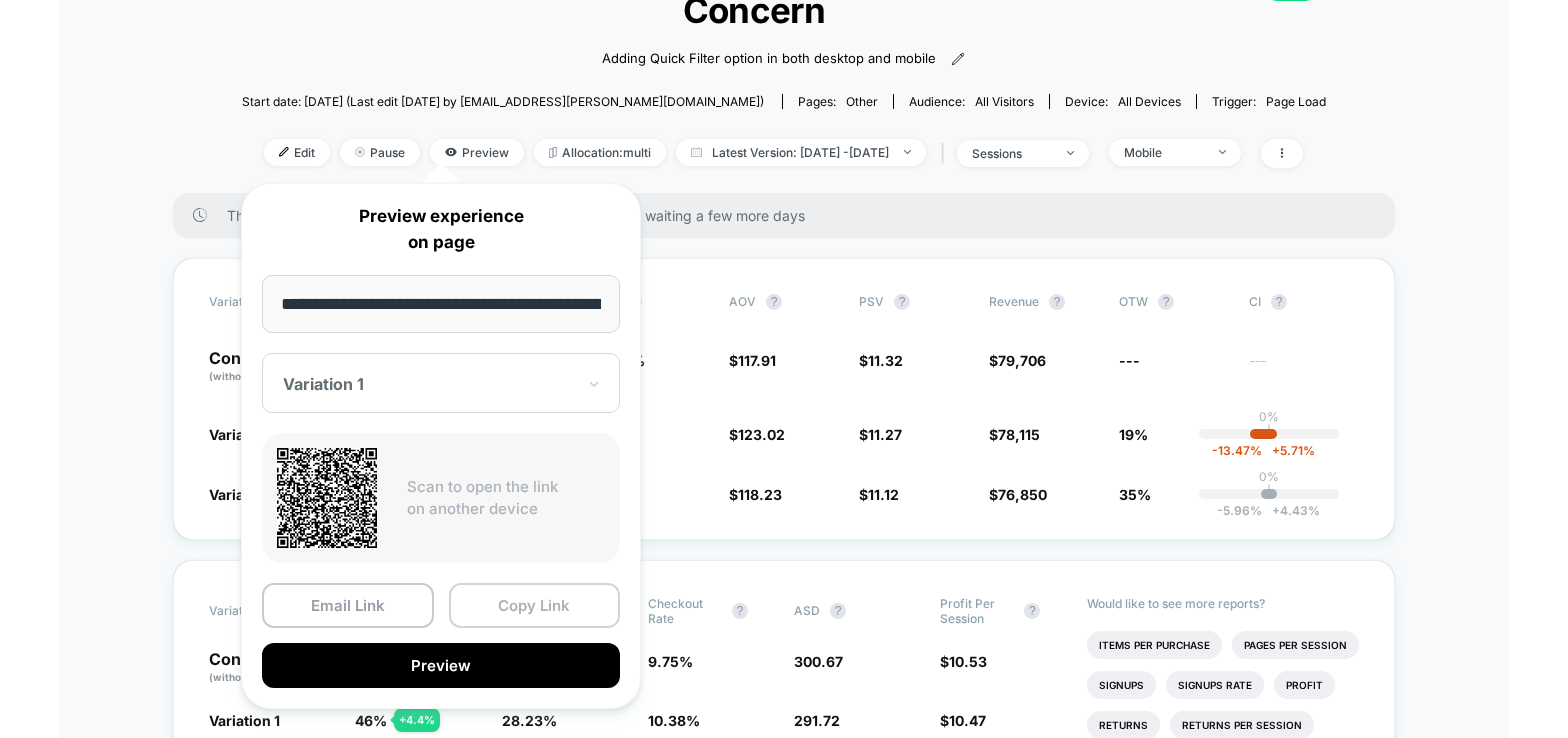 scroll, scrollTop: 0, scrollLeft: 97, axis: horizontal 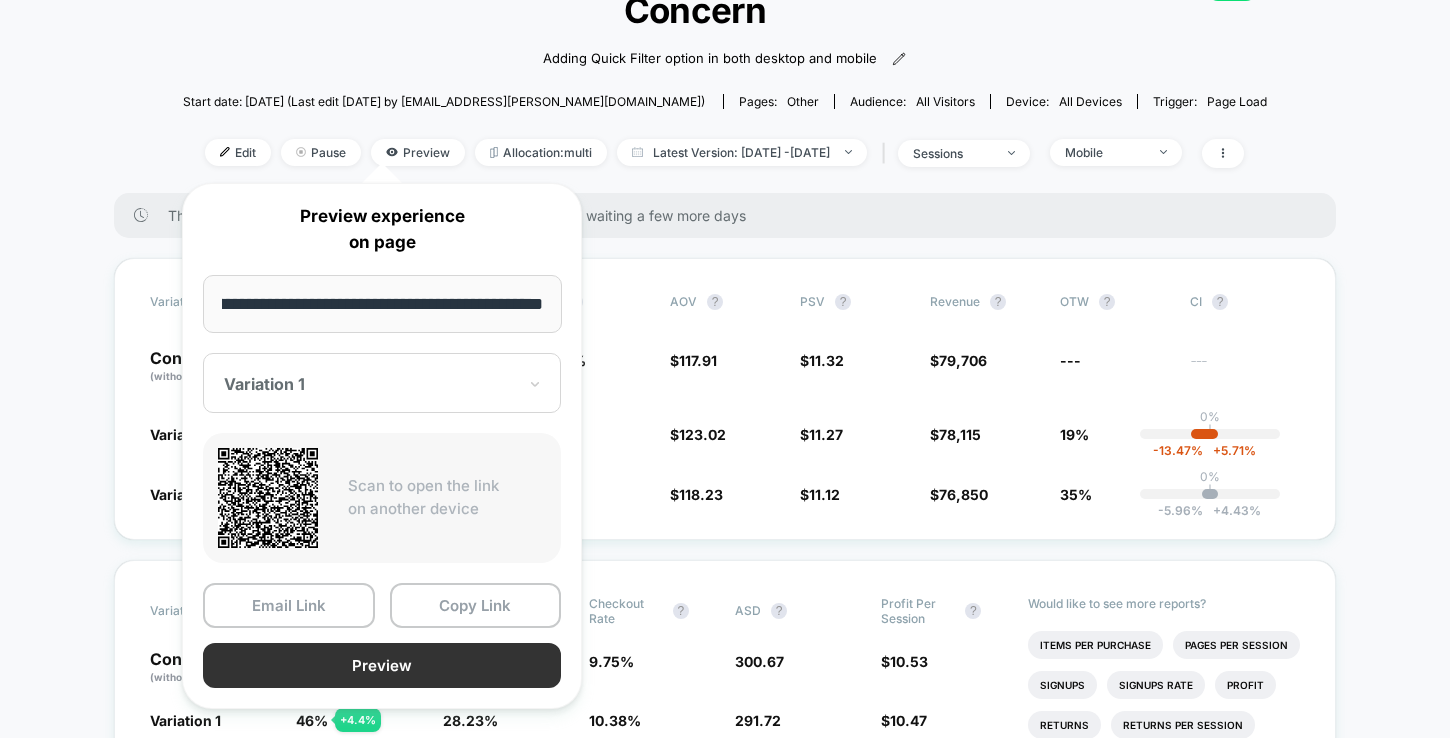 click on "Preview" at bounding box center (382, 665) 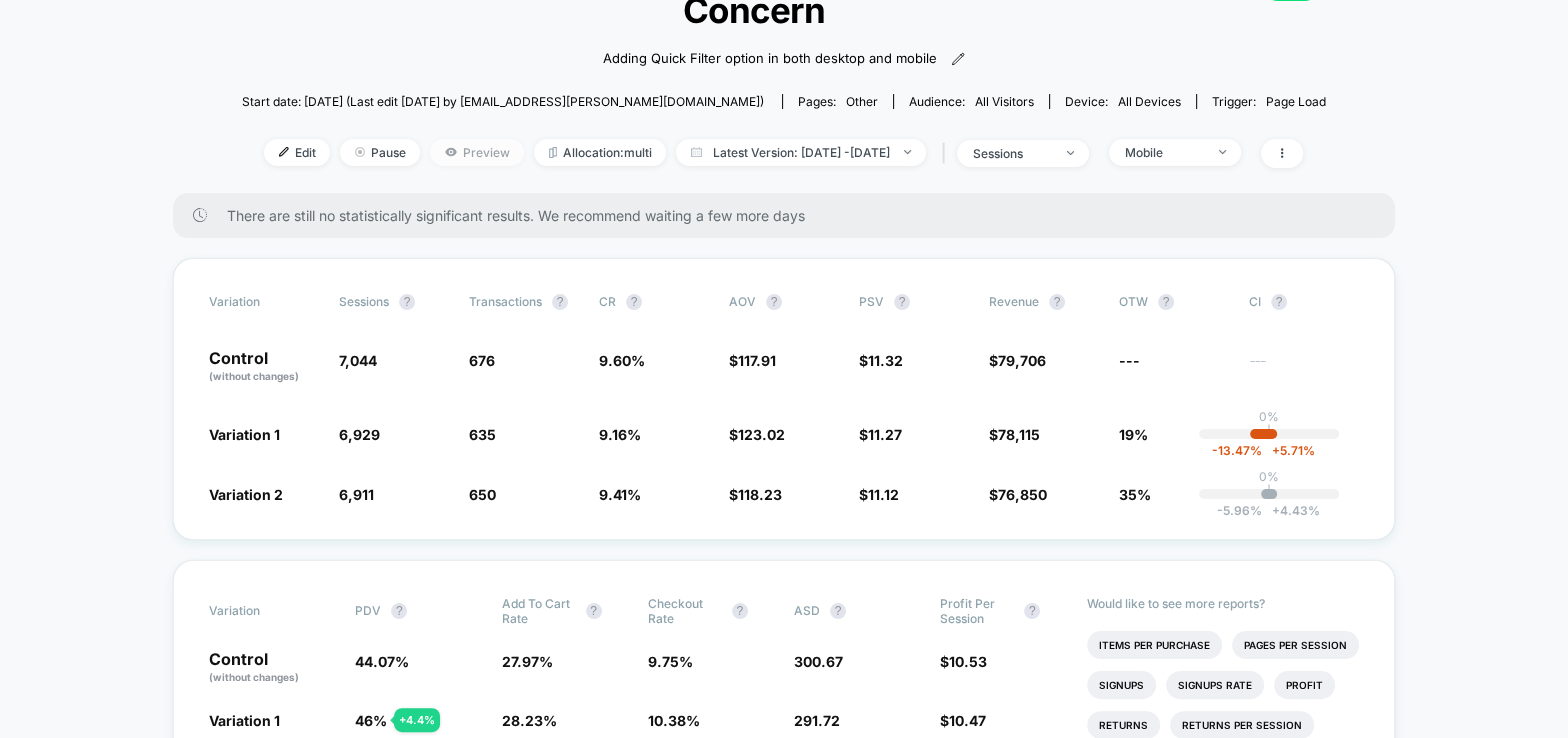 click on "Preview" at bounding box center (477, 152) 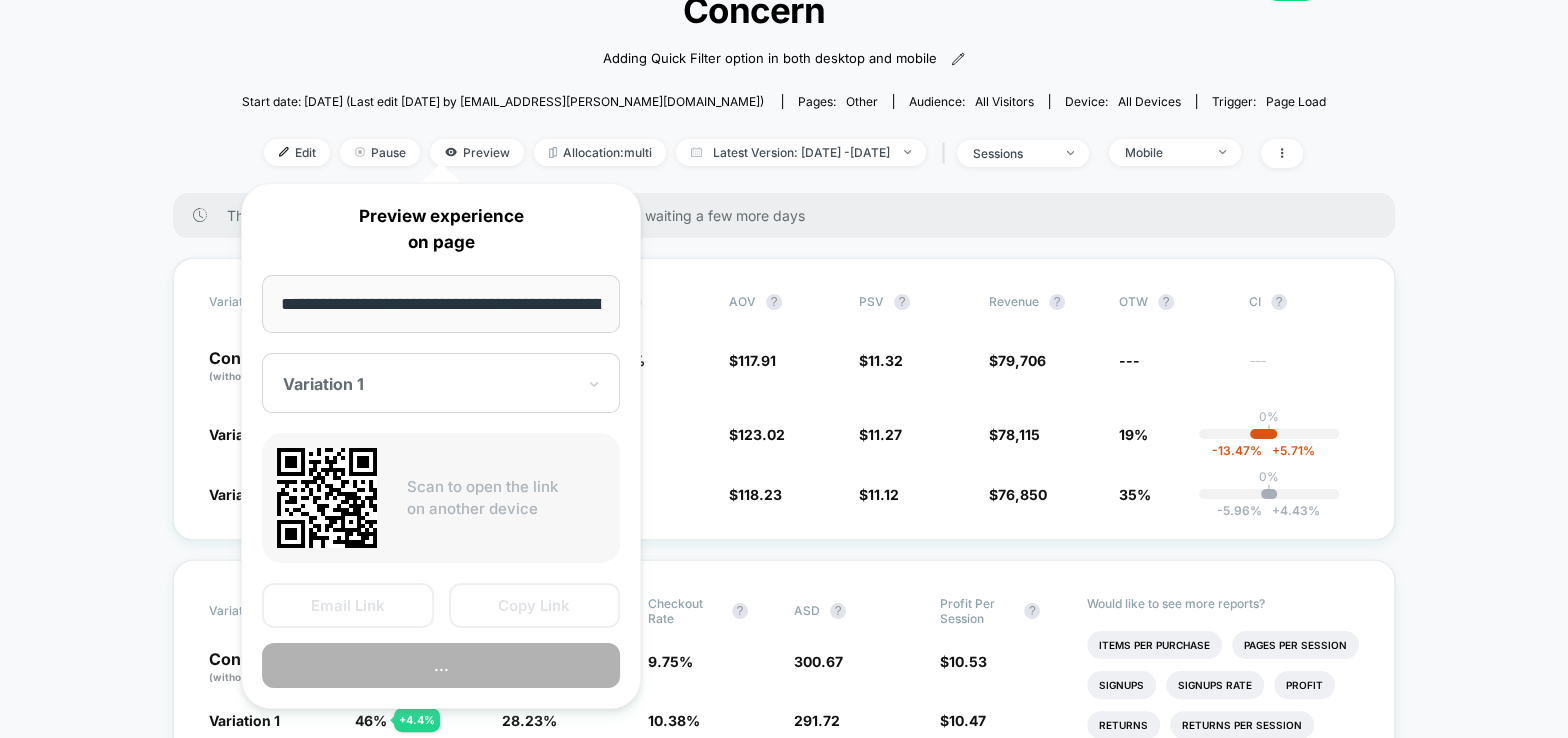 scroll, scrollTop: 0, scrollLeft: 97, axis: horizontal 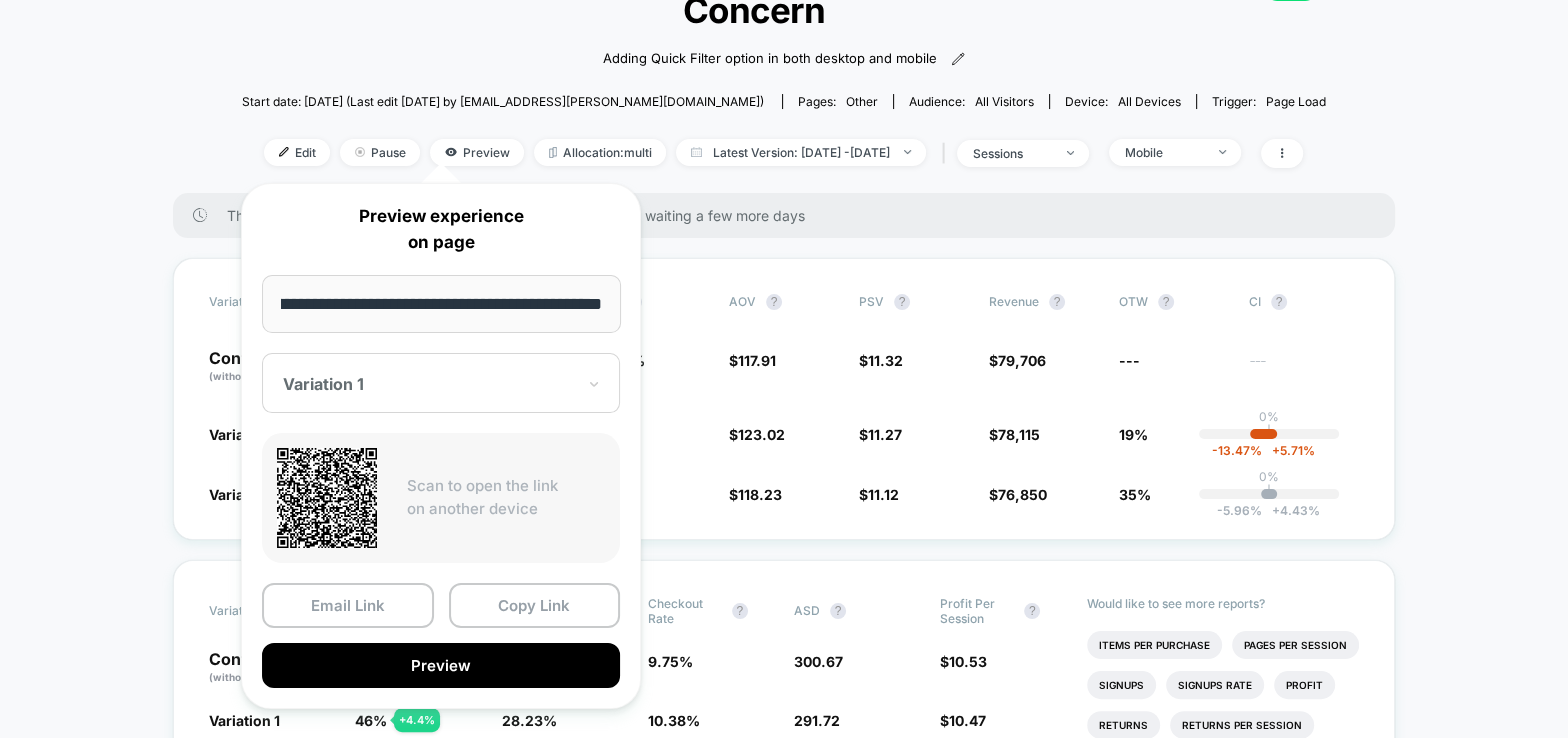 click on "Variation 1" at bounding box center (441, 383) 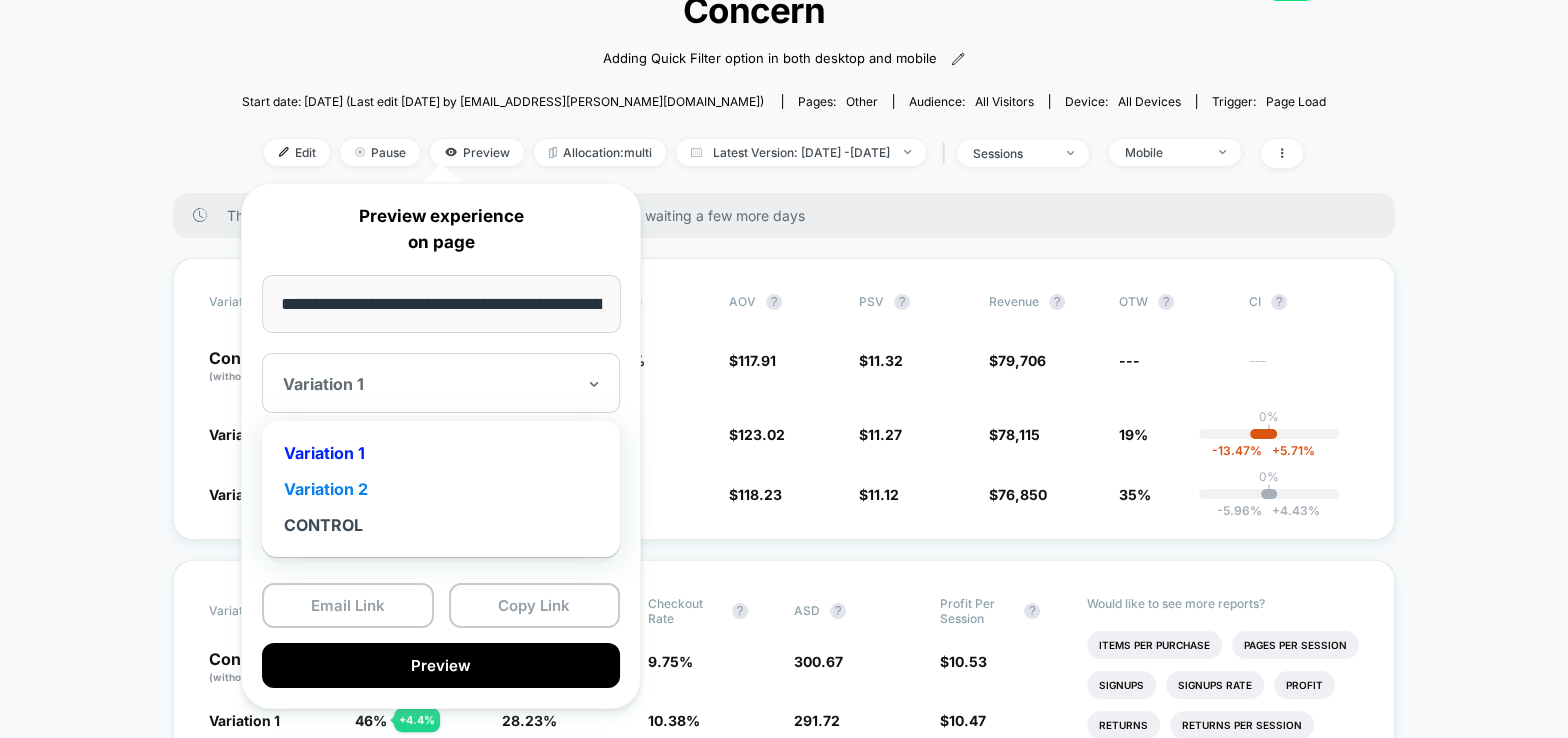 click on "Variation 2" at bounding box center [441, 489] 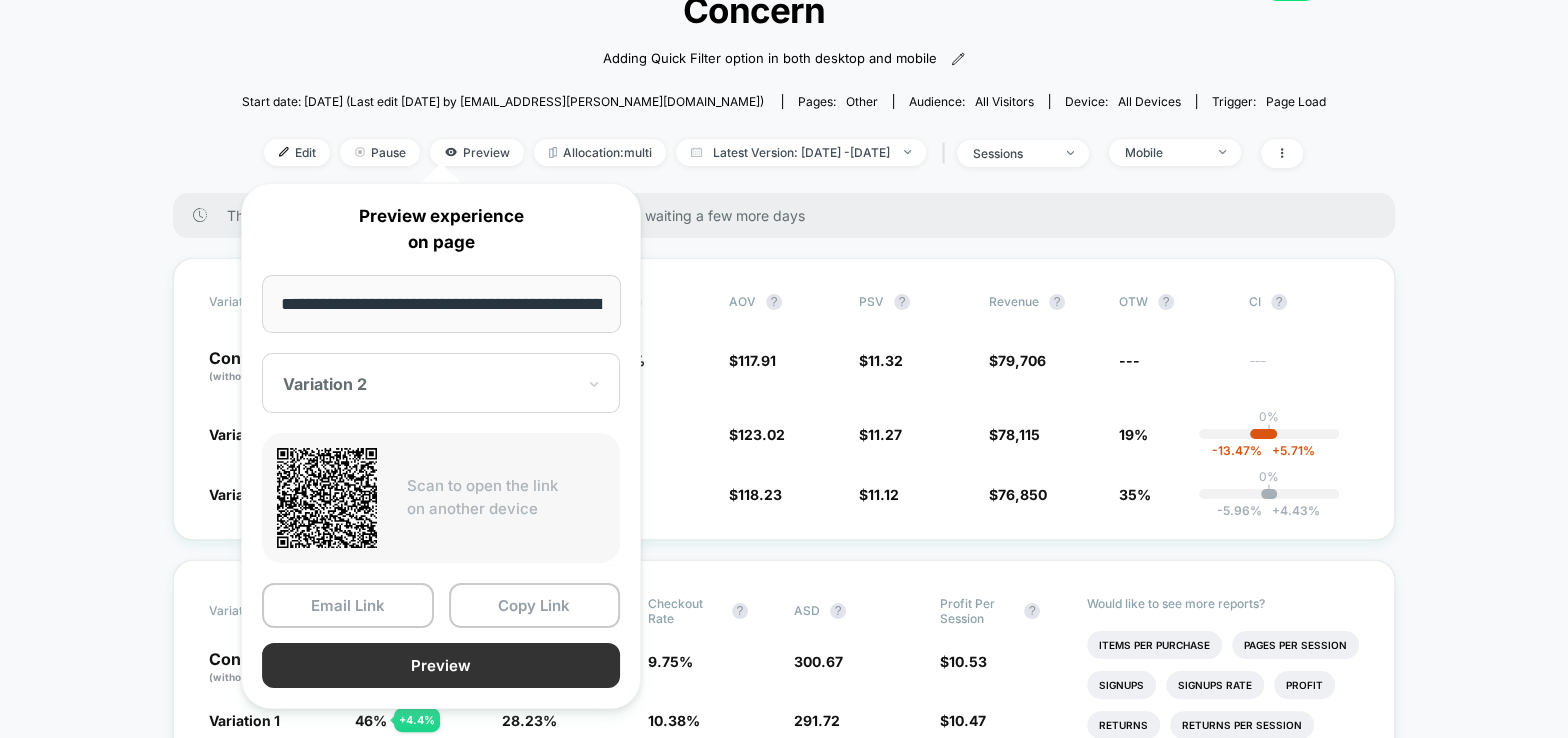 click on "Preview" at bounding box center (441, 665) 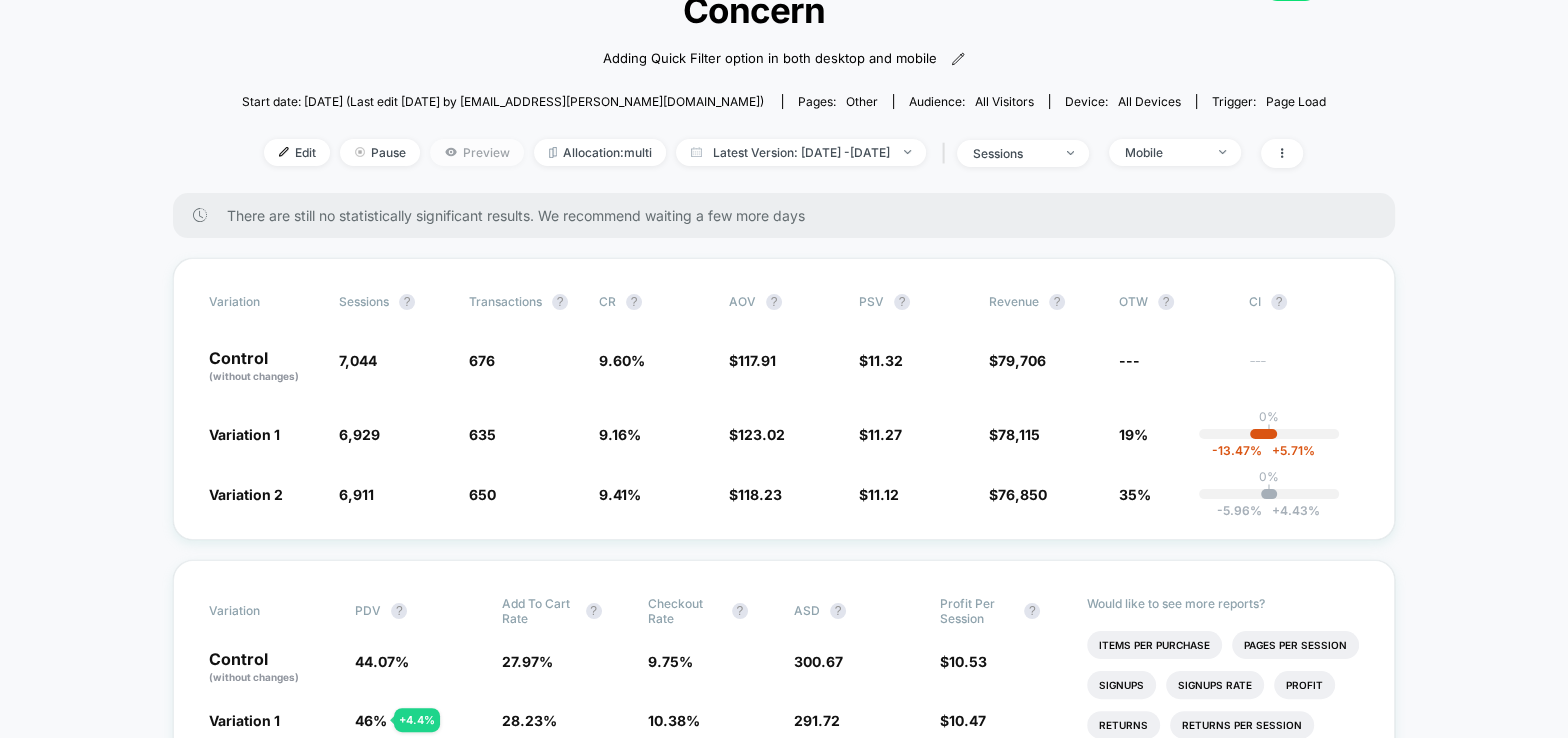 click on "Preview" at bounding box center (477, 152) 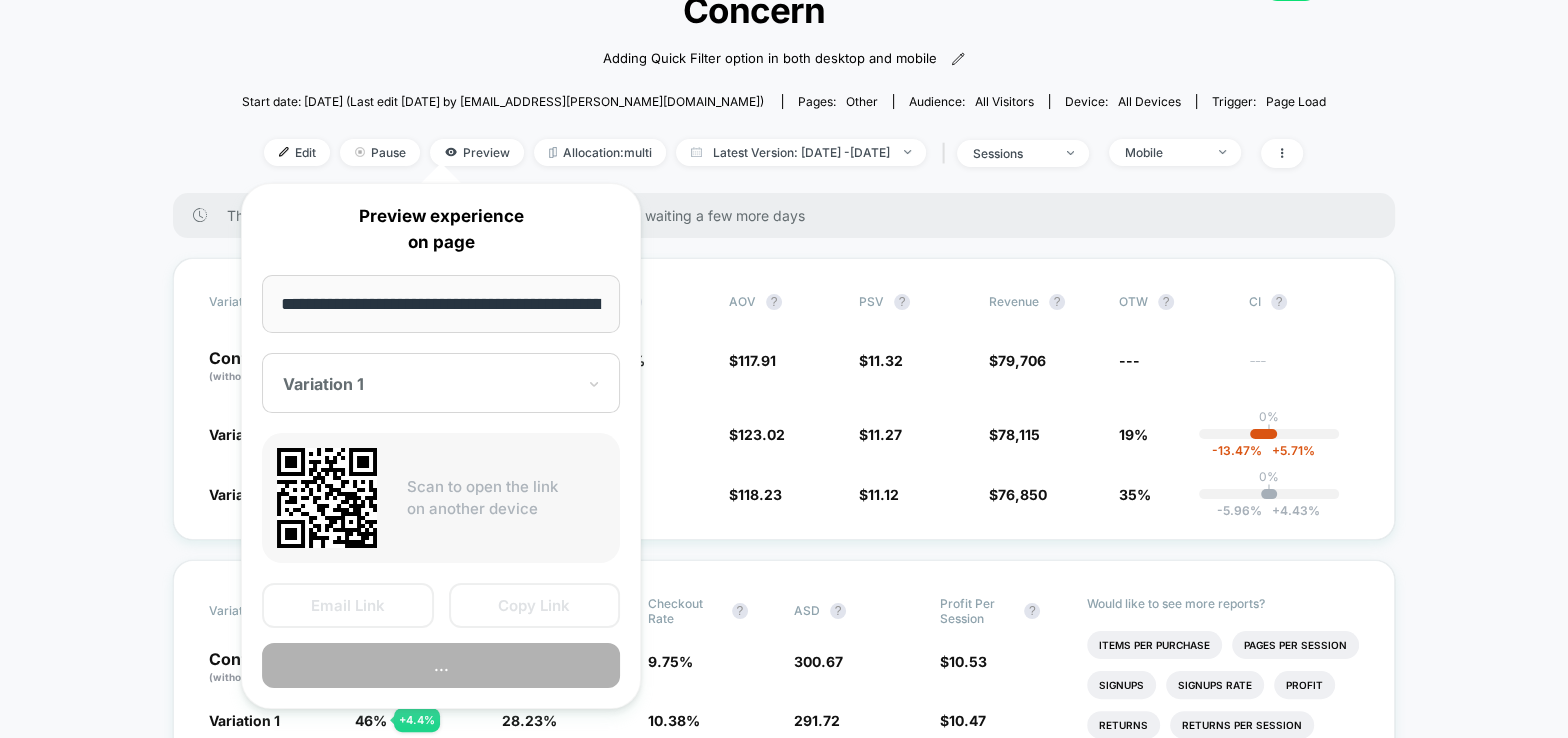 scroll, scrollTop: 0, scrollLeft: 97, axis: horizontal 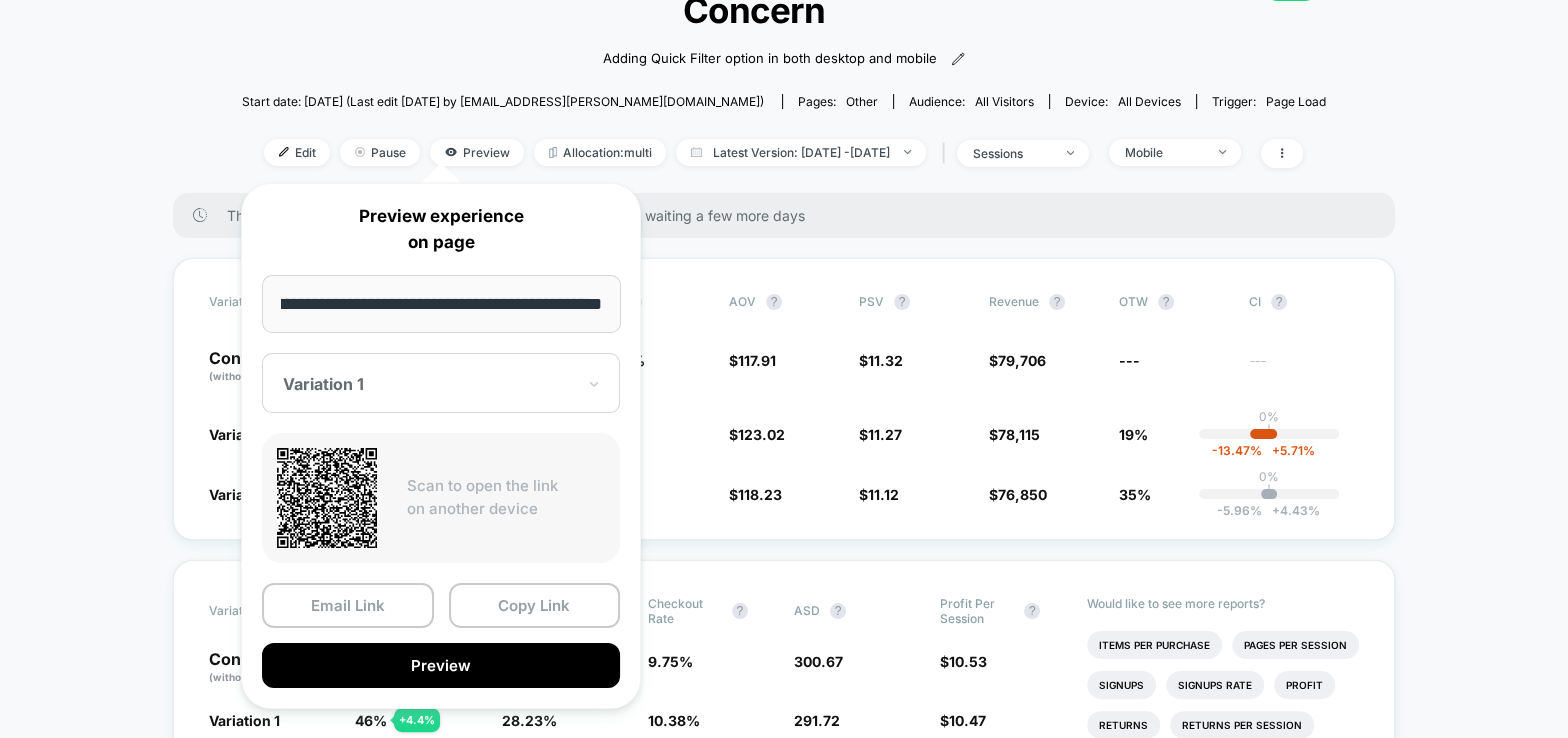 click at bounding box center (429, 384) 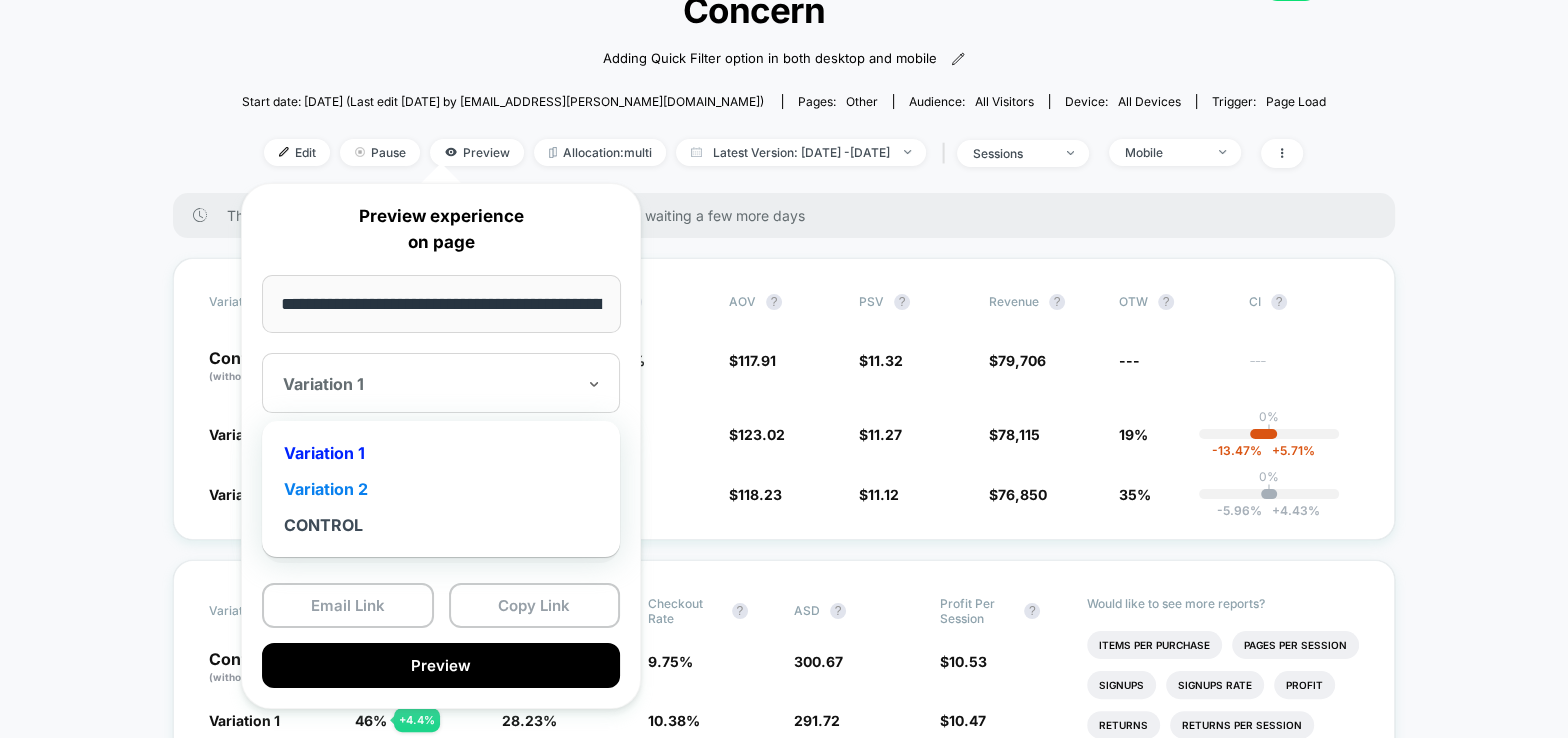 click on "Variation 2" at bounding box center [441, 489] 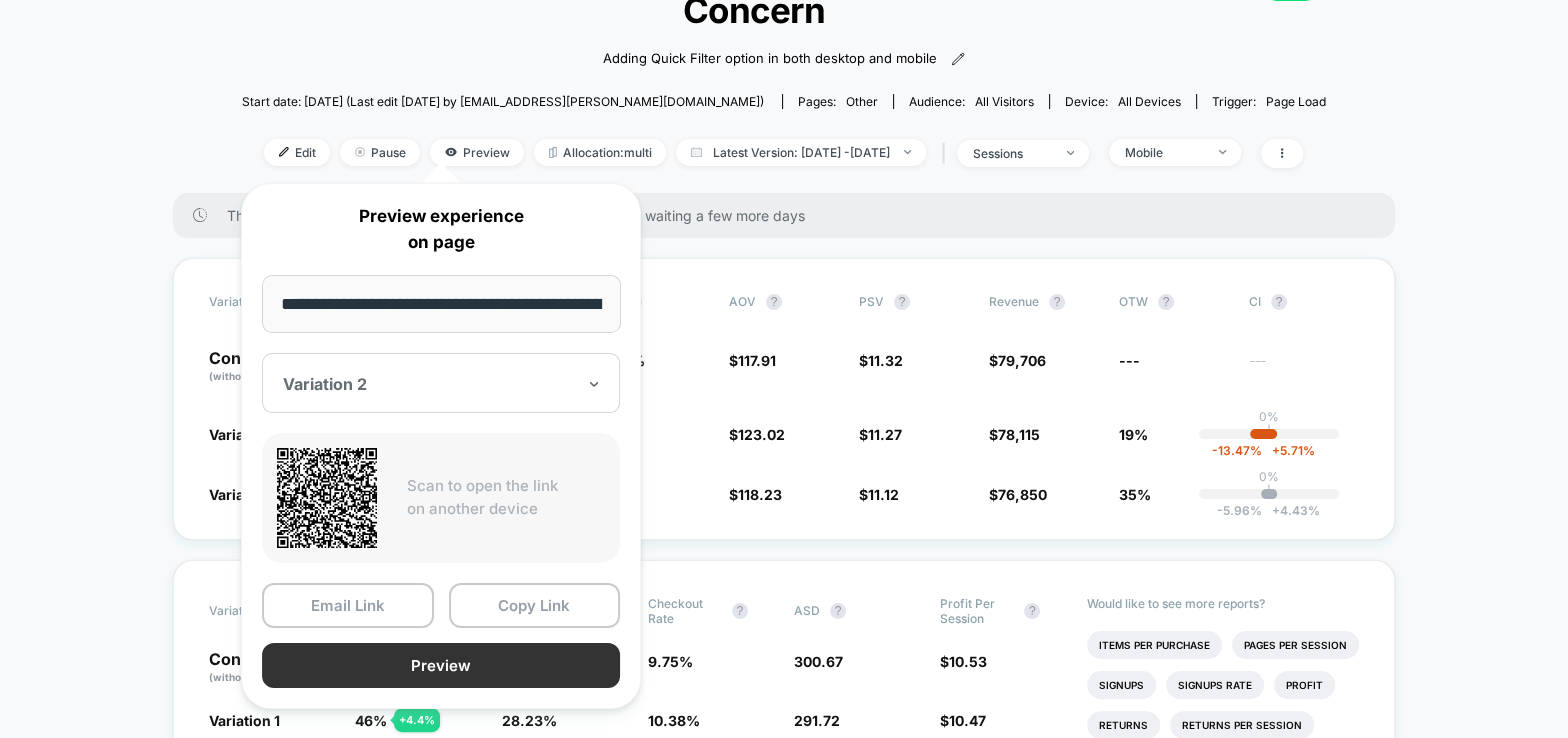 click on "Preview" at bounding box center (441, 665) 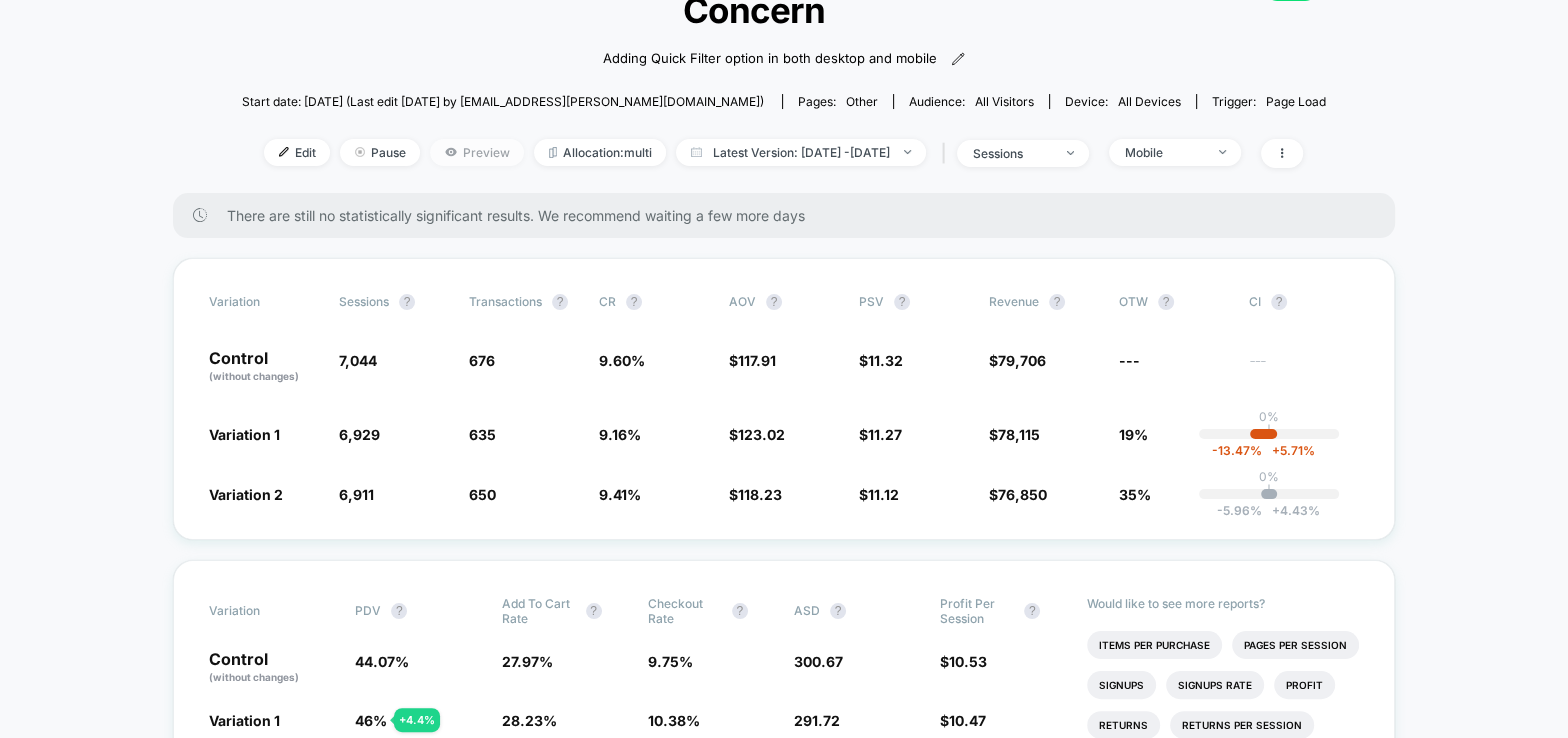 click on "Preview" at bounding box center (477, 152) 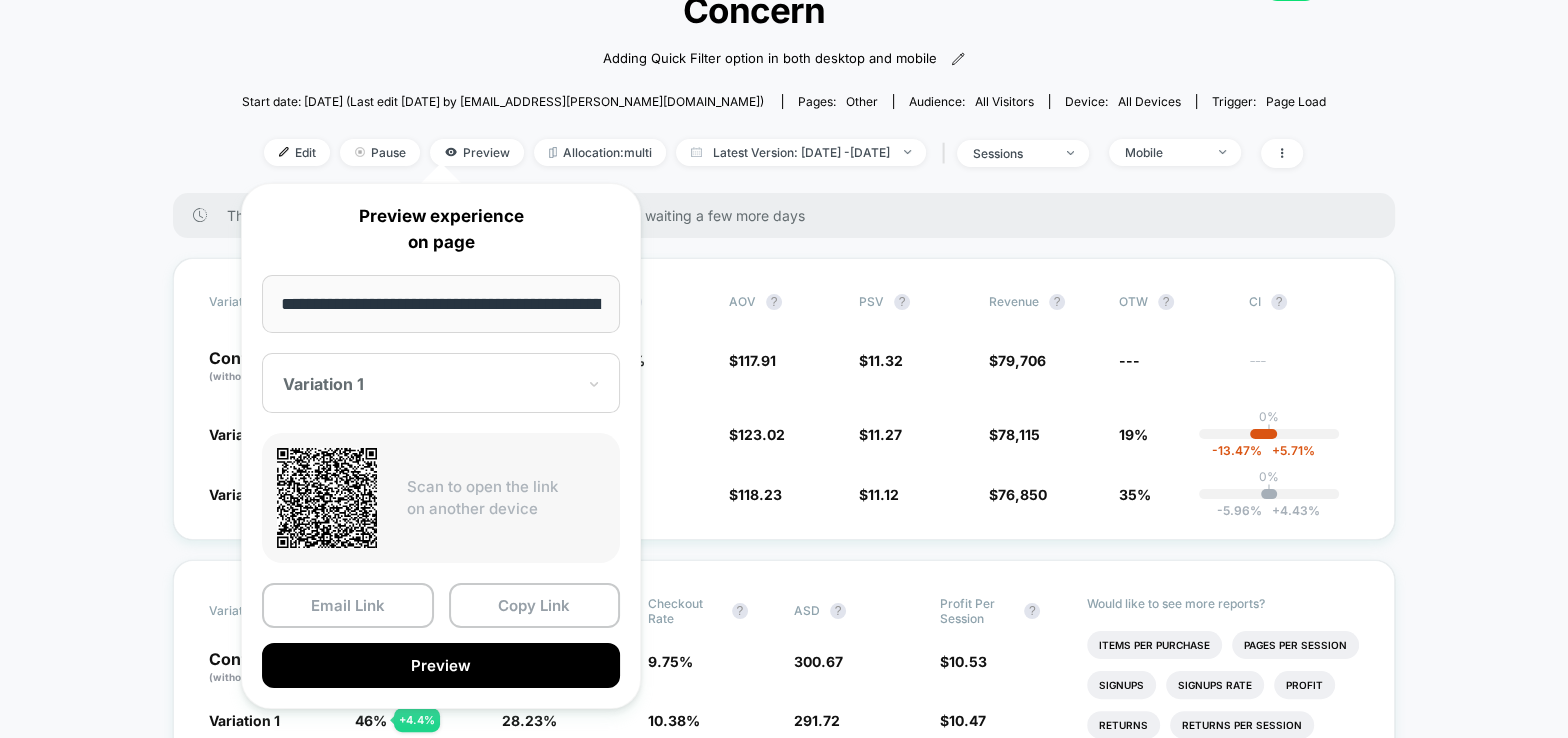 scroll, scrollTop: 0, scrollLeft: 97, axis: horizontal 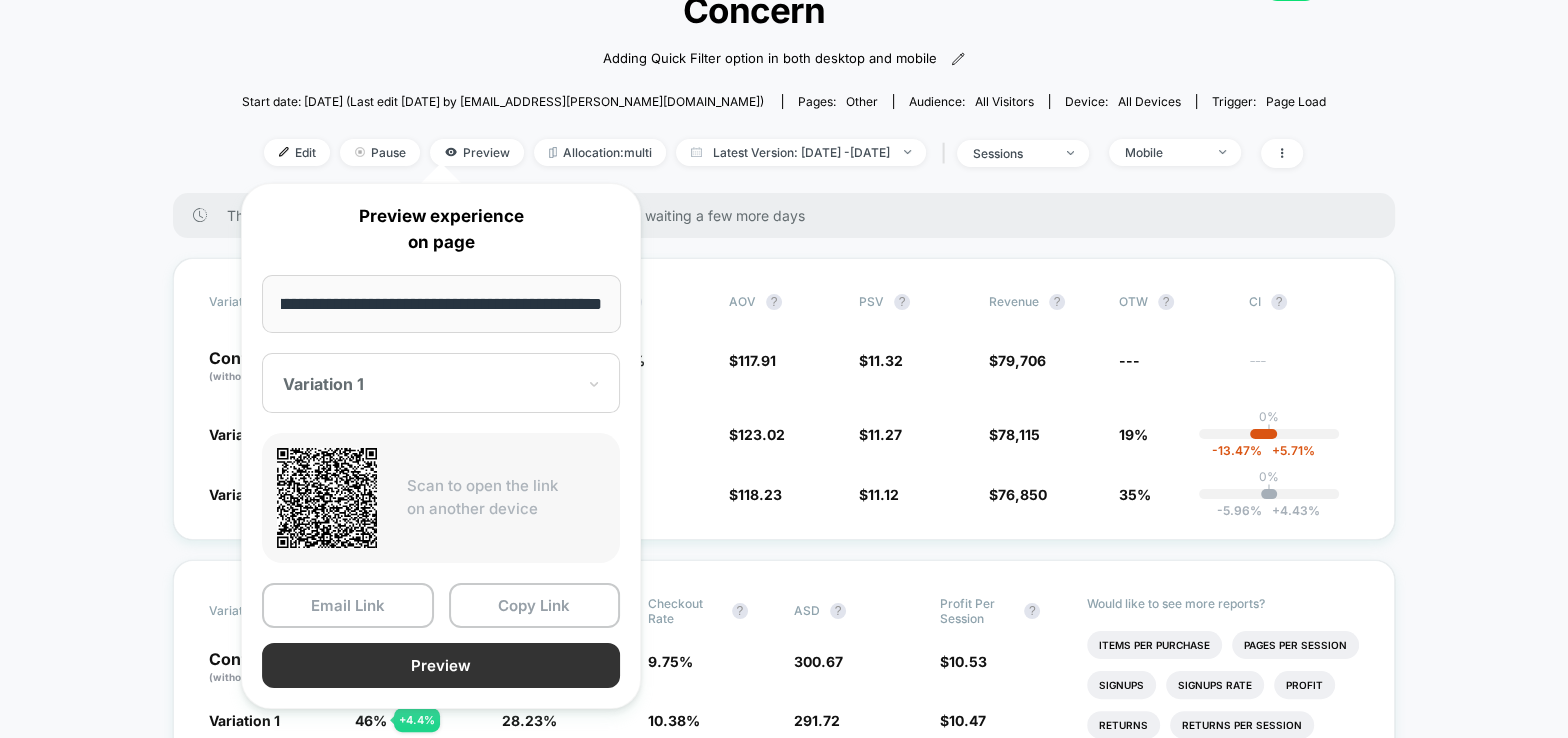 click on "Preview" at bounding box center [441, 665] 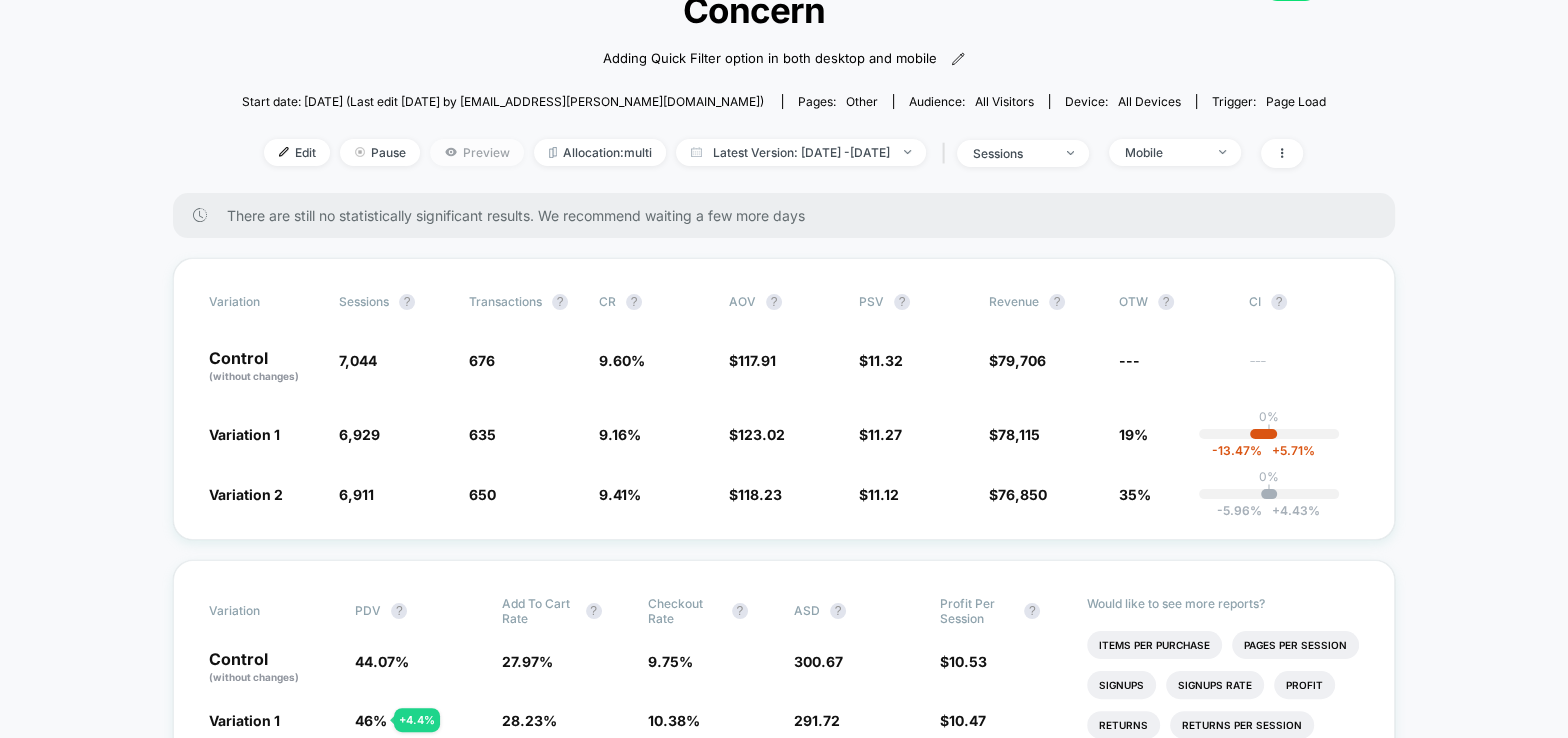 click on "Preview" at bounding box center (477, 152) 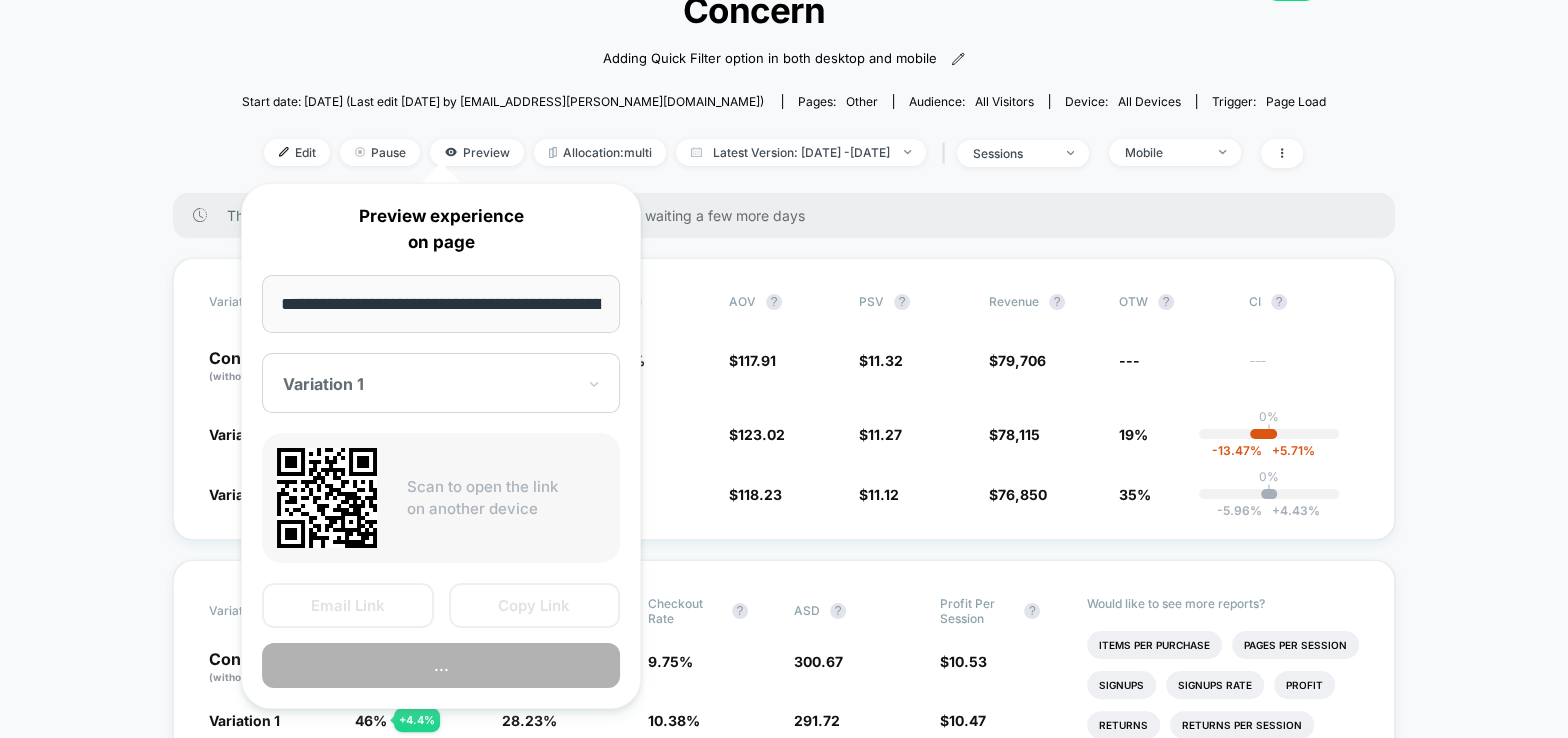 scroll, scrollTop: 0, scrollLeft: 97, axis: horizontal 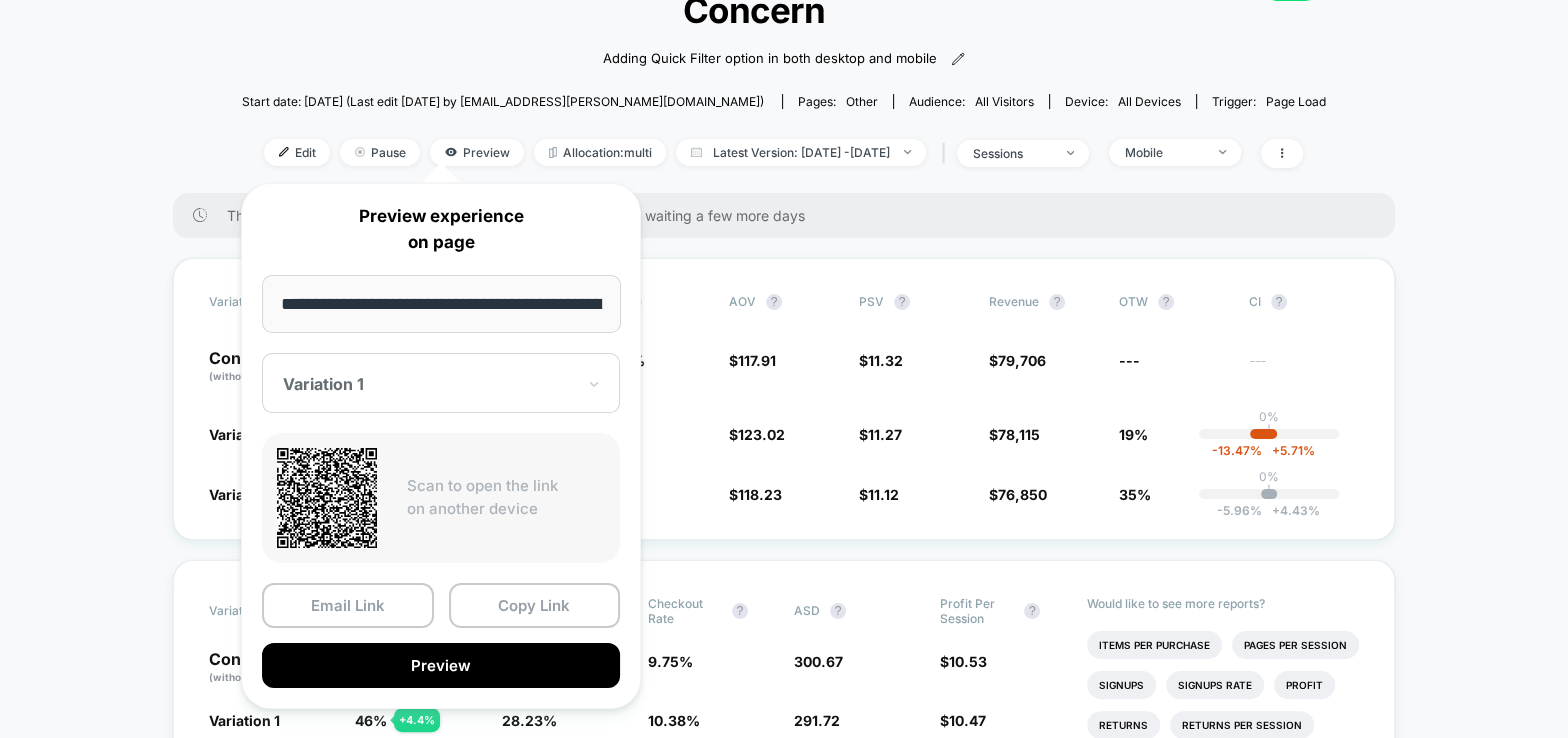 click at bounding box center (429, 384) 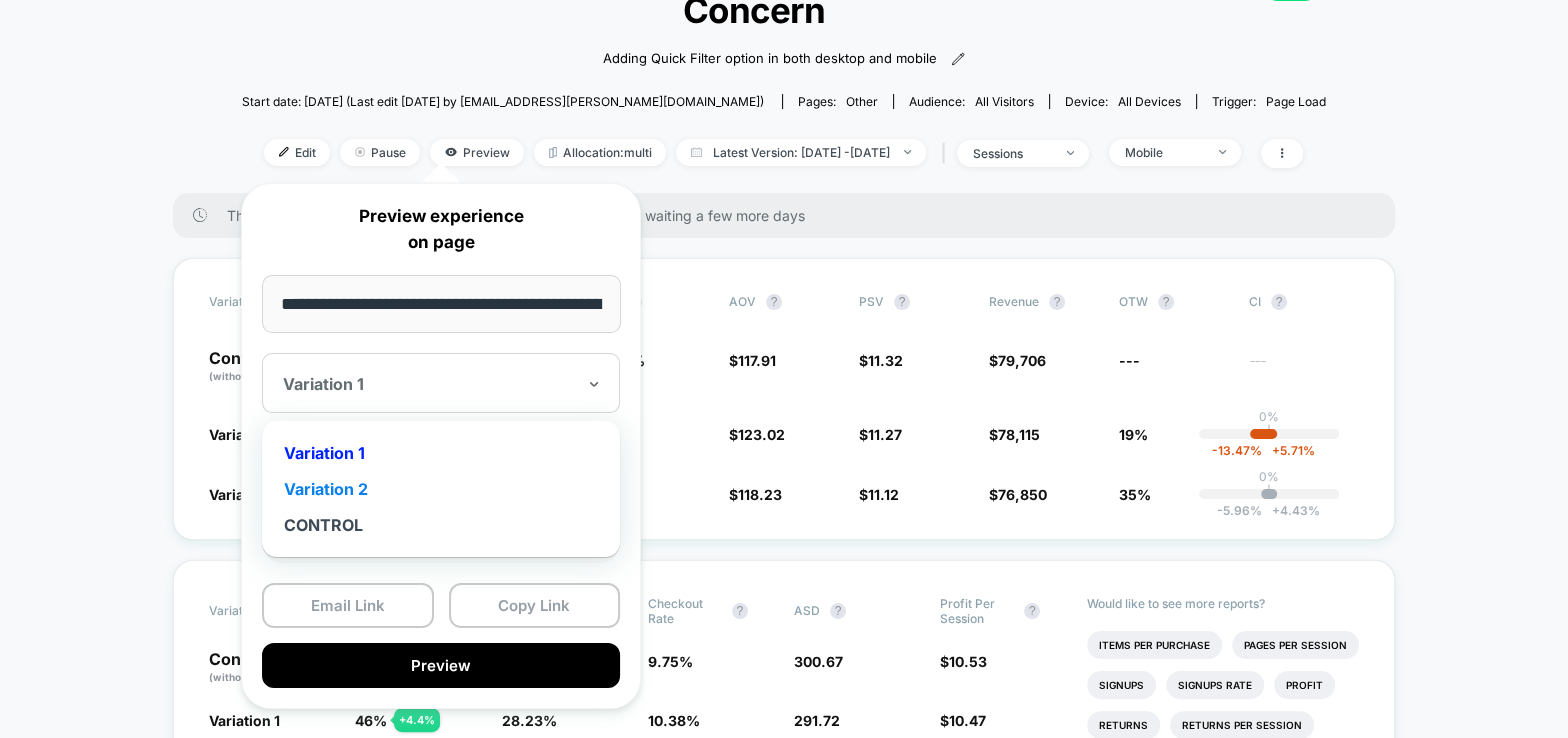 click on "Variation 2" at bounding box center (441, 489) 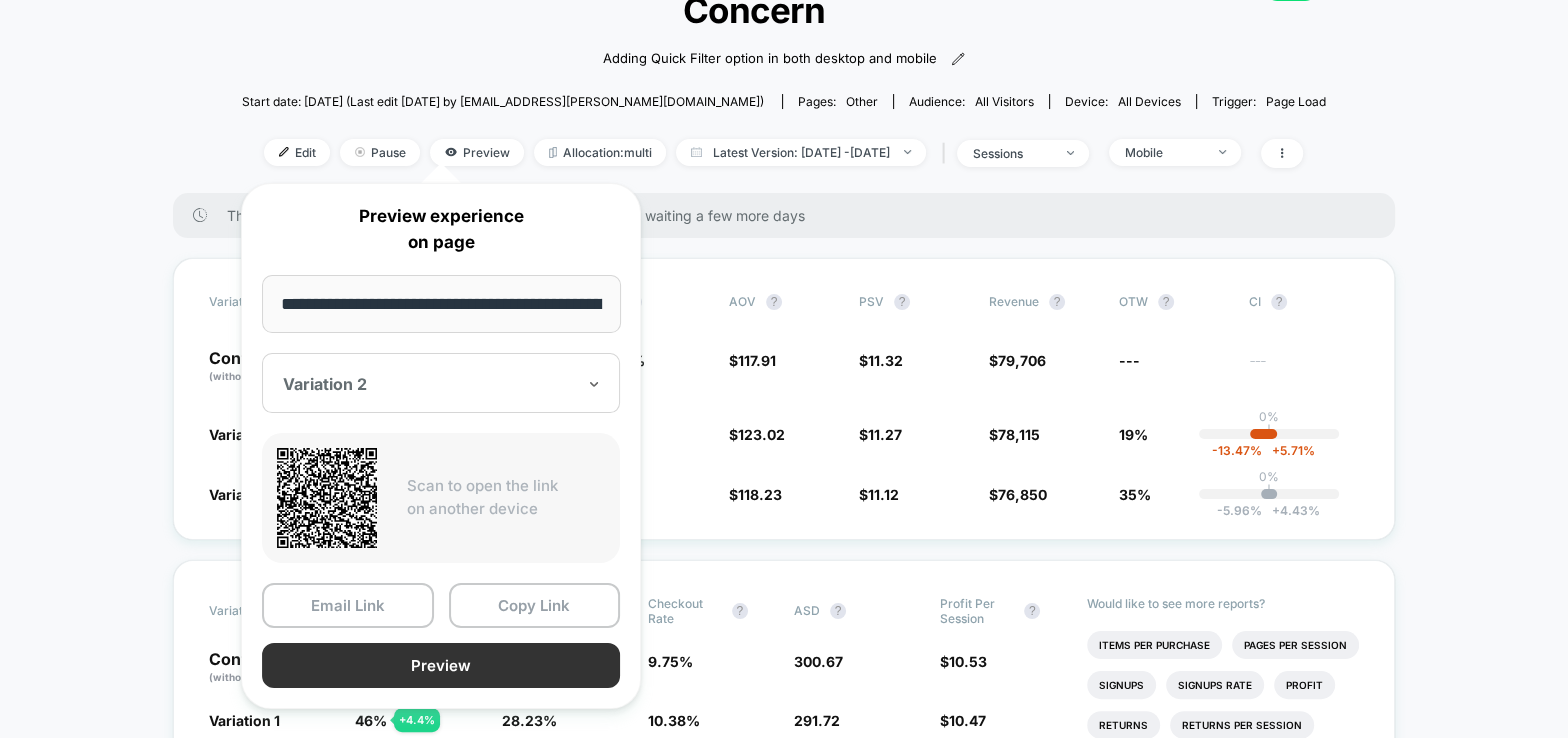 click on "Preview" at bounding box center [441, 665] 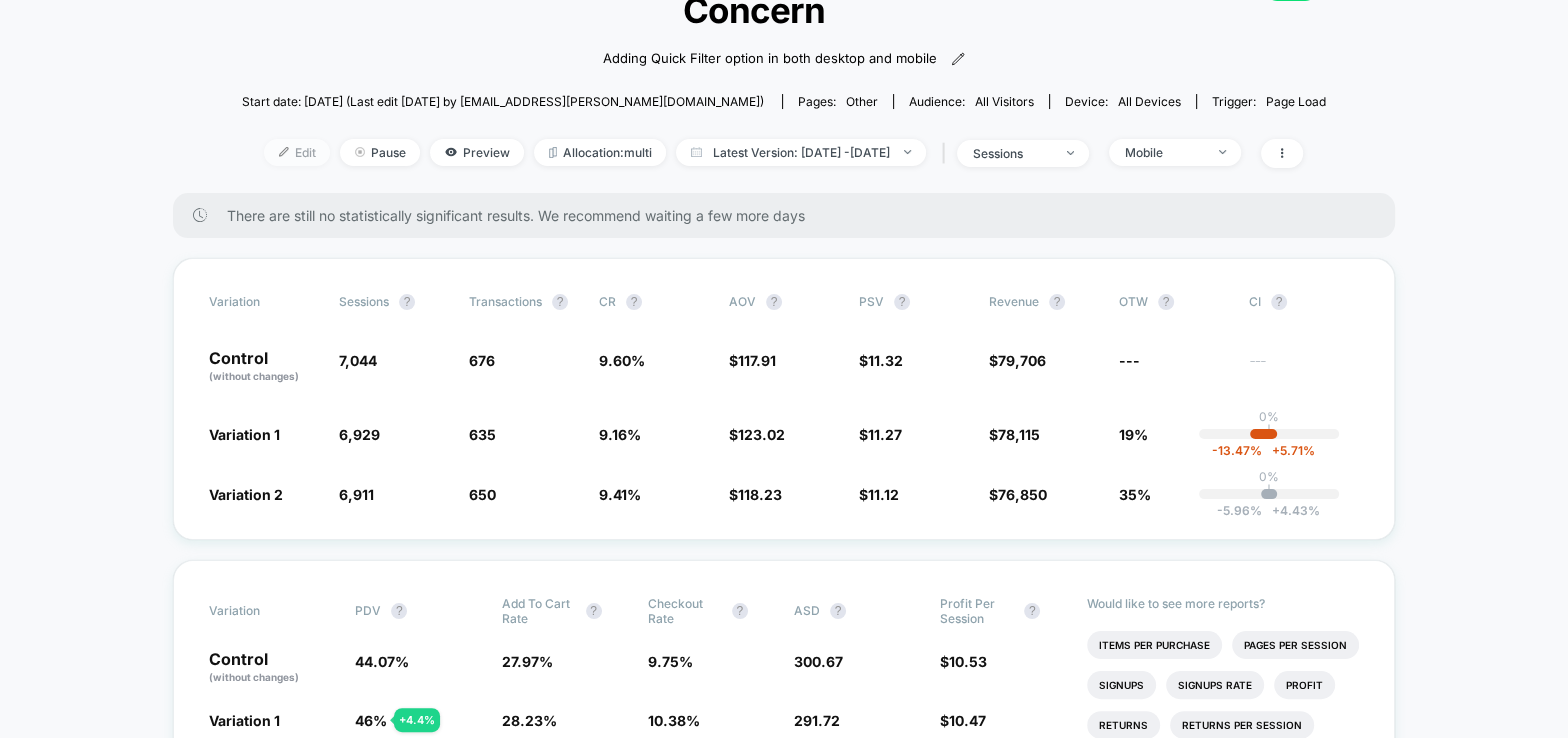 click on "Edit" at bounding box center (297, 152) 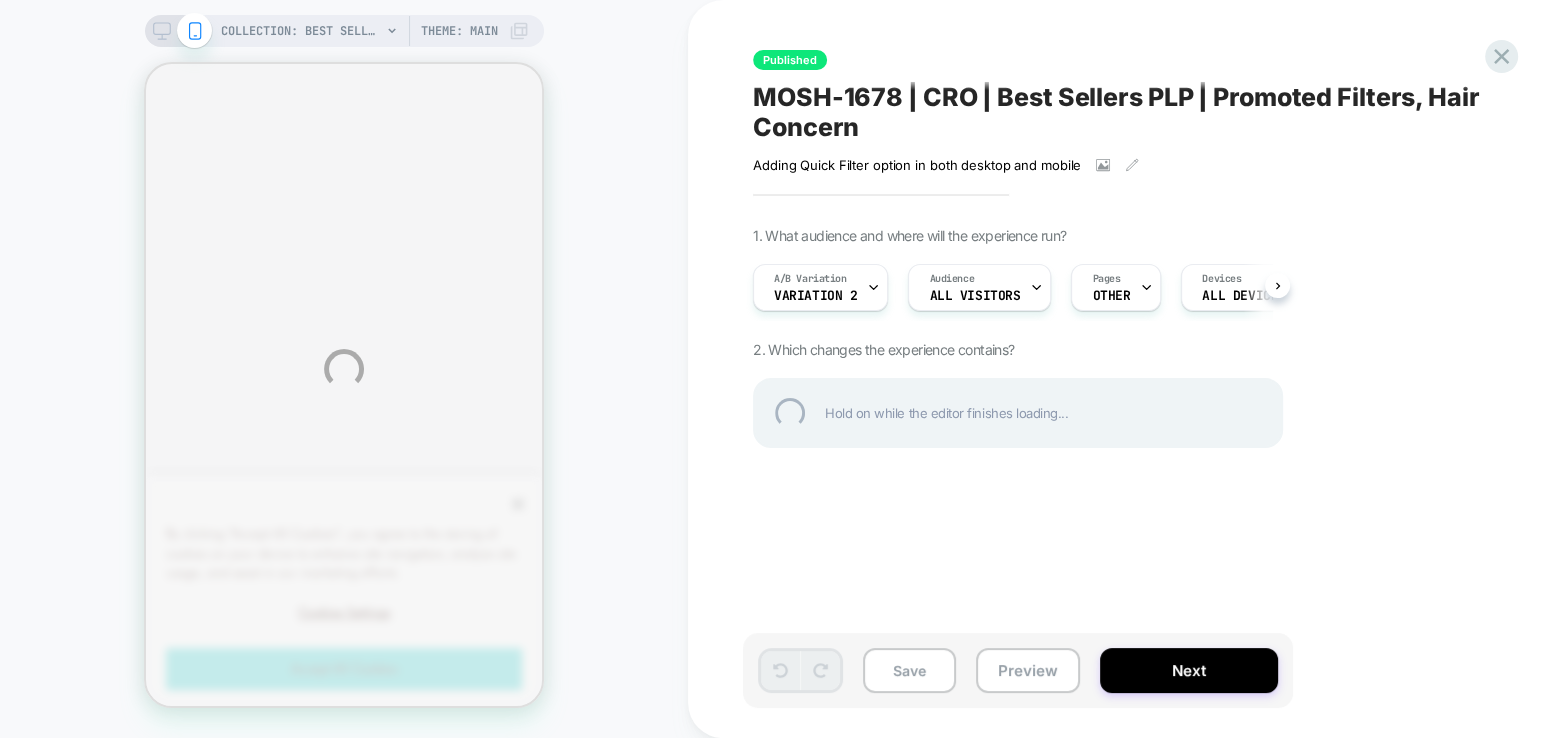 scroll, scrollTop: 0, scrollLeft: 0, axis: both 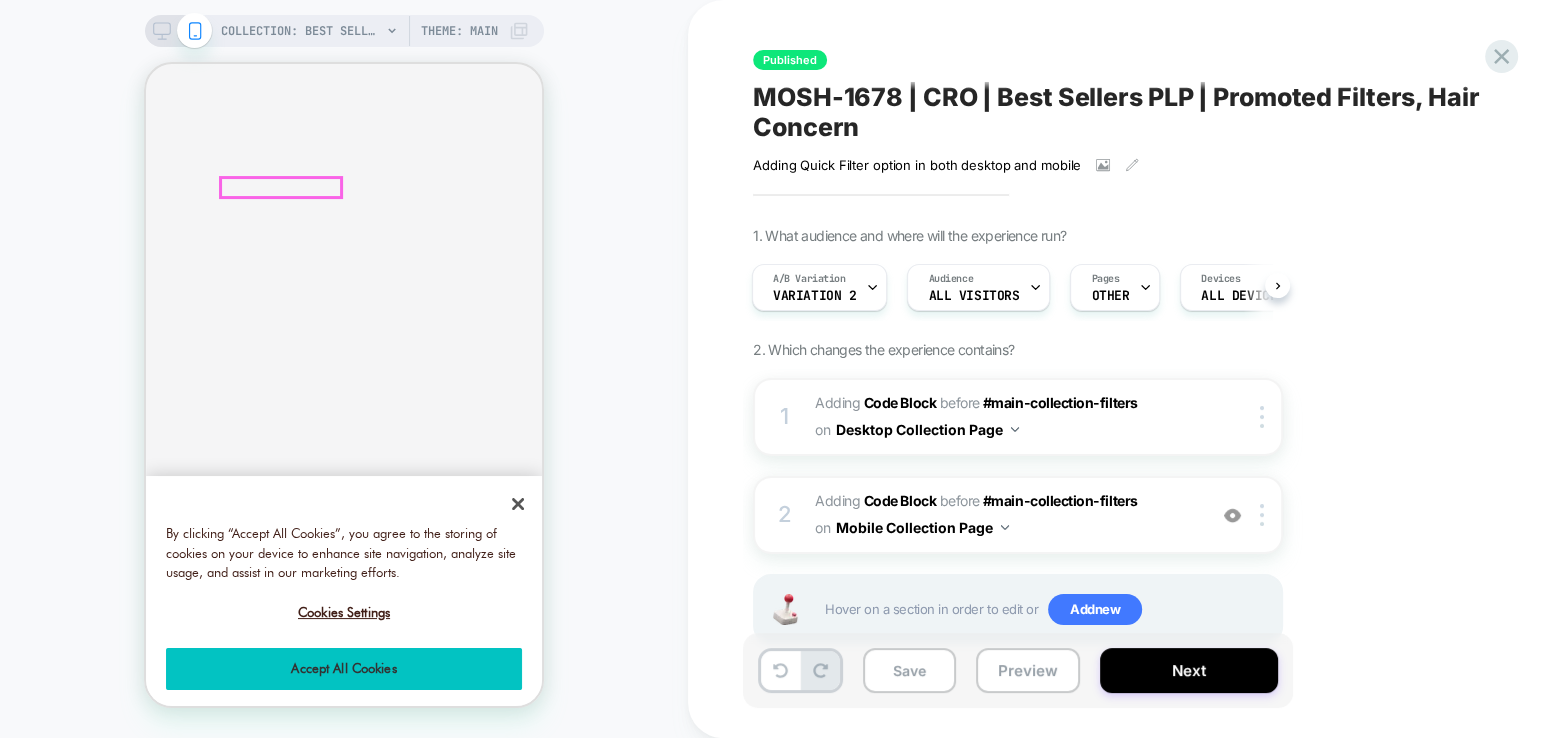 click 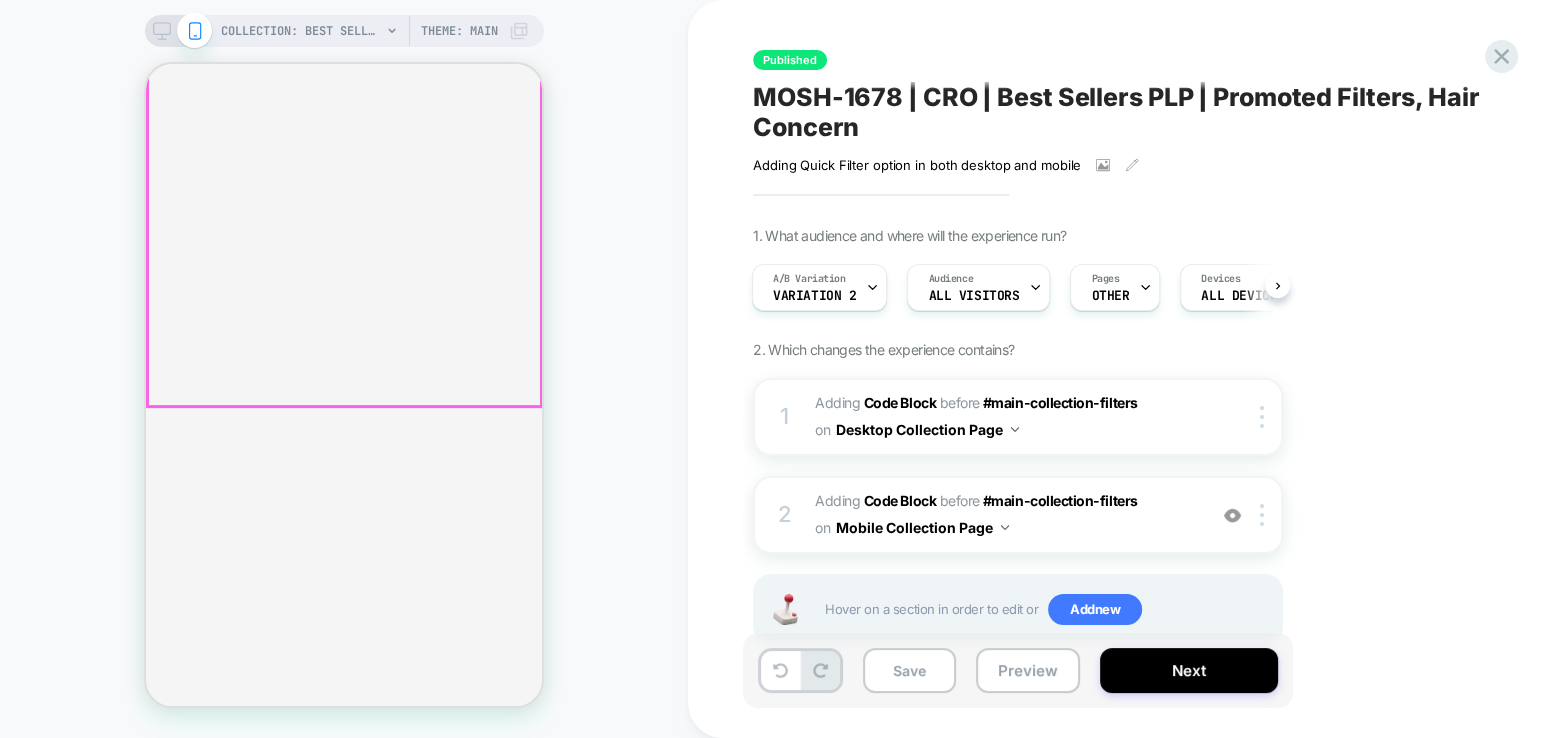 scroll, scrollTop: 198, scrollLeft: 0, axis: vertical 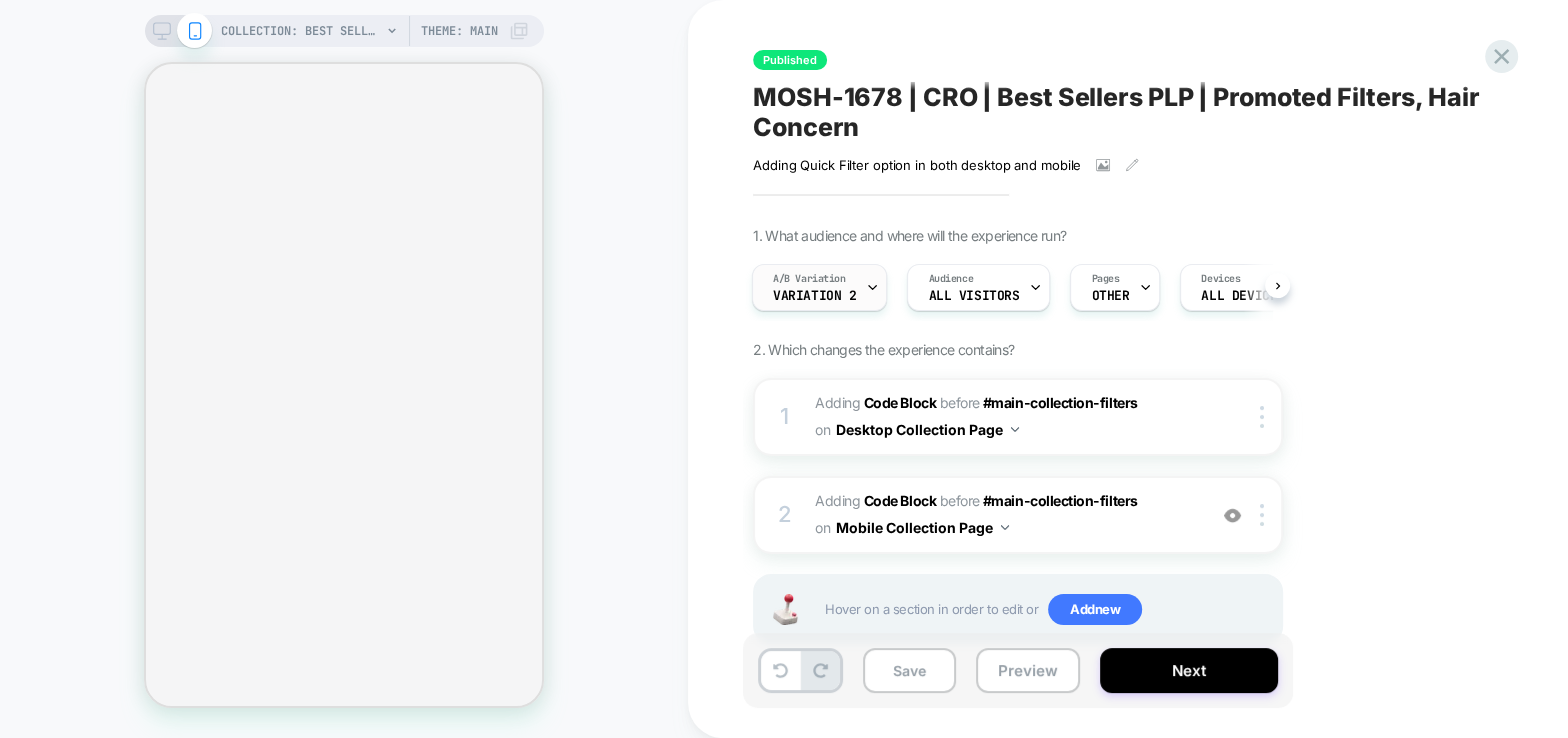 click on "Variation 2" at bounding box center [814, 296] 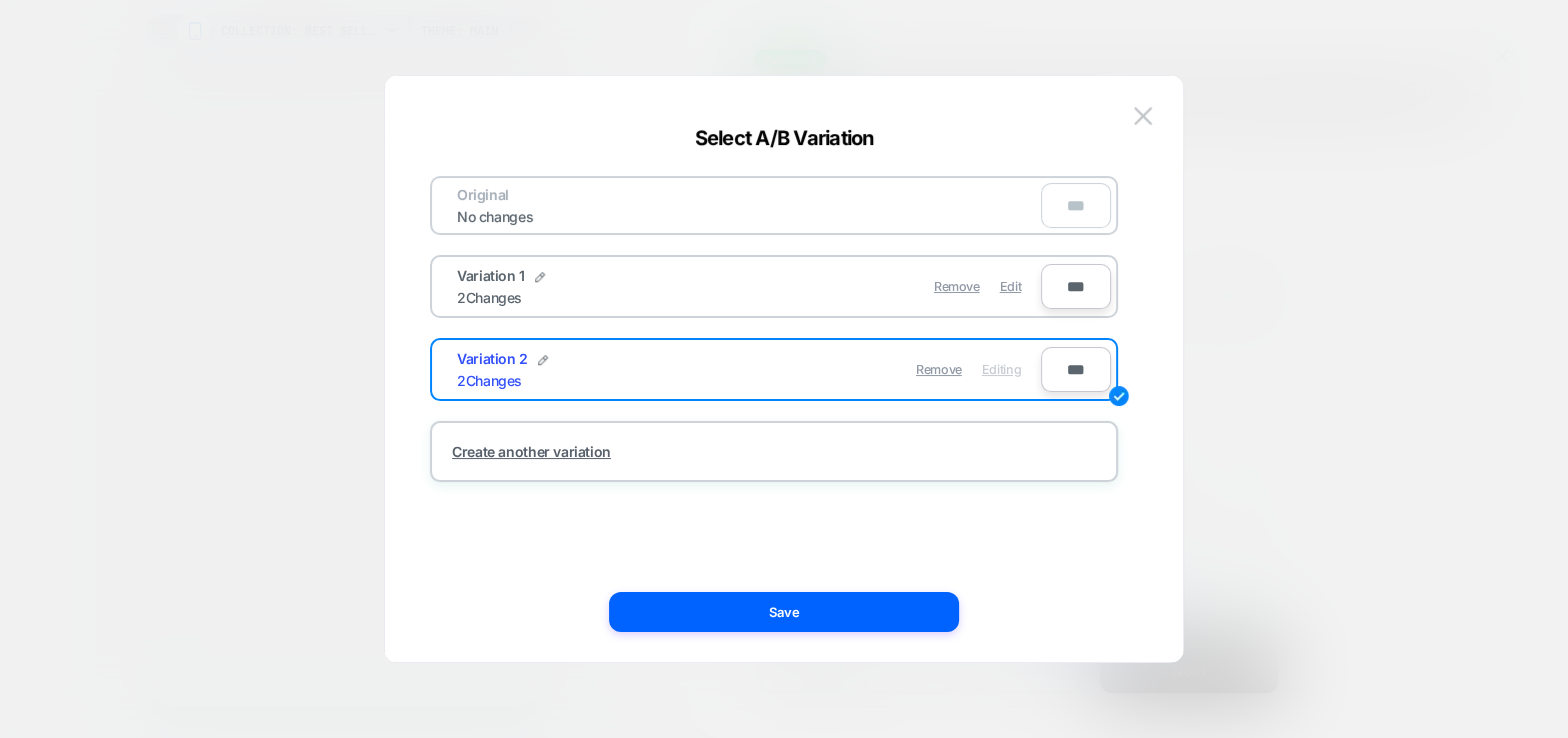 click on "Variation 1 2  Changes" at bounding box center [603, 286] 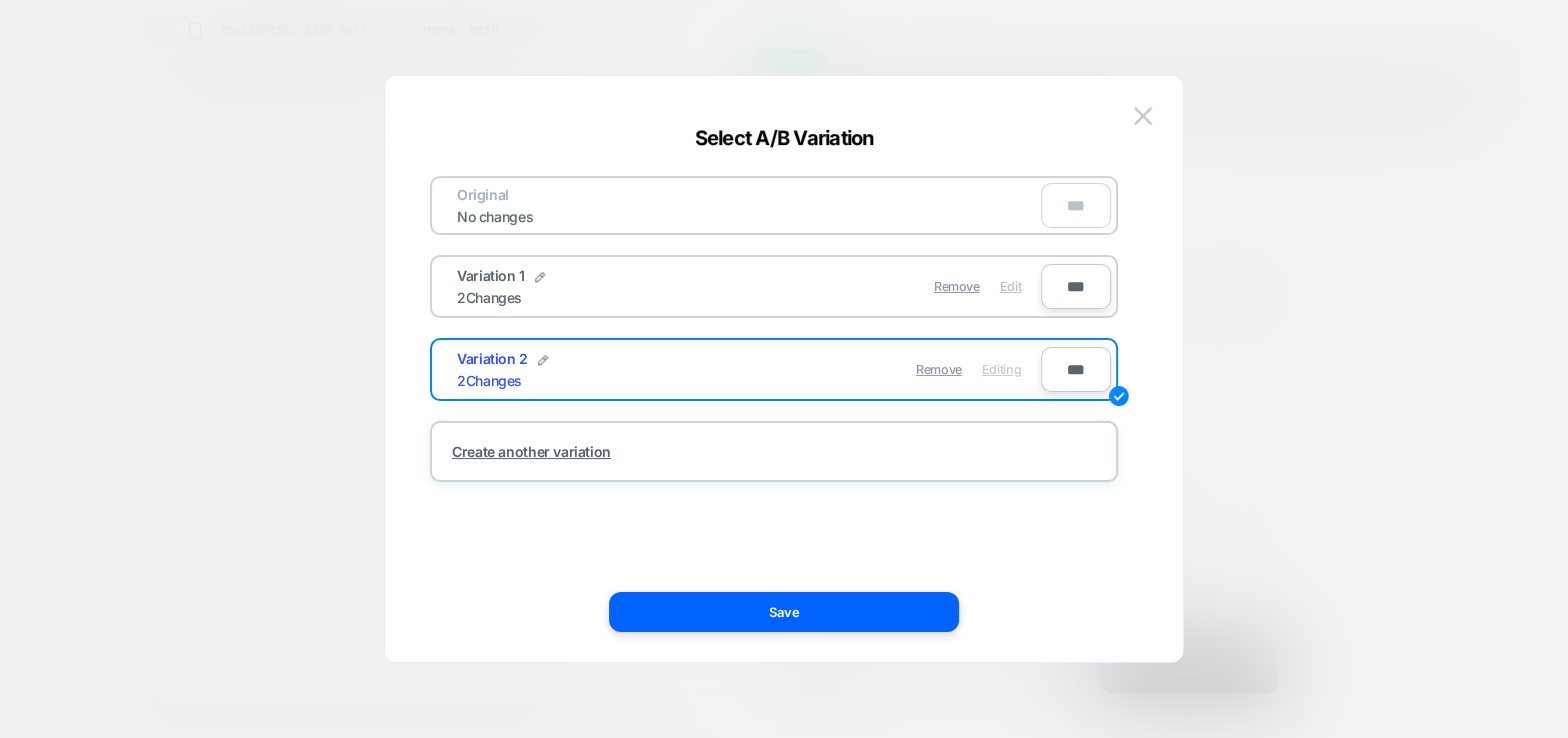 click on "Edit" at bounding box center (1010, 286) 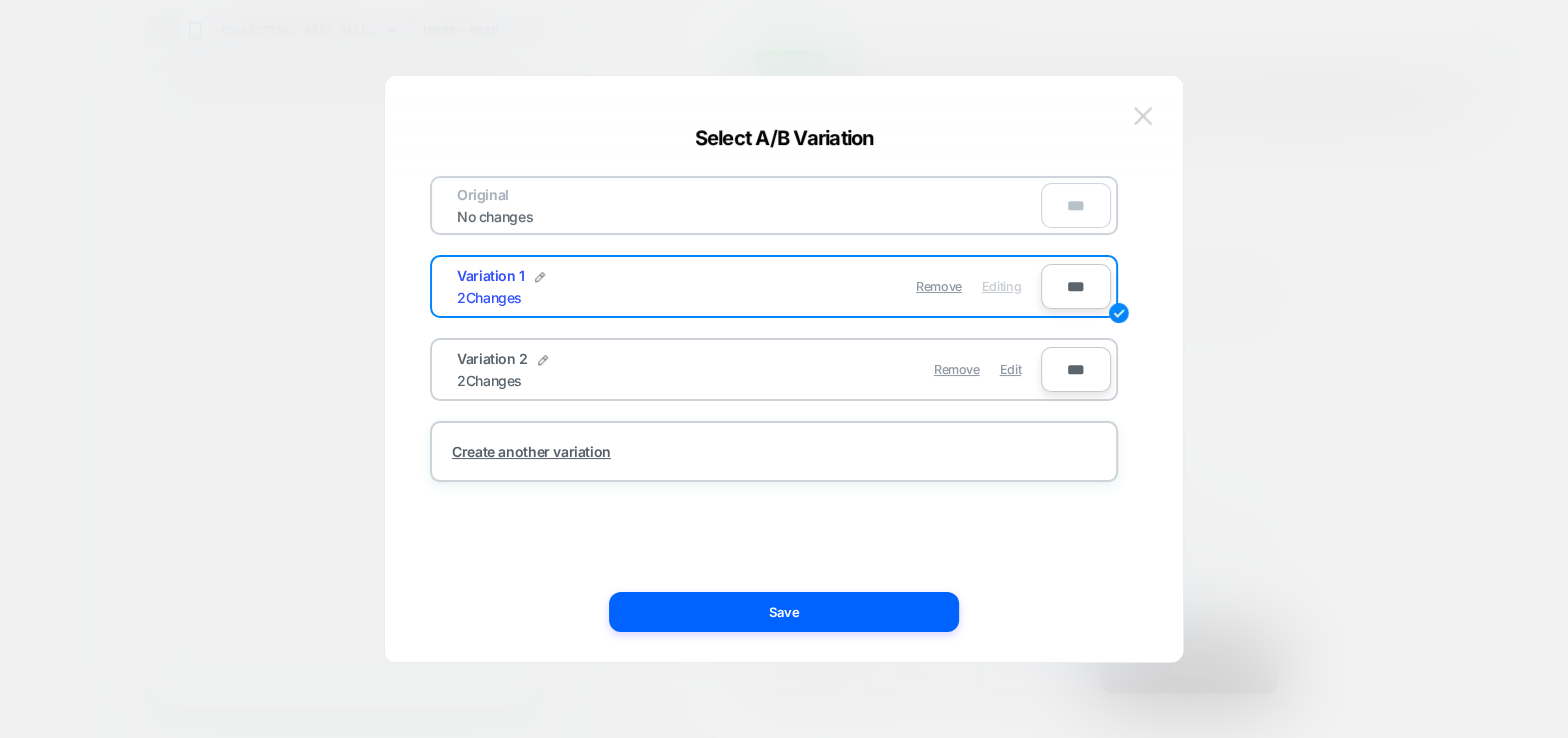 click at bounding box center [1143, 115] 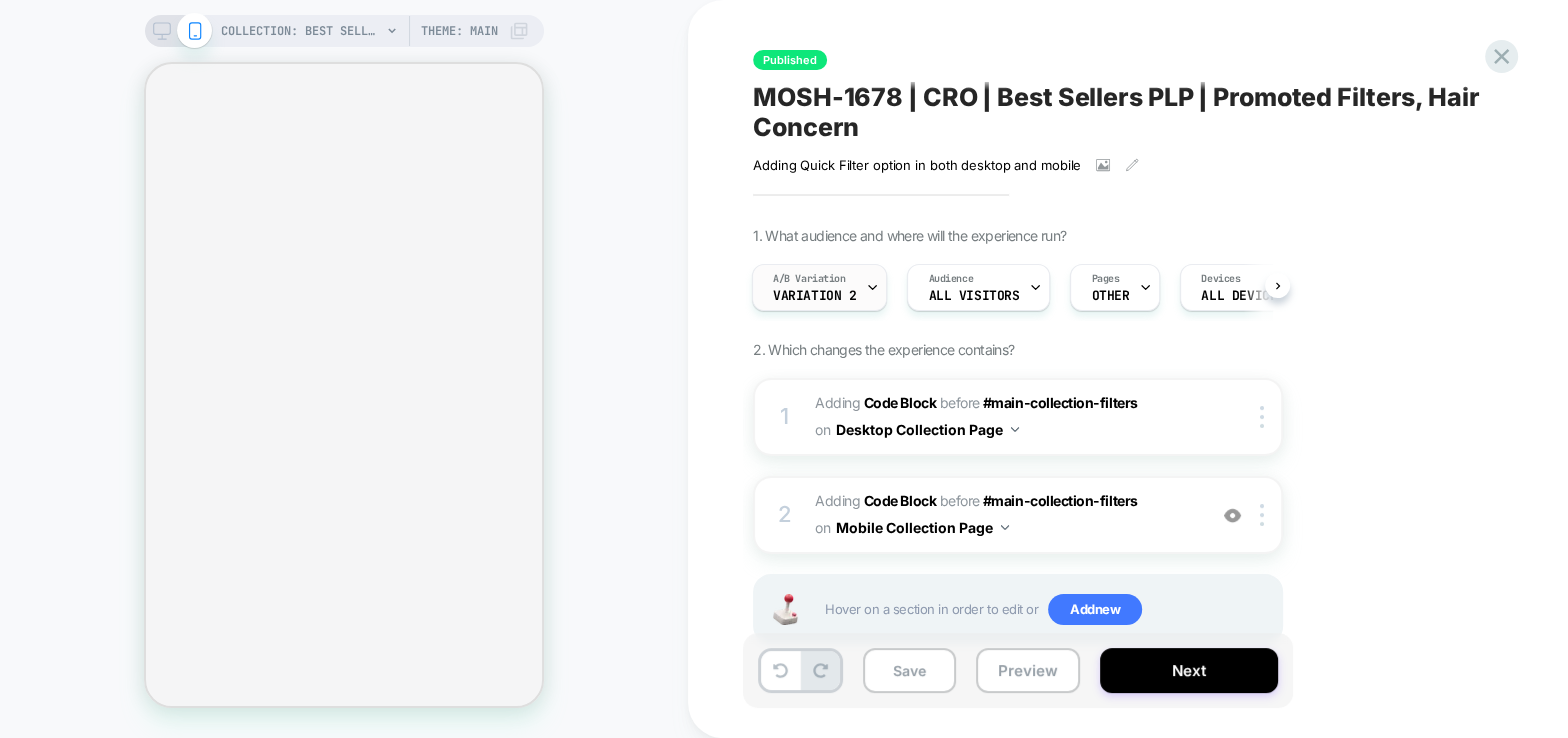 click 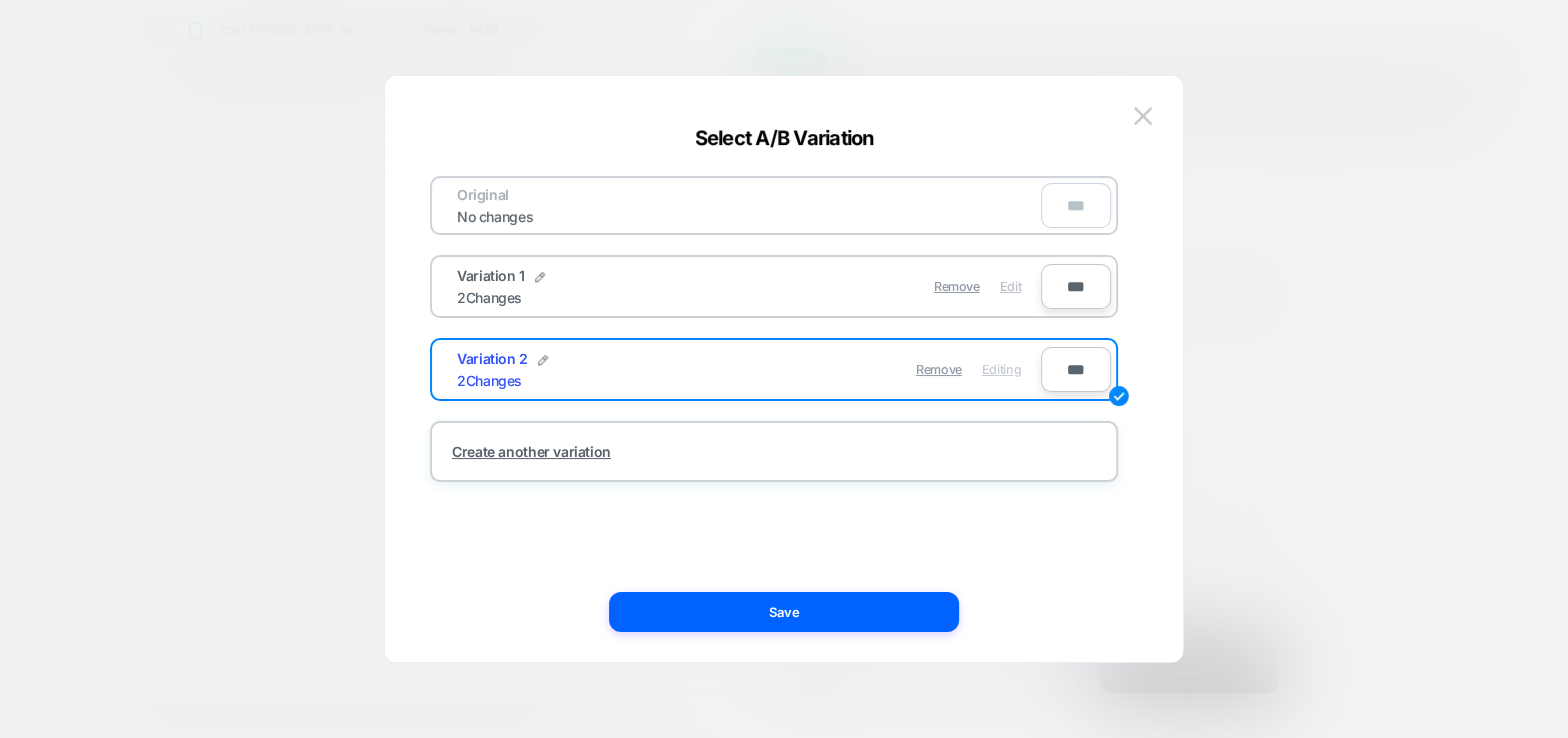click on "Edit" at bounding box center (1010, 286) 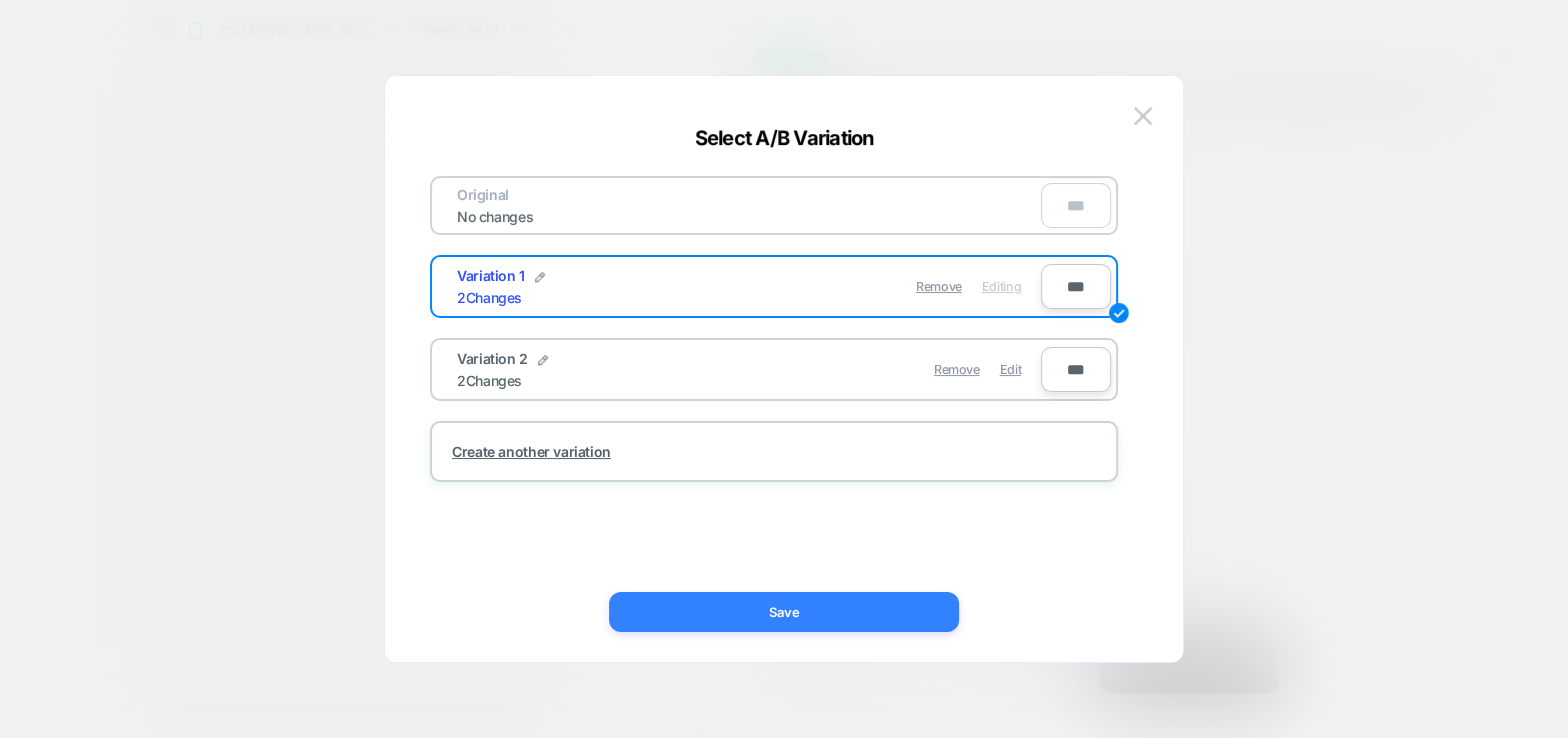 click on "Save" at bounding box center (784, 612) 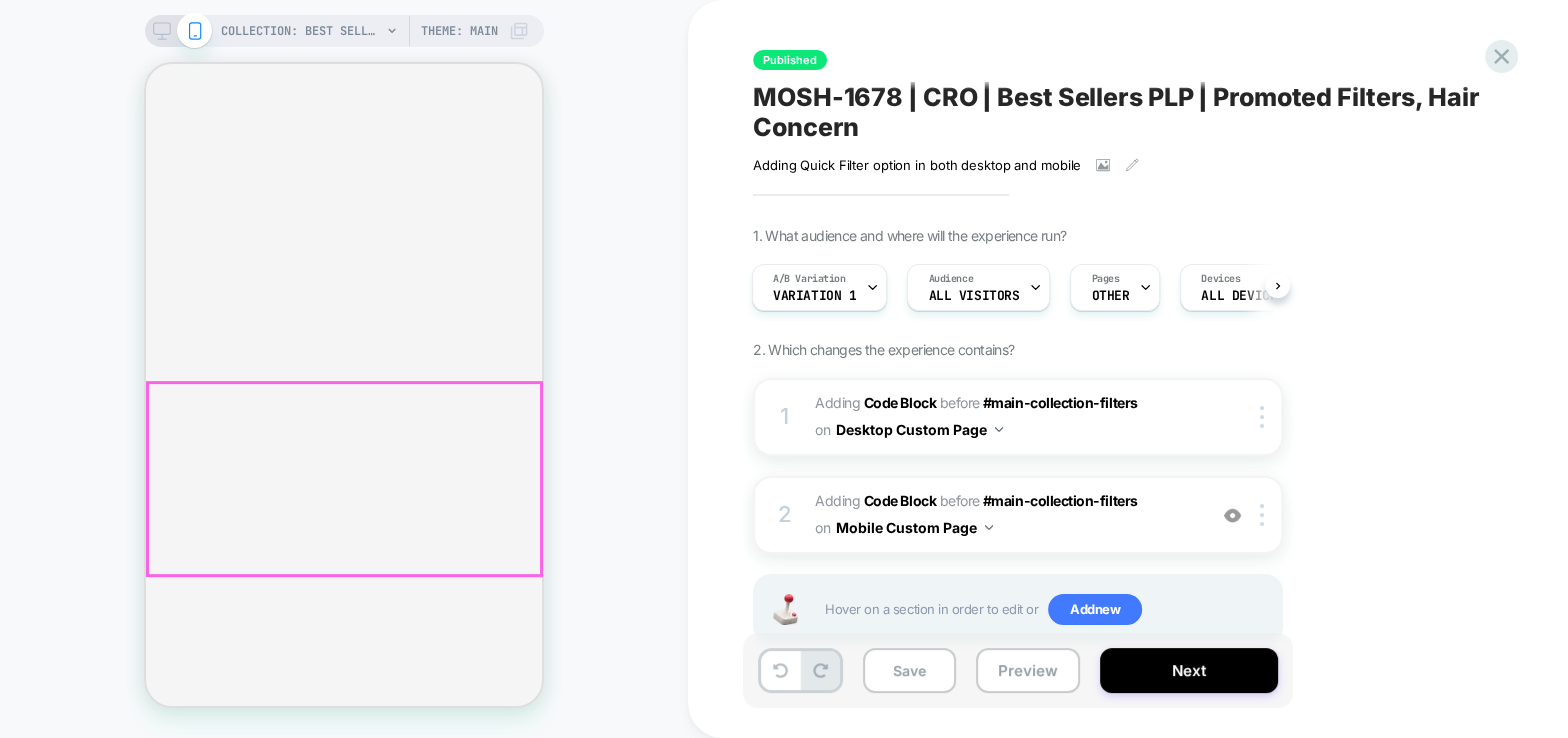 scroll, scrollTop: 207, scrollLeft: 0, axis: vertical 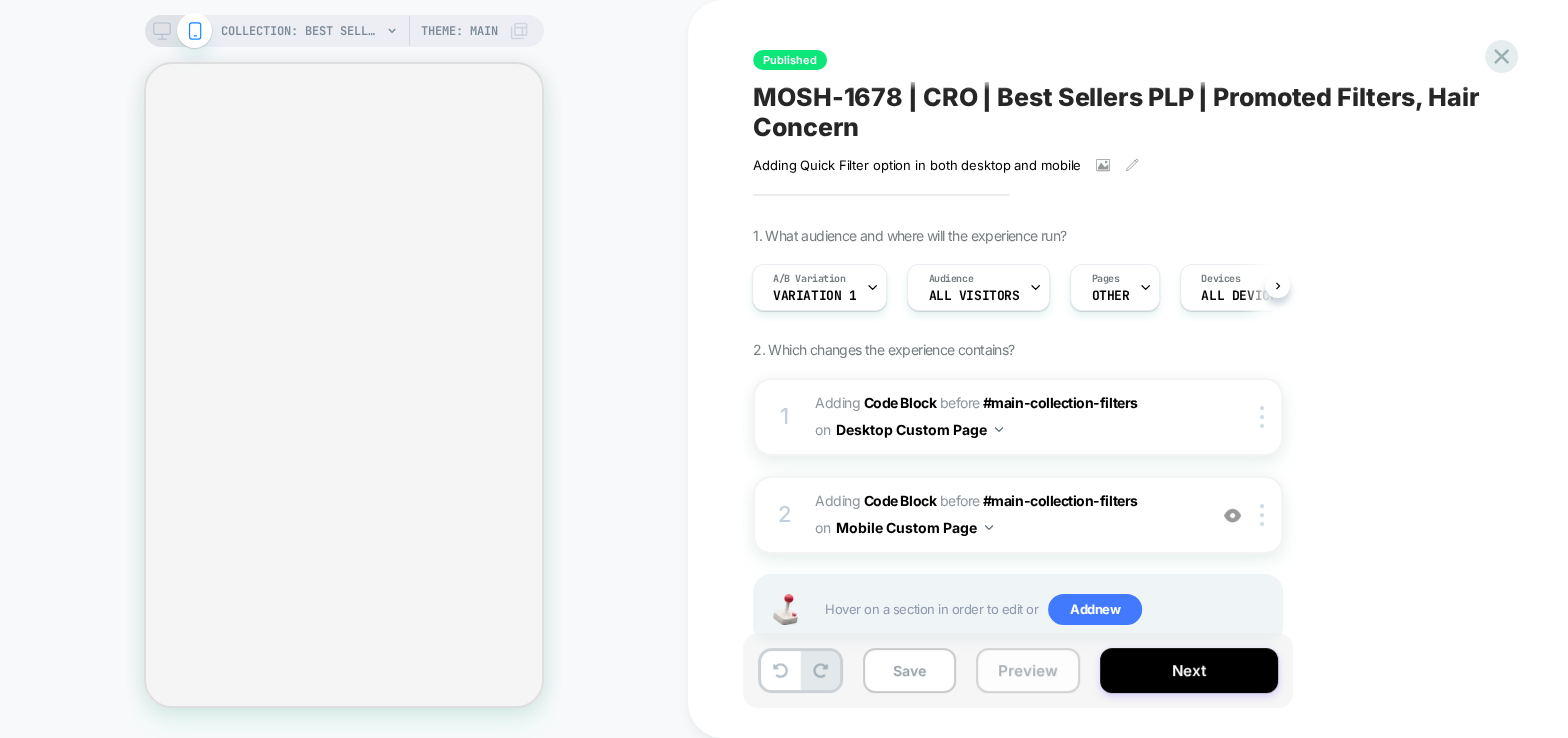 click on "Preview" at bounding box center (1028, 670) 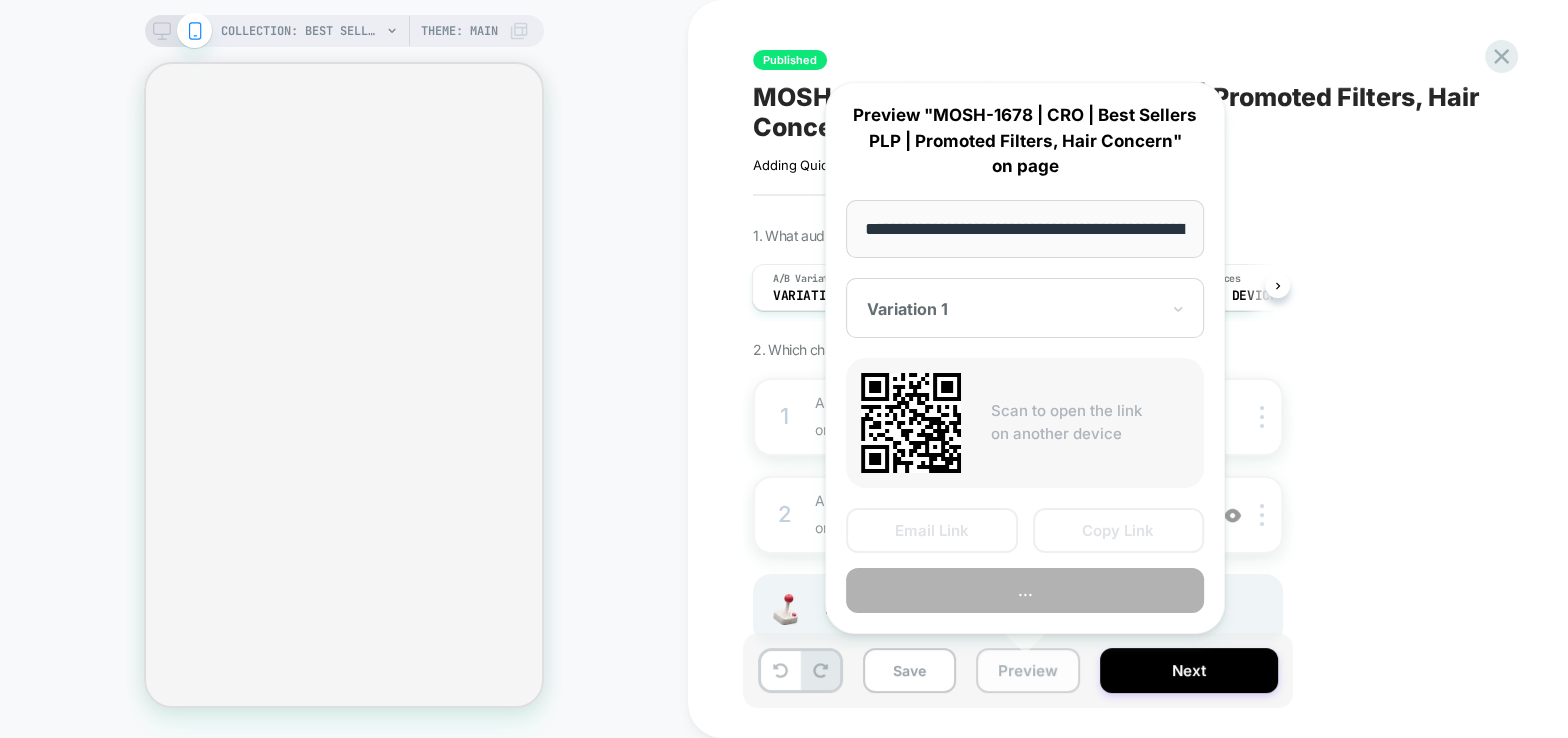 scroll, scrollTop: 0, scrollLeft: 263, axis: horizontal 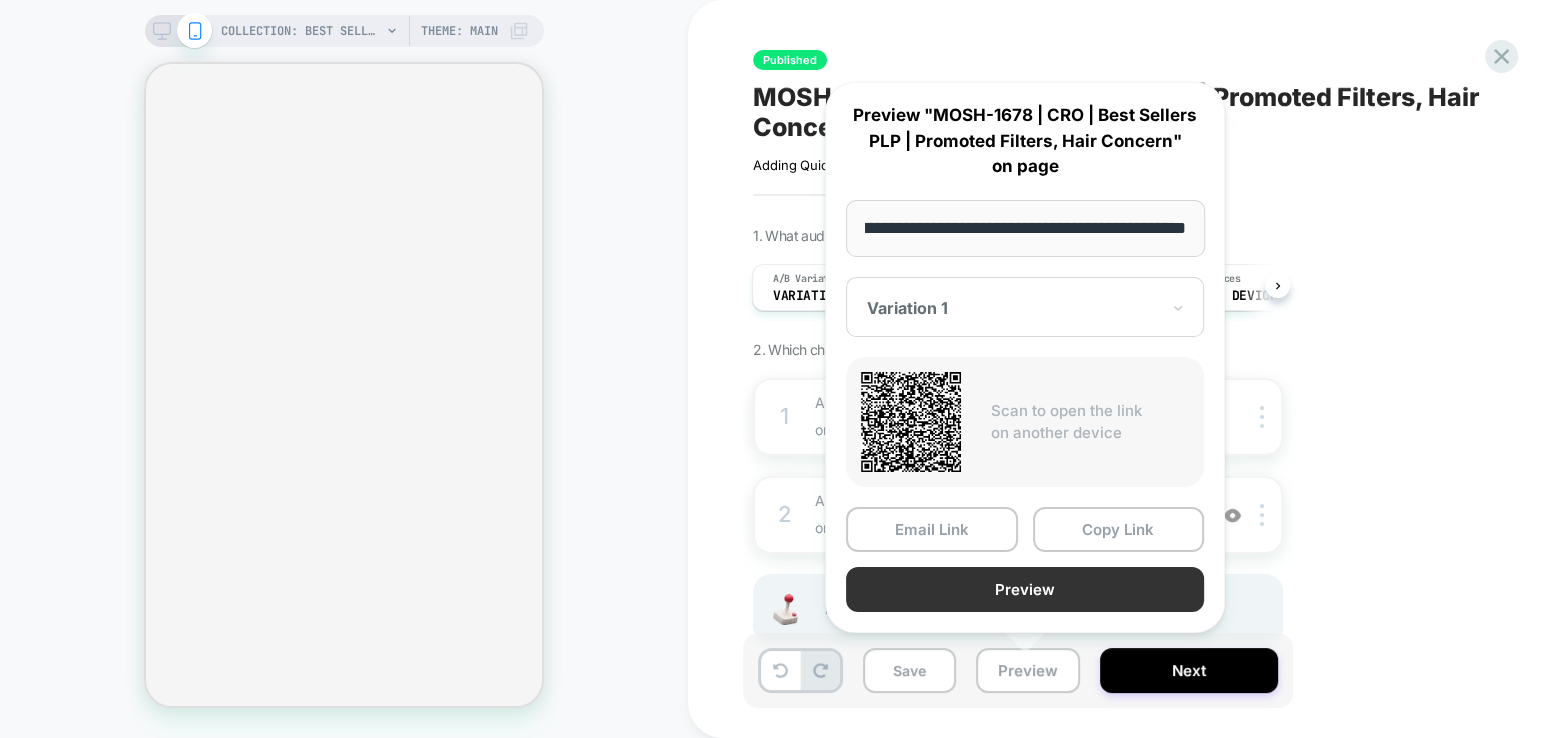 click on "Preview" at bounding box center [1025, 589] 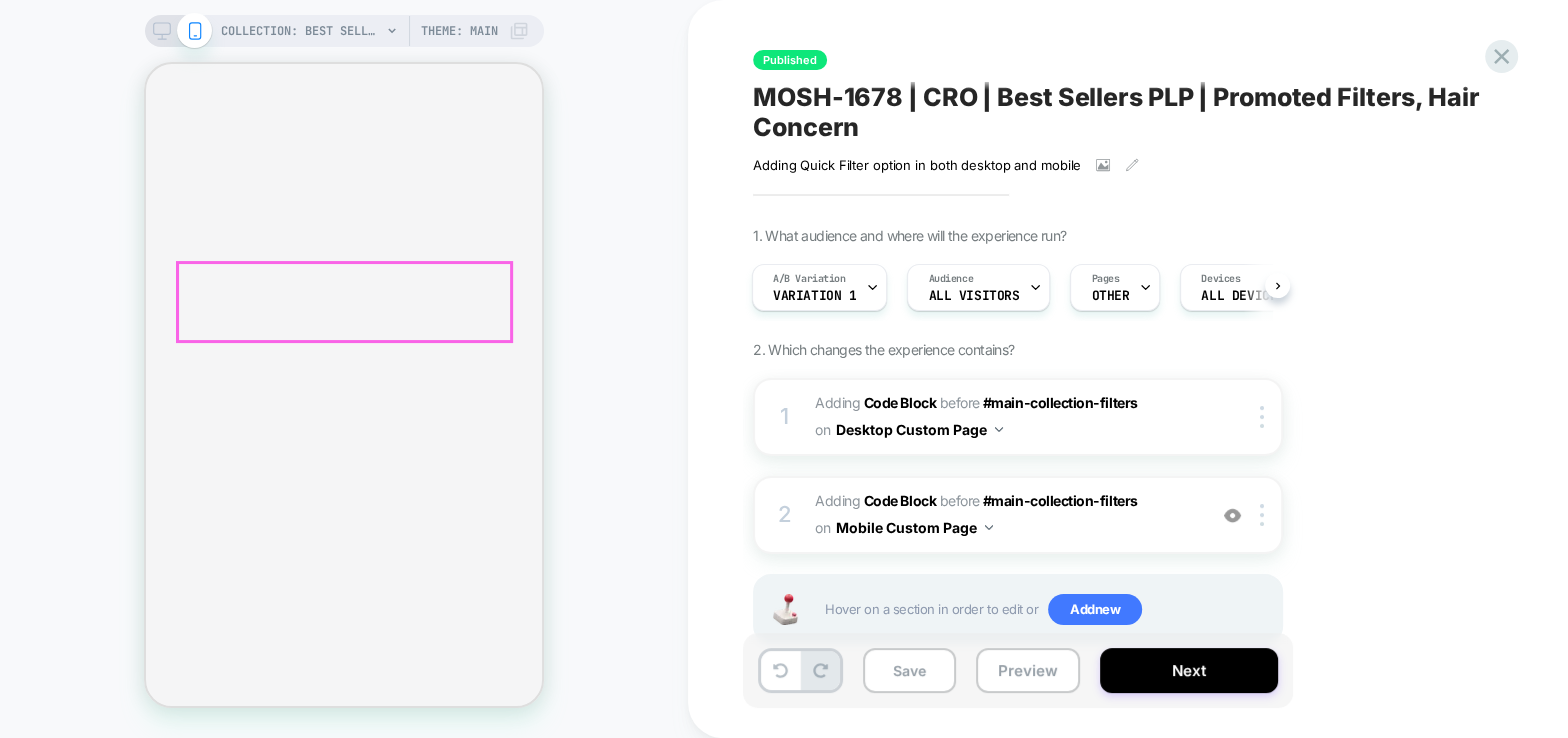 scroll, scrollTop: 0, scrollLeft: 0, axis: both 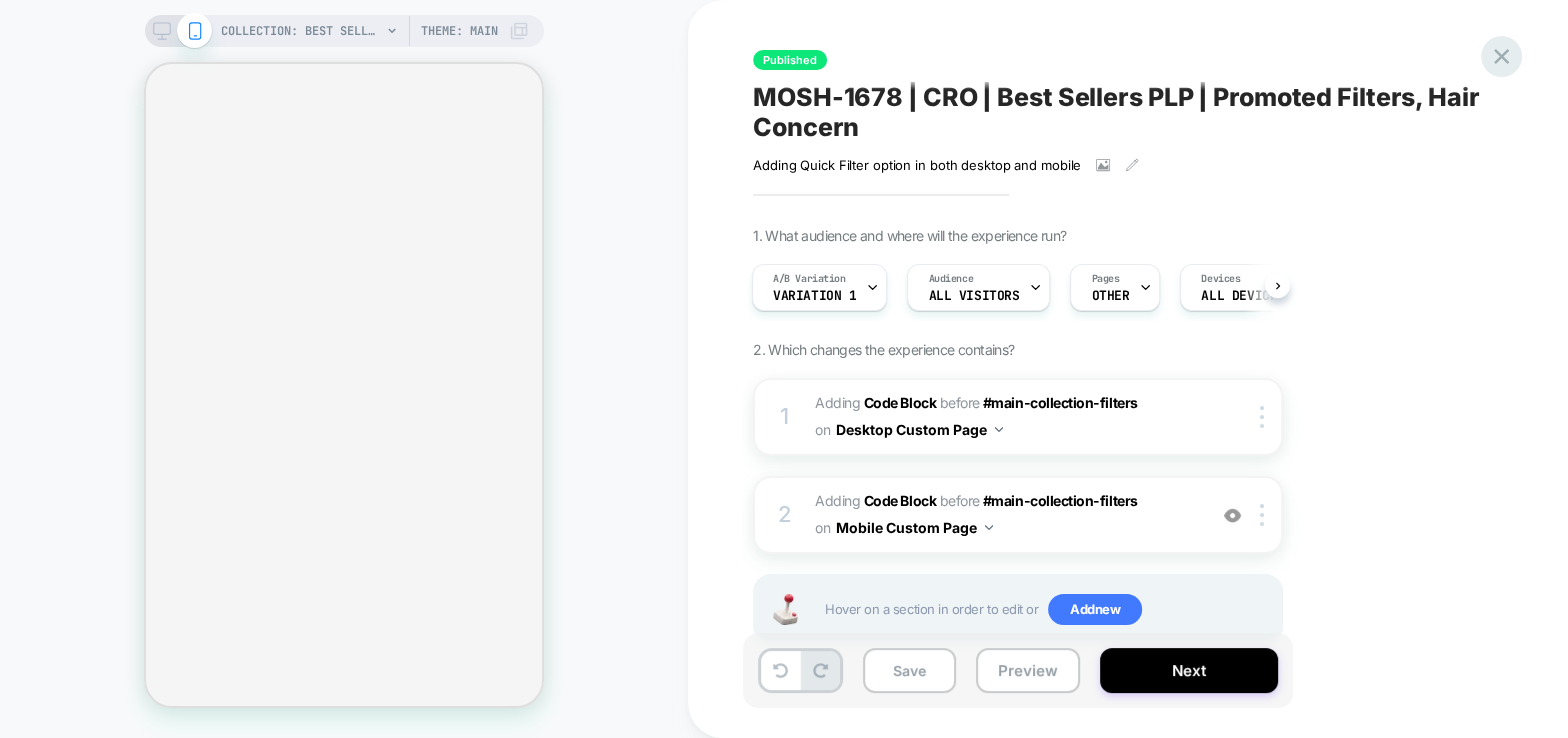click 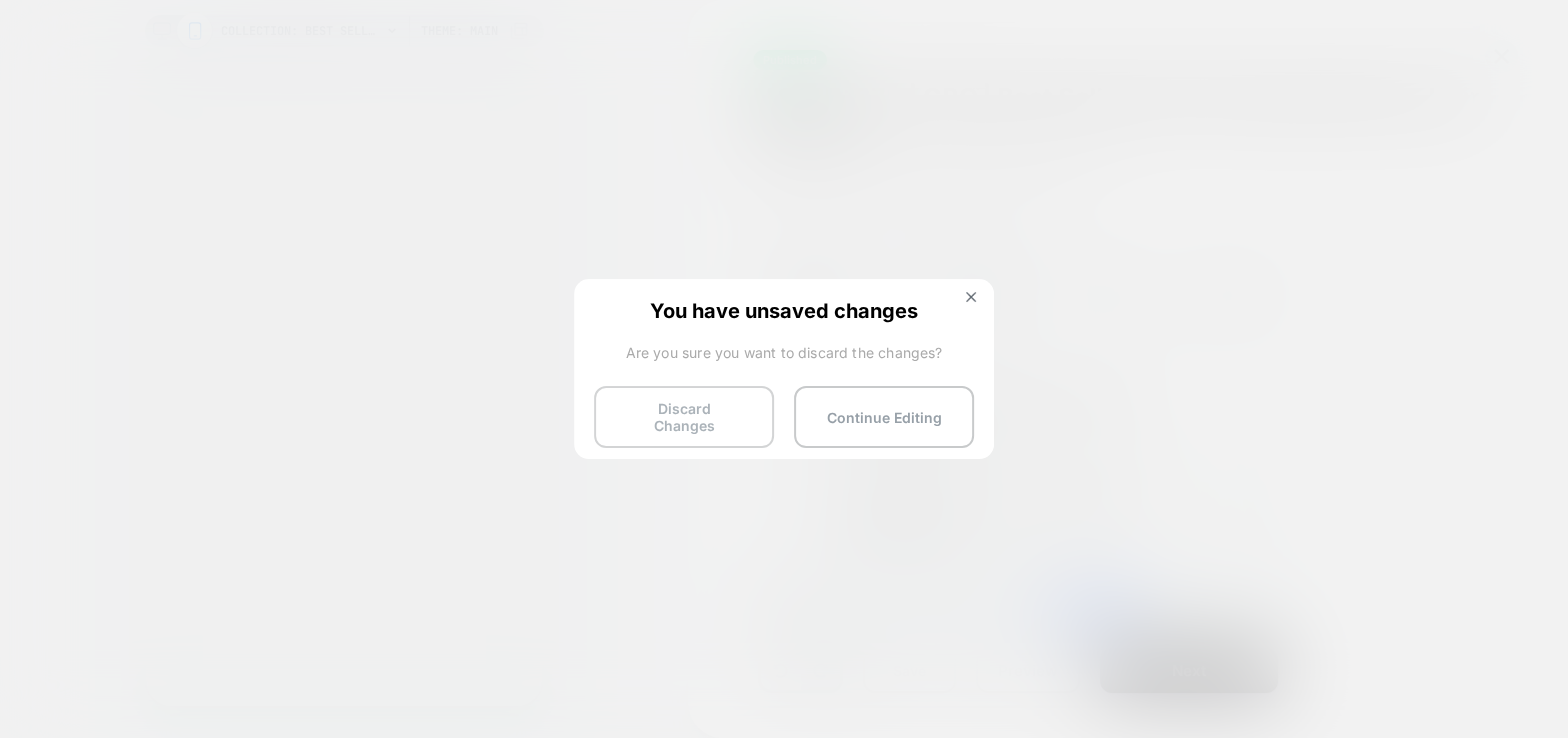 click on "Discard Changes" at bounding box center (684, 417) 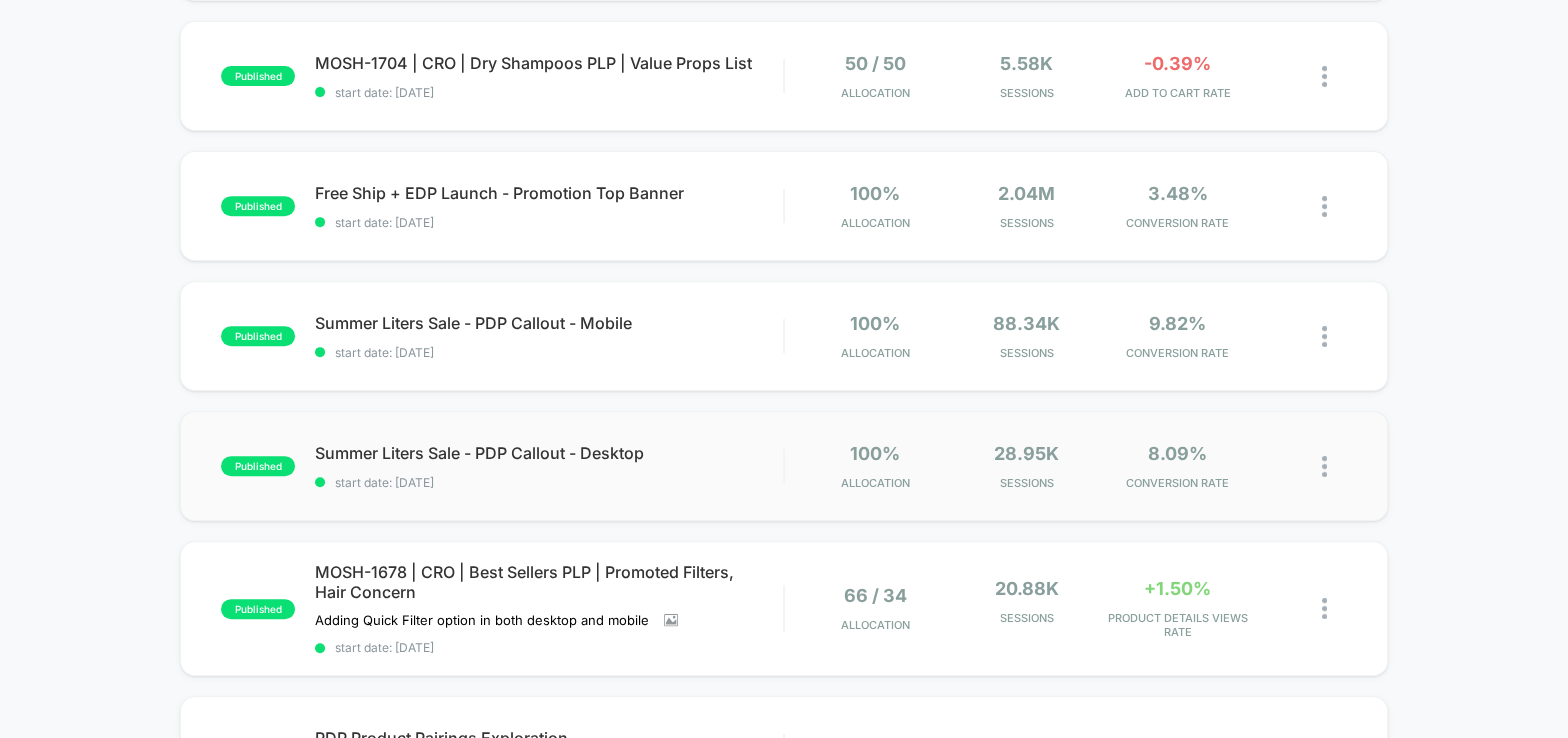 scroll, scrollTop: 813, scrollLeft: 0, axis: vertical 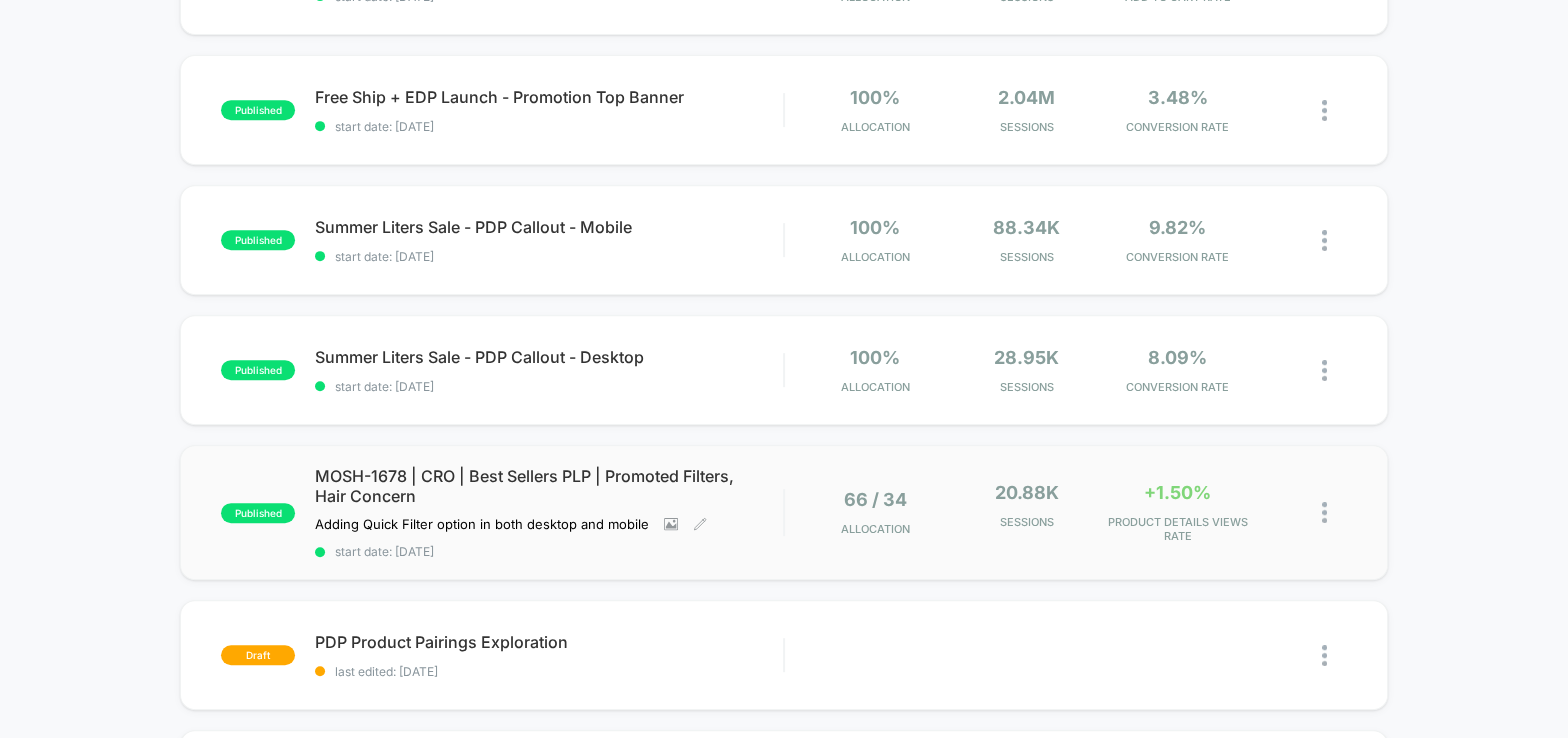 click on "MOSH-1678 | CRO | Best Sellers PLP | Promoted Filters, Hair Concern" at bounding box center (549, 486) 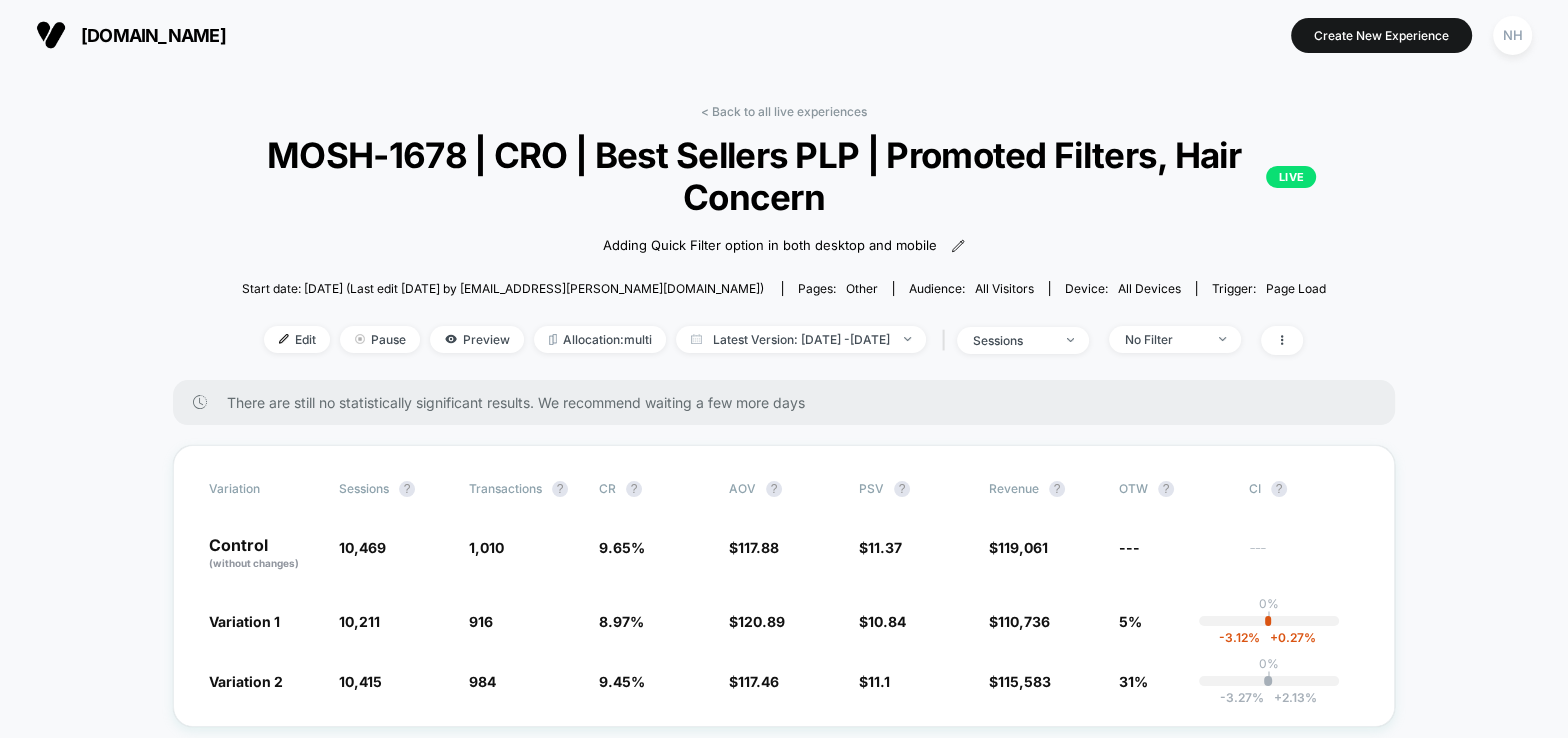 click on "< Back to all live experiences  MOSH-1678 | CRO | Best Sellers PLP | Promoted Filters, Hair Concern LIVE Adding Quick Filter option in both desktop and mobile Click to view images Click to edit experience details Adding Quick Filter option in both desktop and mobile Start date: [DATE] (Last edit [DATE] by [EMAIL_ADDRESS][PERSON_NAME][DOMAIN_NAME]) Pages: other Audience: All Visitors Device: all devices Trigger: Page Load Edit Pause  Preview Allocation:  multi Latest Version:     [DATE]    -    [DATE] |   sessions   No Filter" at bounding box center [783, 242] 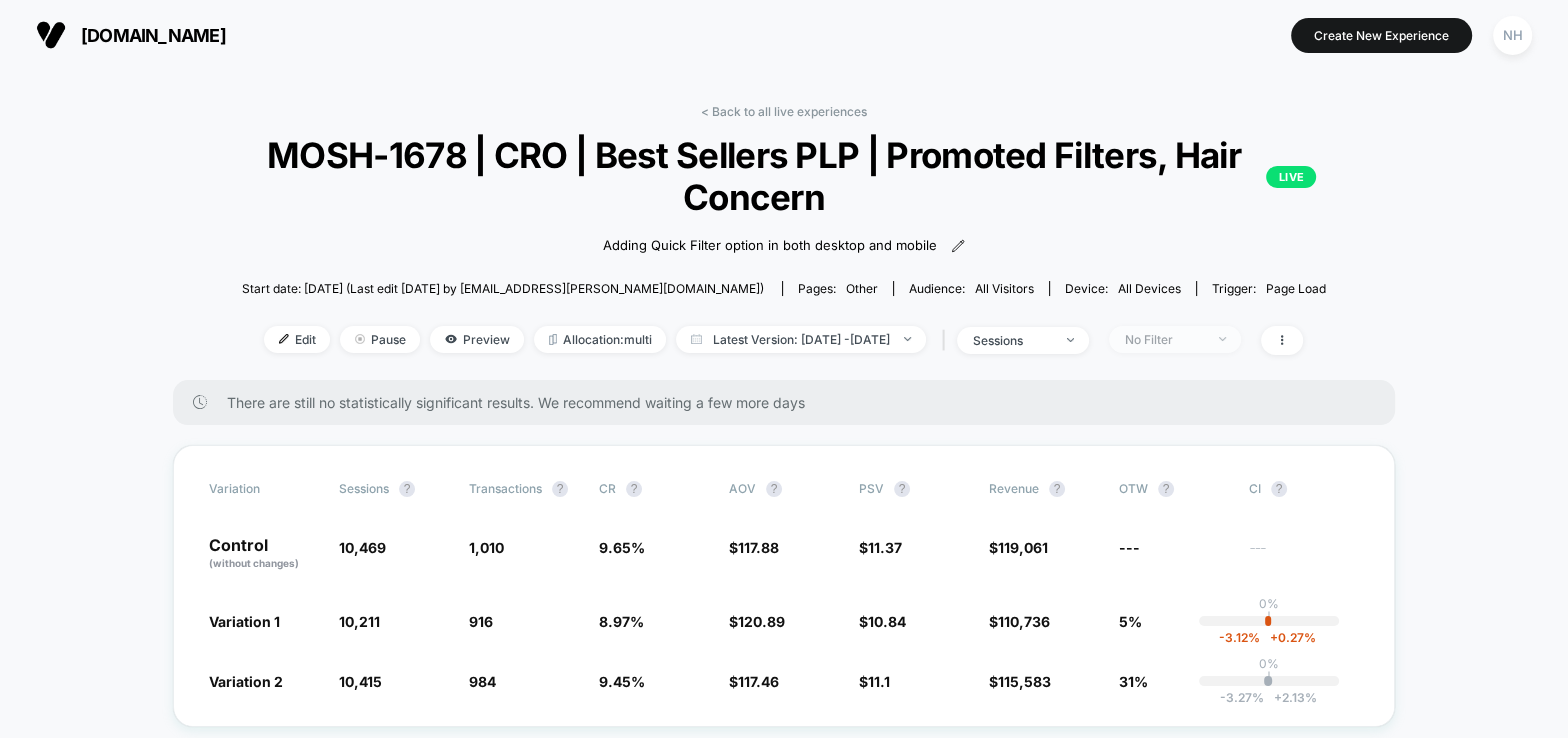 click on "No Filter" at bounding box center (1175, 339) 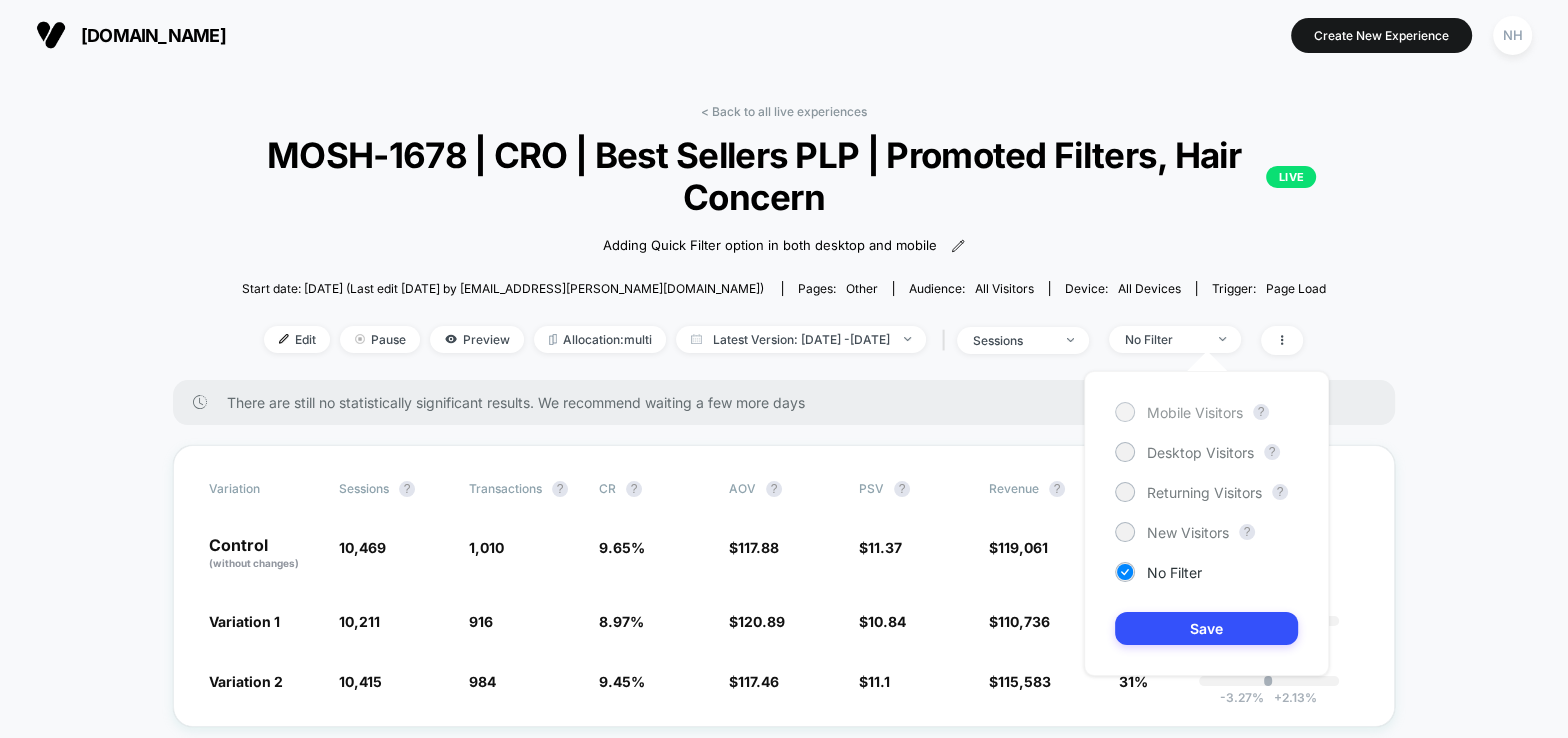 click on "Mobile Visitors" at bounding box center [1195, 412] 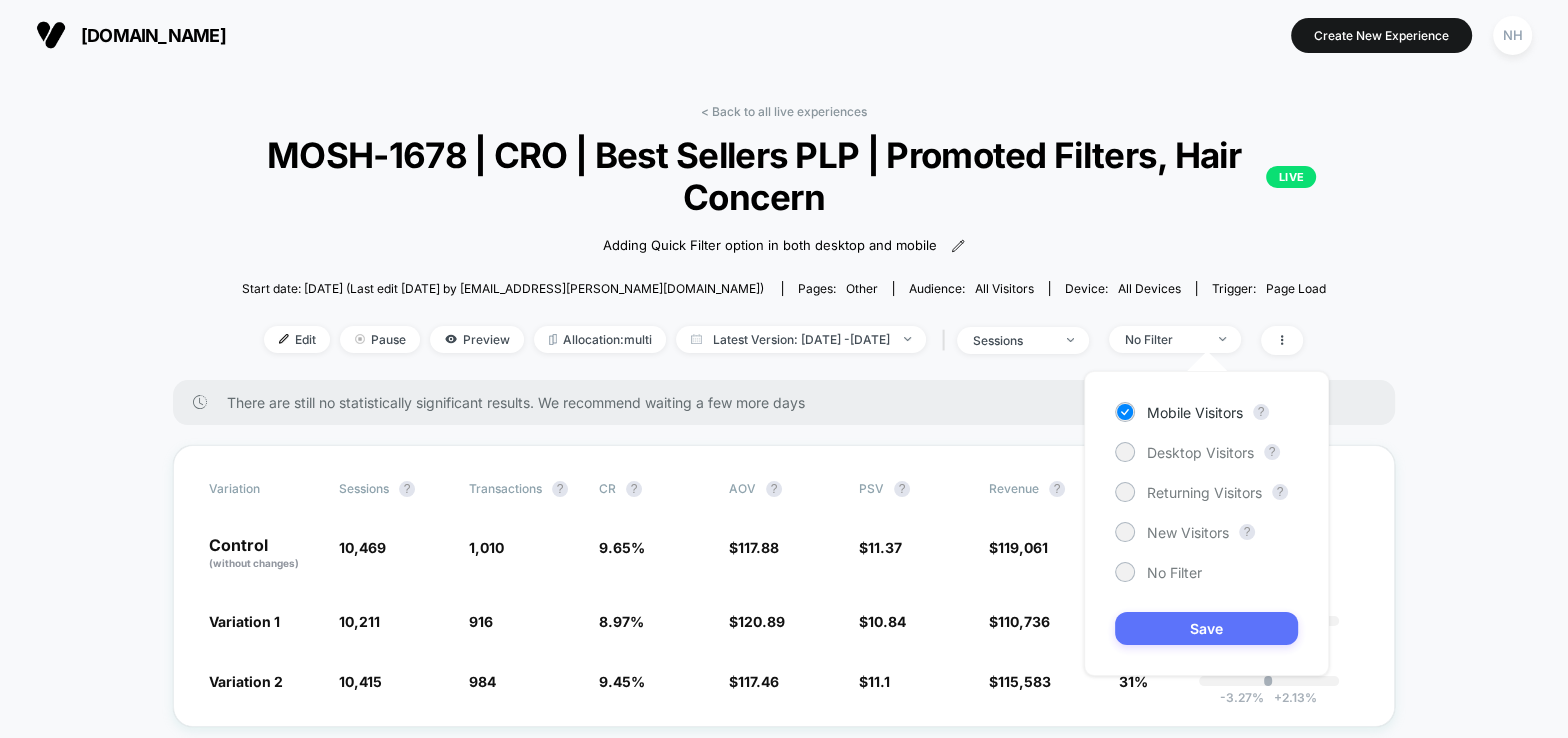 click on "Save" at bounding box center [1206, 628] 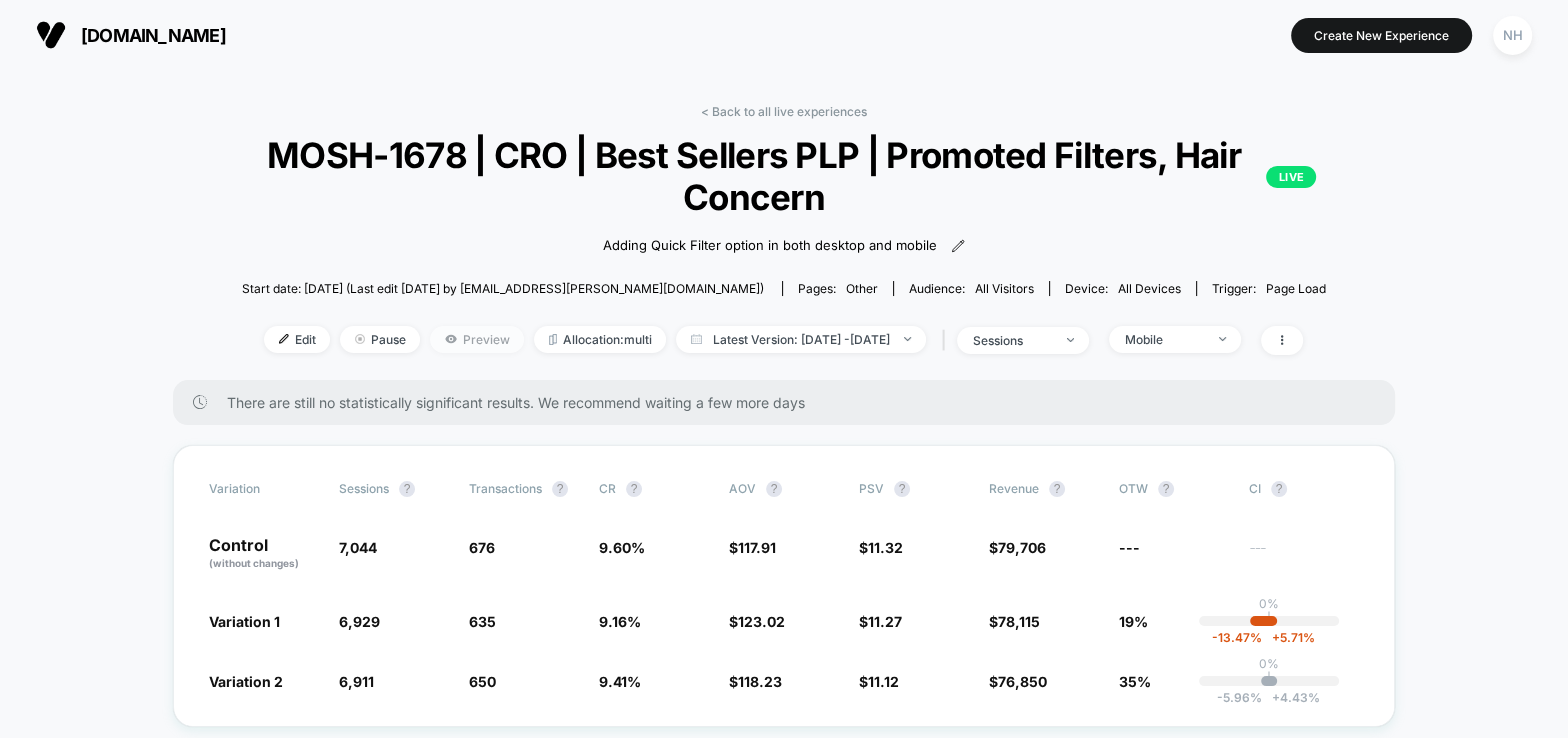 click on "Preview" at bounding box center (477, 339) 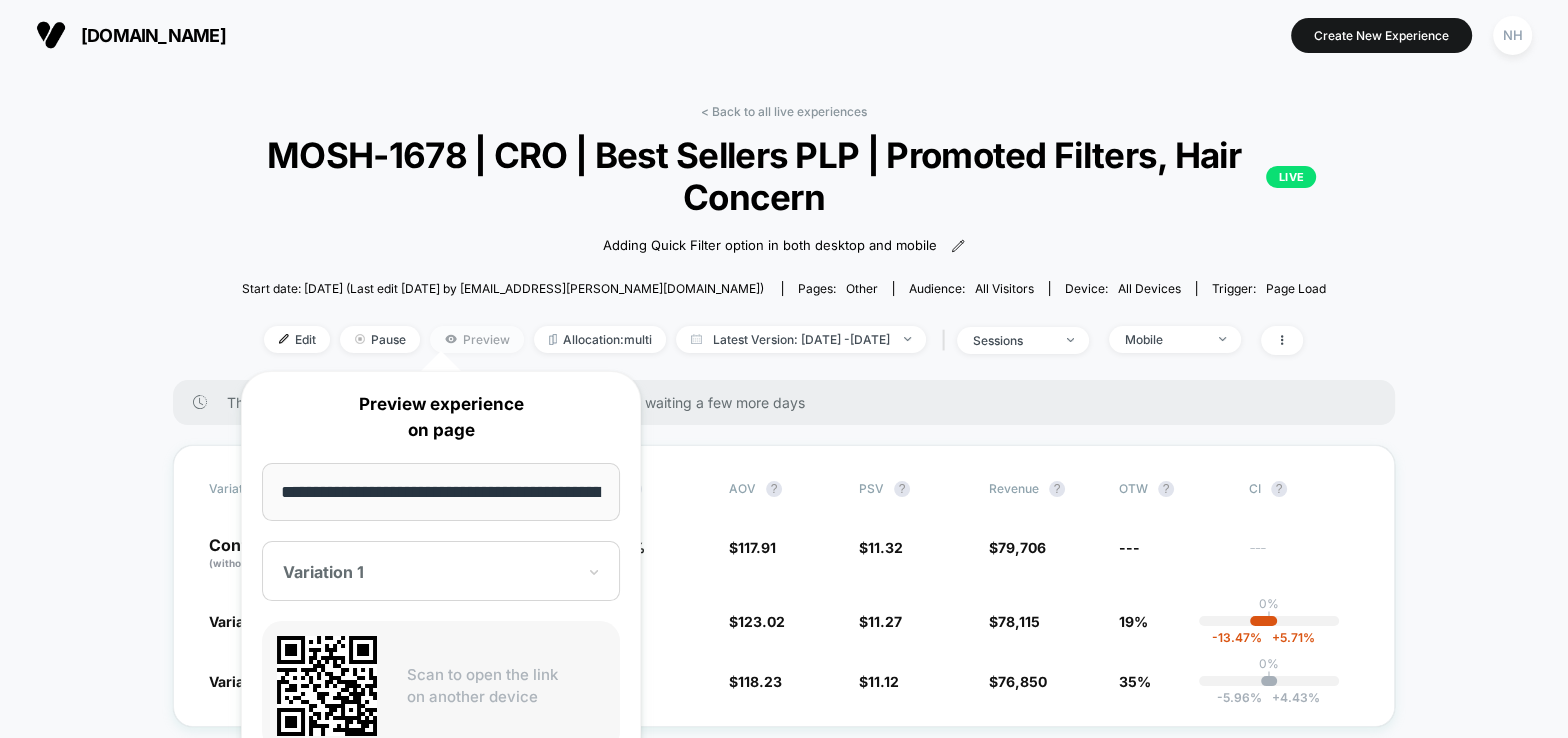 scroll, scrollTop: 0, scrollLeft: 97, axis: horizontal 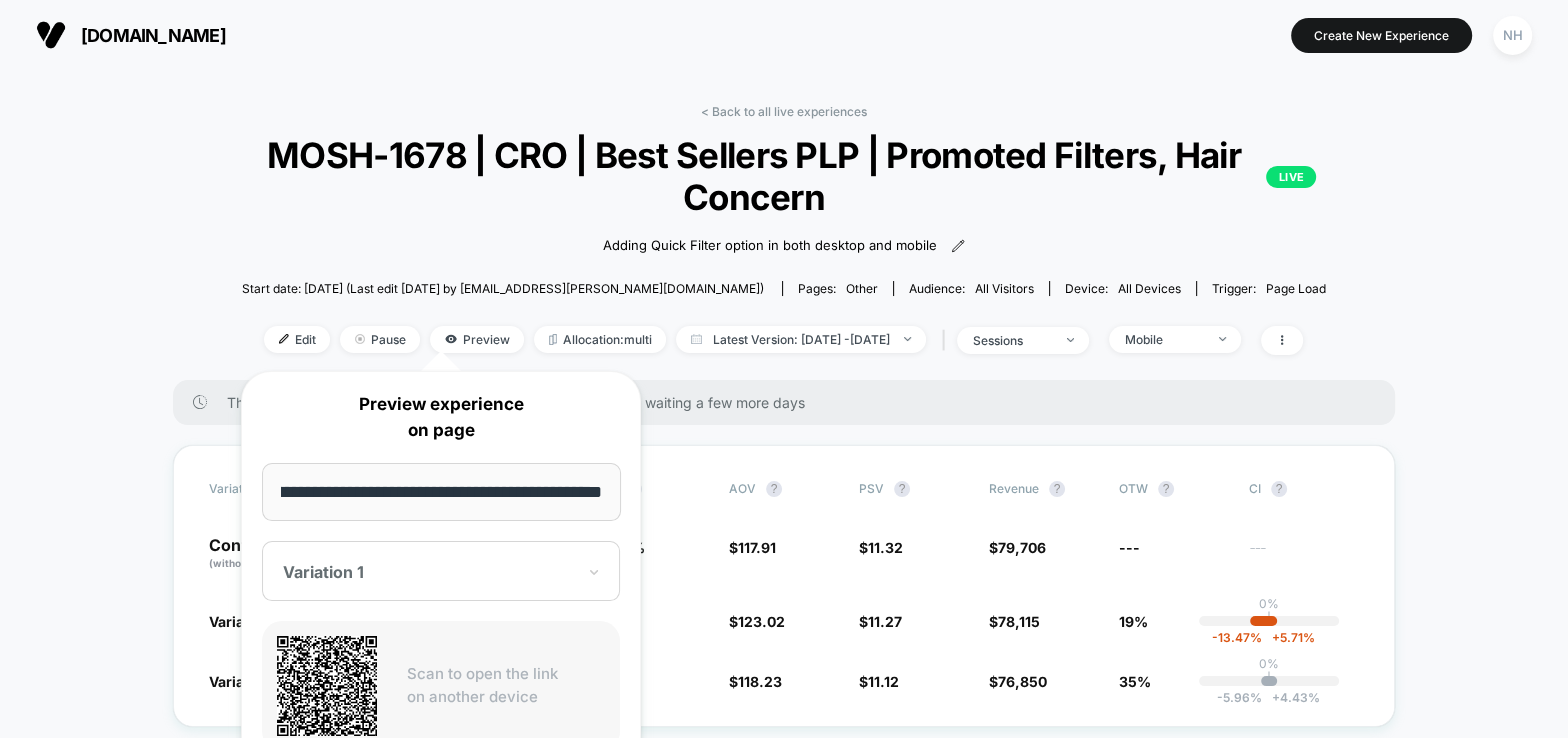 click at bounding box center [429, 572] 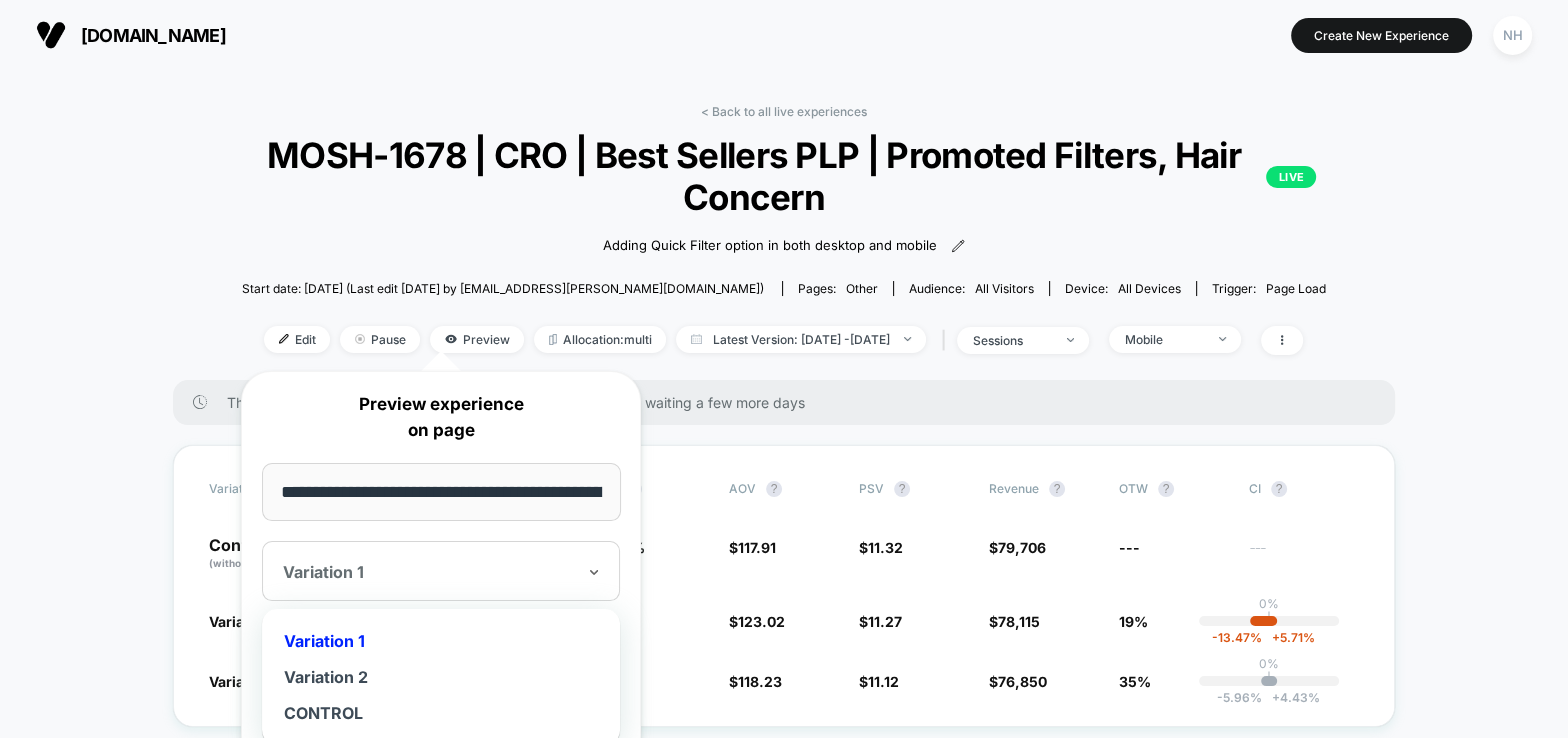 click on "Variation 1" at bounding box center (441, 641) 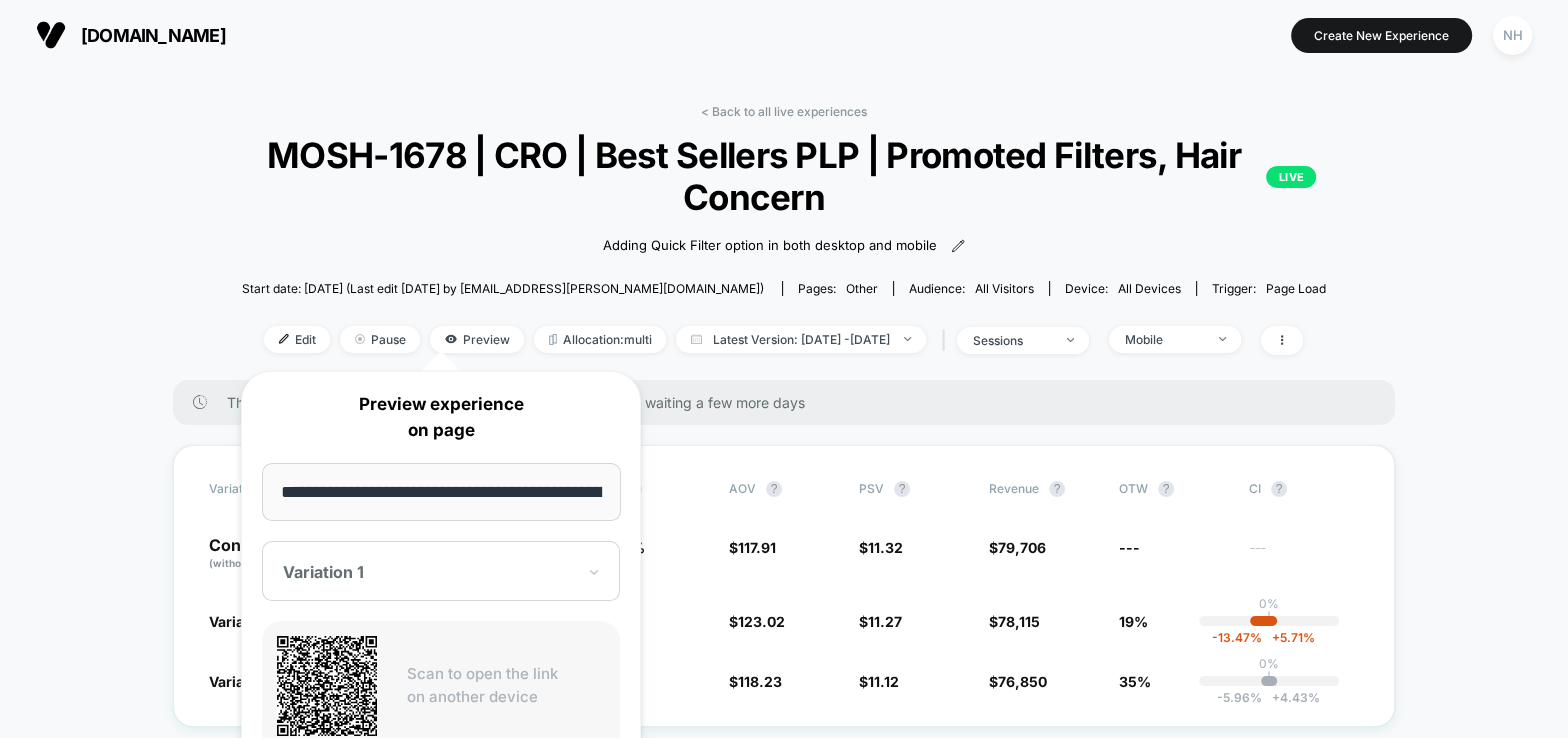 click on "Preview   experience on page" at bounding box center (441, 417) 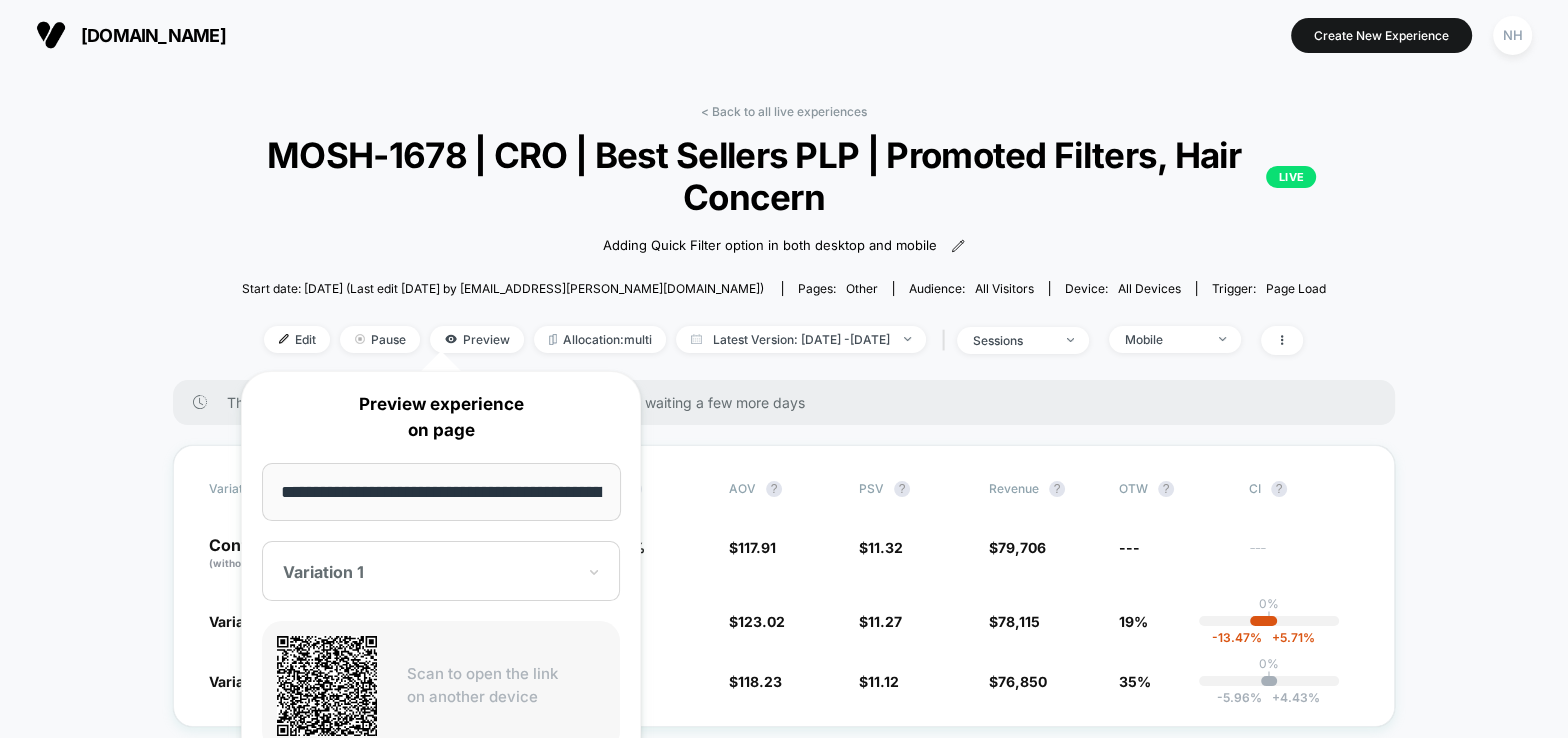 click on "< Back to all live experiences  MOSH-1678 | CRO | Best Sellers PLP | Promoted Filters, Hair Concern LIVE Adding Quick Filter option in both desktop and mobile Click to view images Click to edit experience details Adding Quick Filter option in both desktop and mobile Start date: [DATE] (Last edit [DATE] by [EMAIL_ADDRESS][PERSON_NAME][DOMAIN_NAME]) Pages: other Audience: All Visitors Device: all devices Trigger: Page Load Edit Pause  Preview Allocation:  multi Latest Version:     [DATE]    -    [DATE] |   sessions   Mobile There are still no statistically significant results. We recommend waiting a few more days Variation Sessions ? Transactions ? CR ? AOV ? PSV ? Revenue ? OTW ? CI ? Control (without changes) 7,044 676 9.60 % $ 117.91 $ 11.32 $ 79,706 --- --- Variation 1 6,929 - 1.6 % 635 - 4.5 % 9.16 % - 4.5 % $ 123.02 + 4.3 % $ 11.27 - 0.37 % $ 78,115 - 0.37 % 19% 0% | -13.47 % + 5.71 % Variation 2 6,911 - 1.9 % 650 - 2 % 9.41 % - 2 % $ 118.23 + 0.27 % $ 11.12 - 1.7 % $ 76,850 - 1.7 % 35% 0% | -5.96 % + 4.43 % ?" at bounding box center [784, 4384] 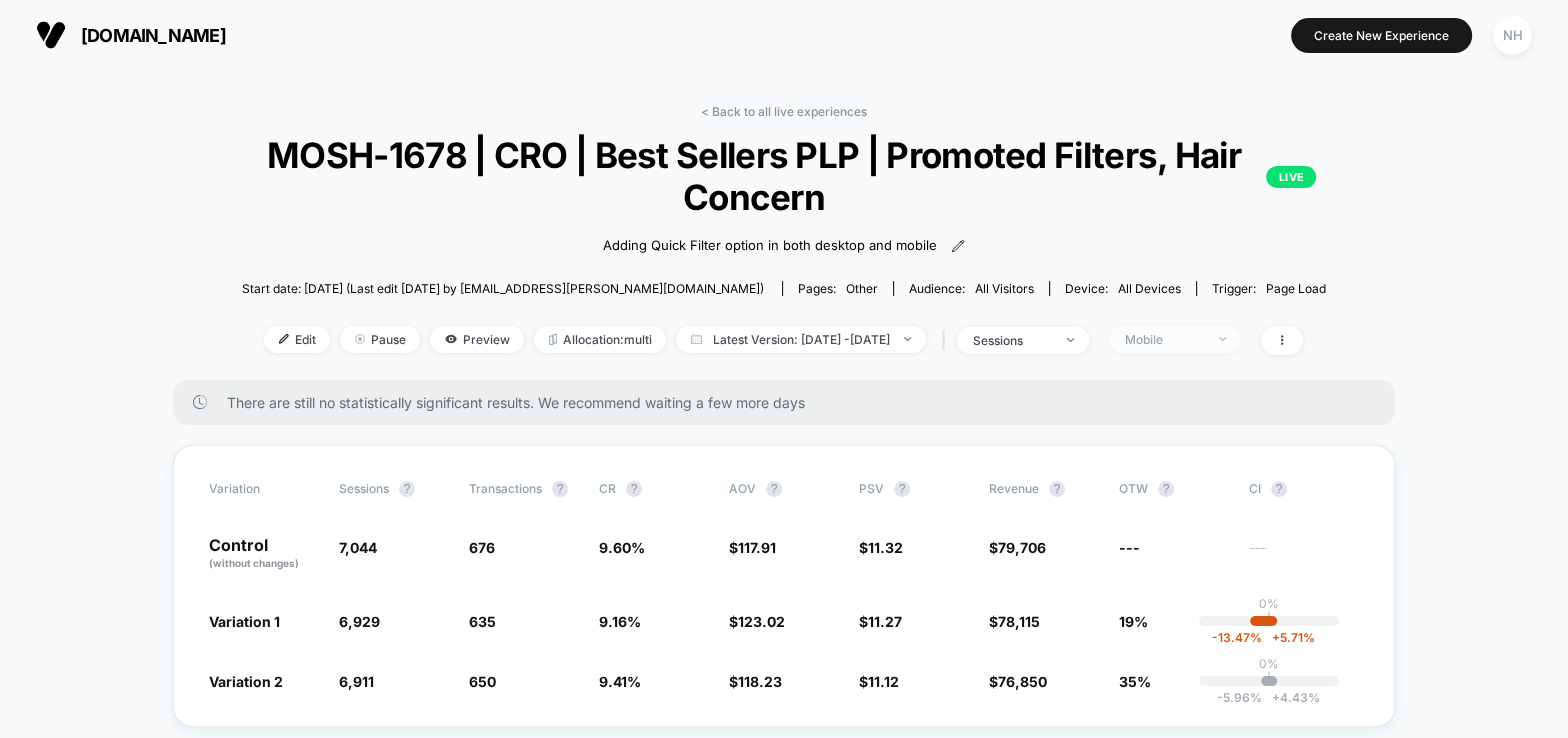 click on "Mobile" at bounding box center (1175, 339) 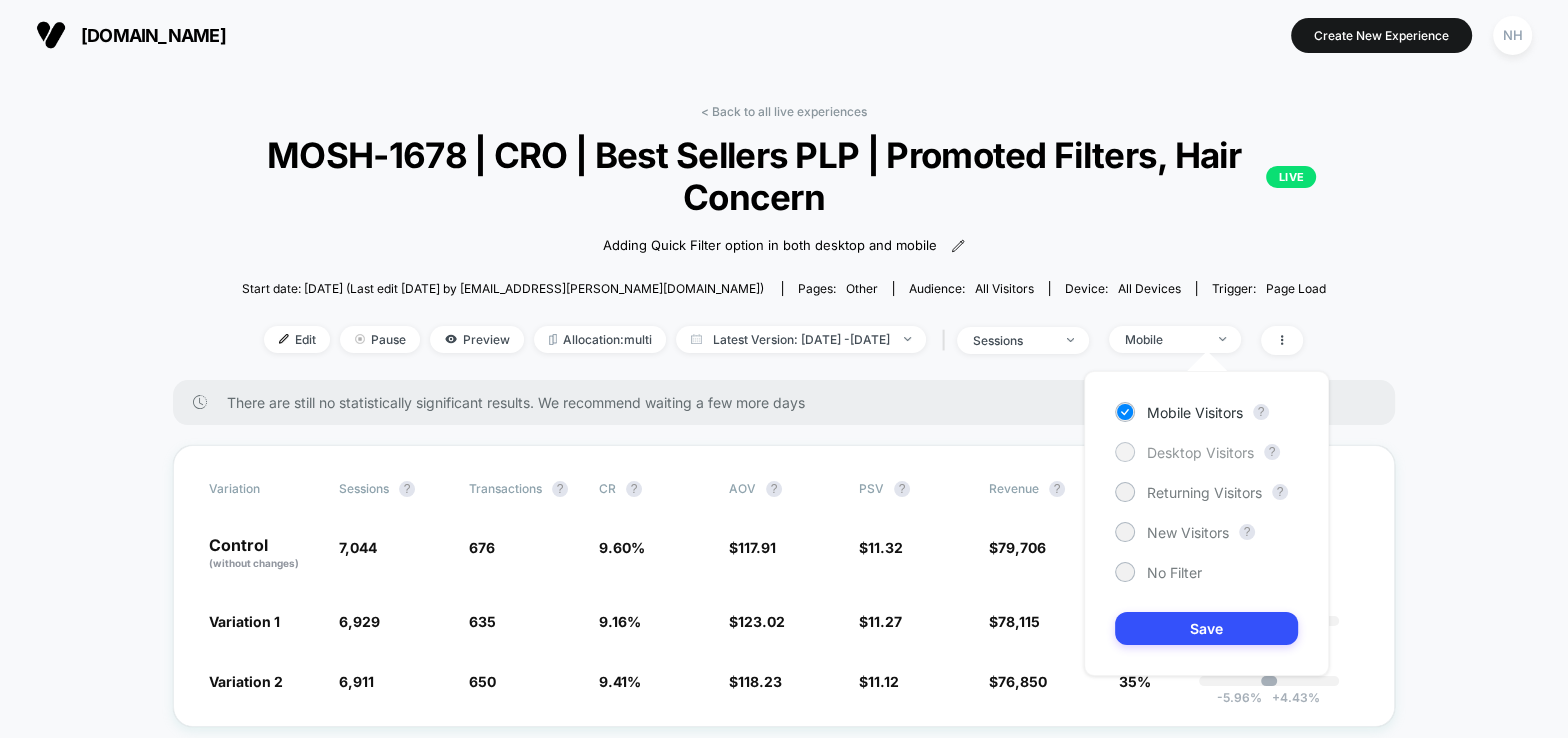 click on "Desktop Visitors" at bounding box center (1200, 452) 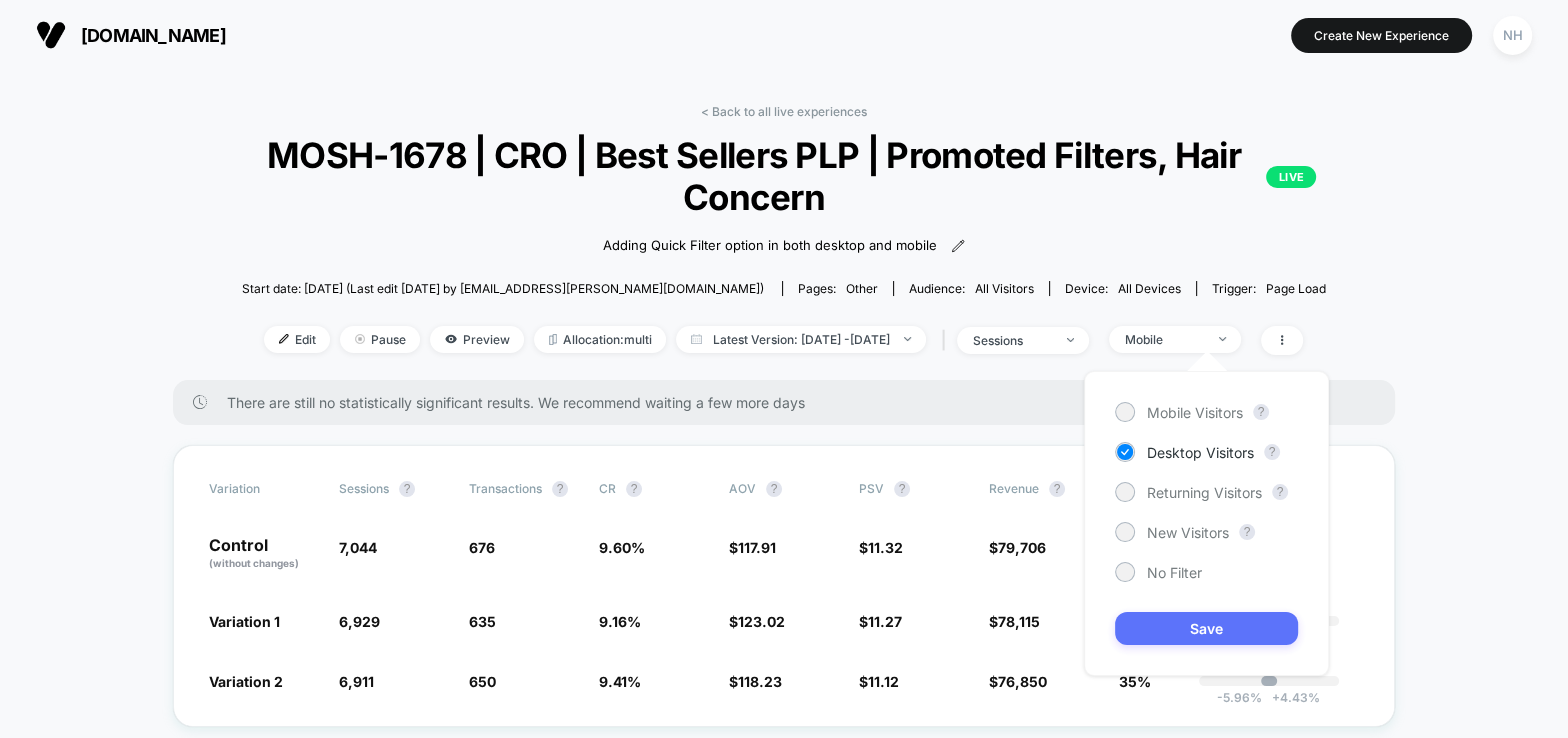 click on "Save" at bounding box center [1206, 628] 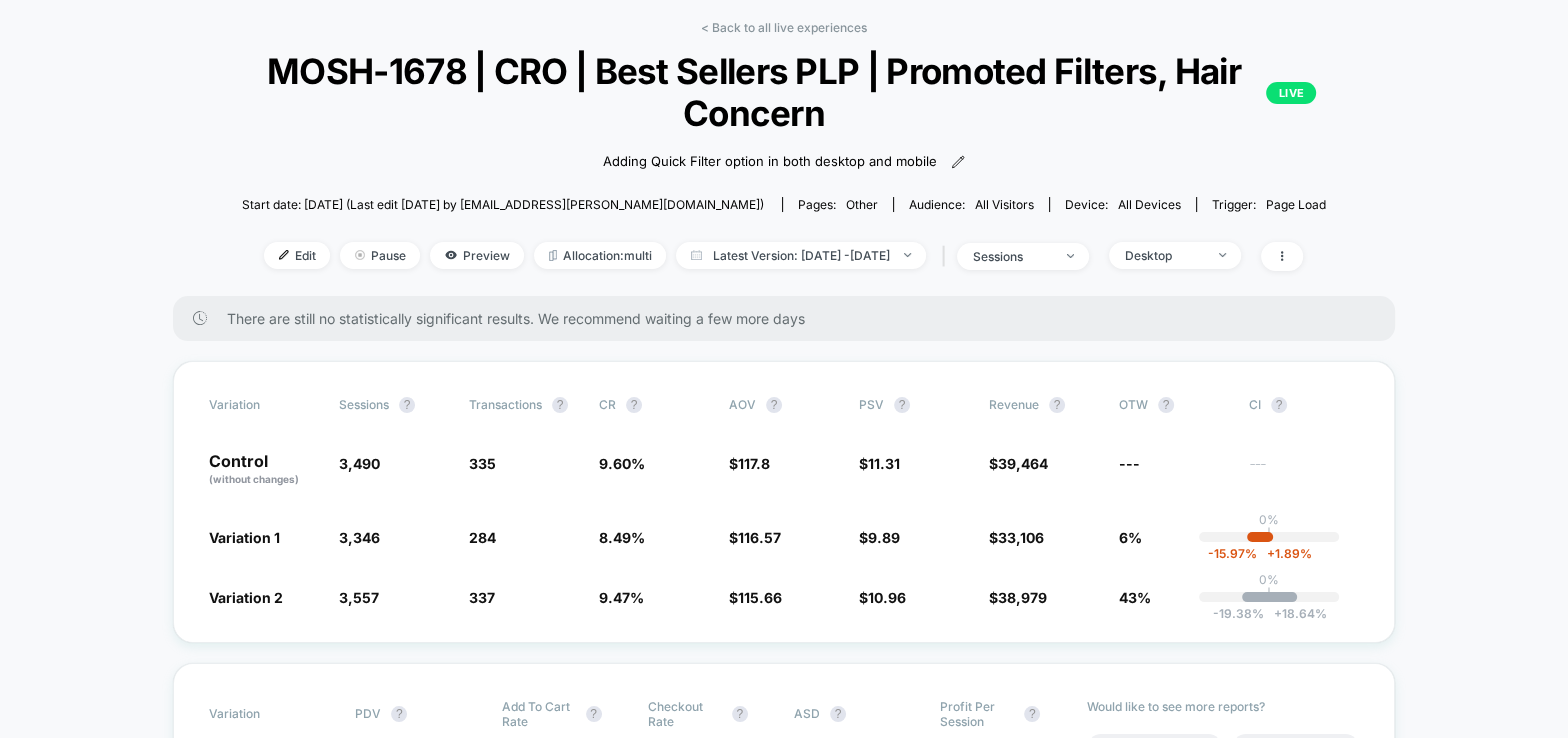 scroll, scrollTop: 62, scrollLeft: 0, axis: vertical 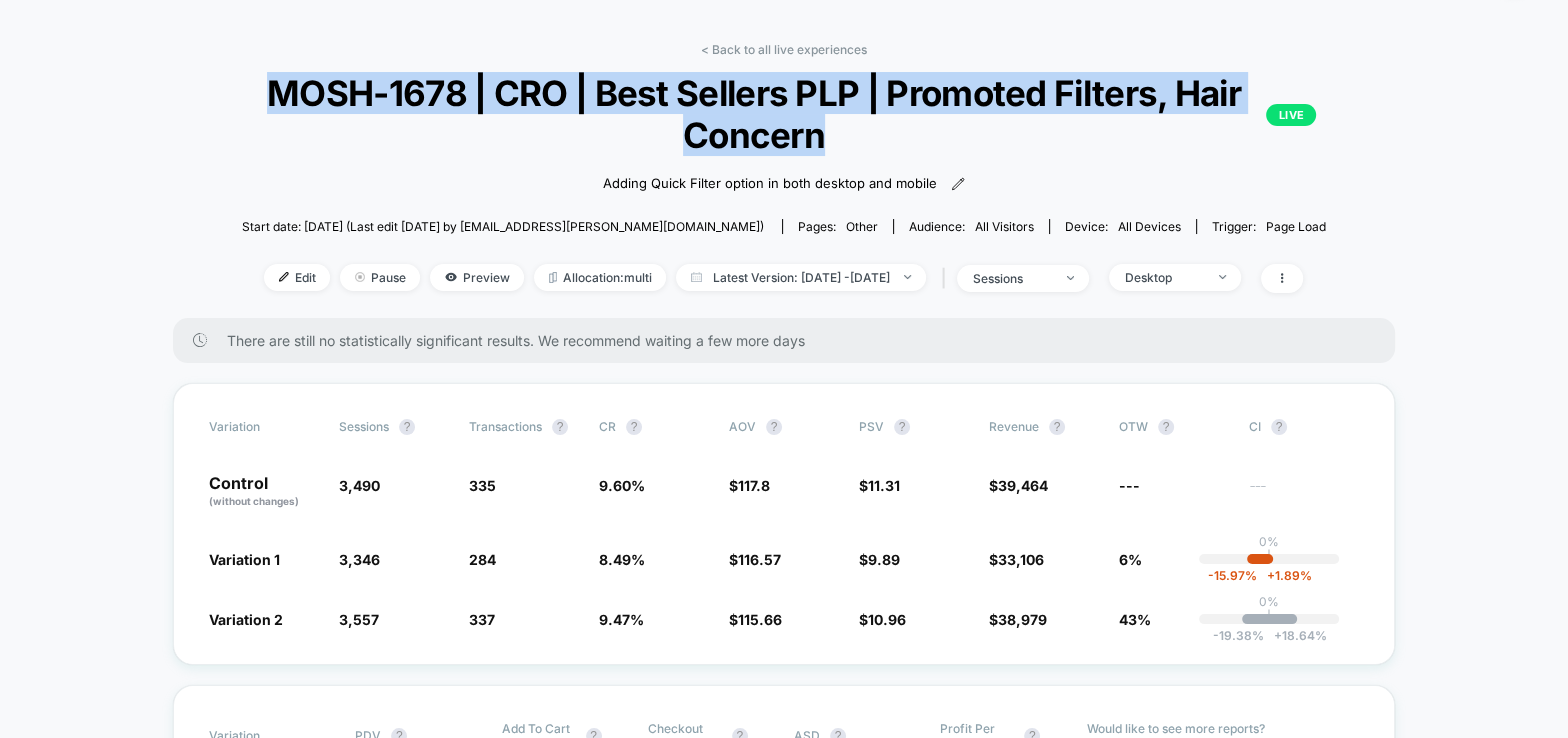 drag, startPoint x: 830, startPoint y: 137, endPoint x: 329, endPoint y: 63, distance: 506.43558 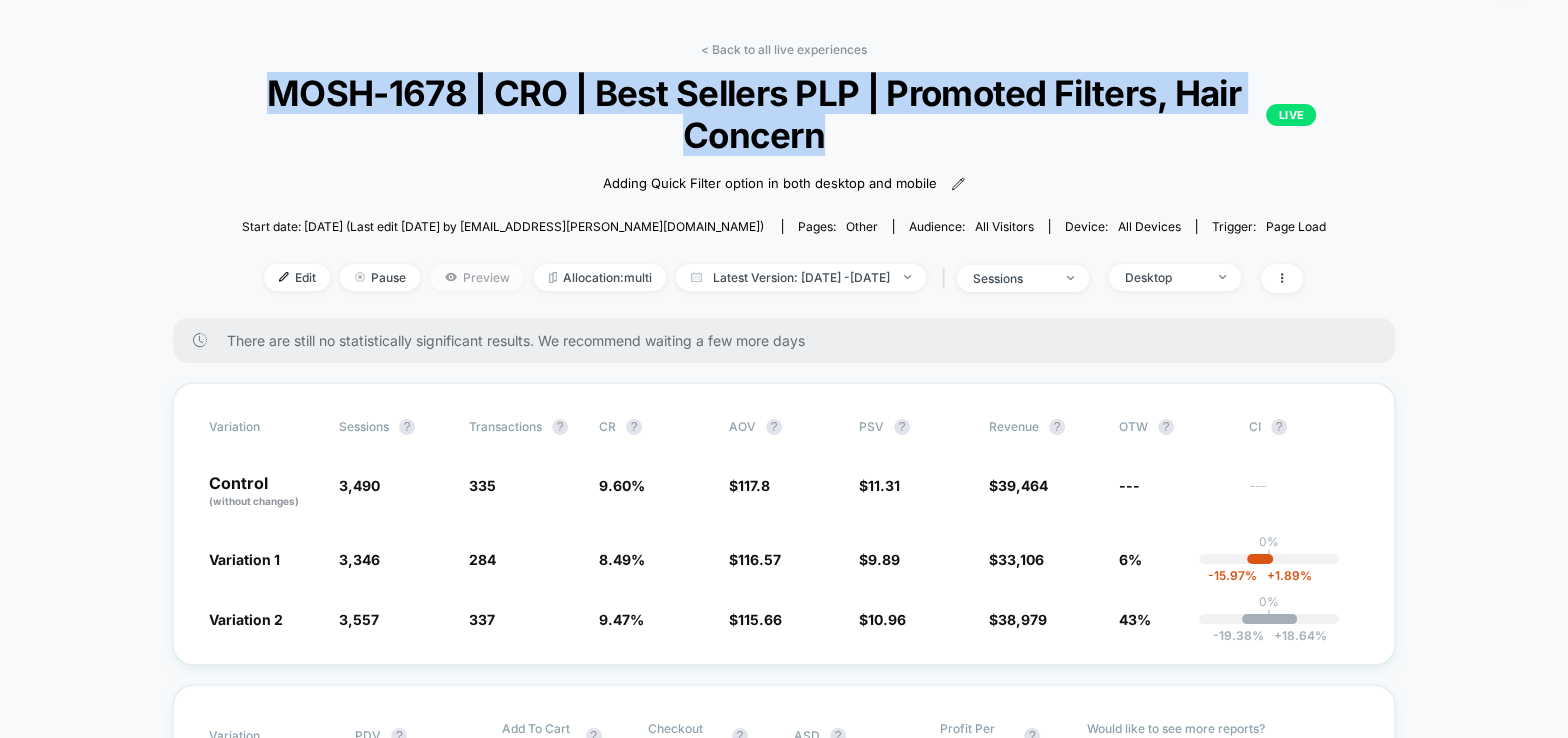 click on "Preview" at bounding box center [477, 277] 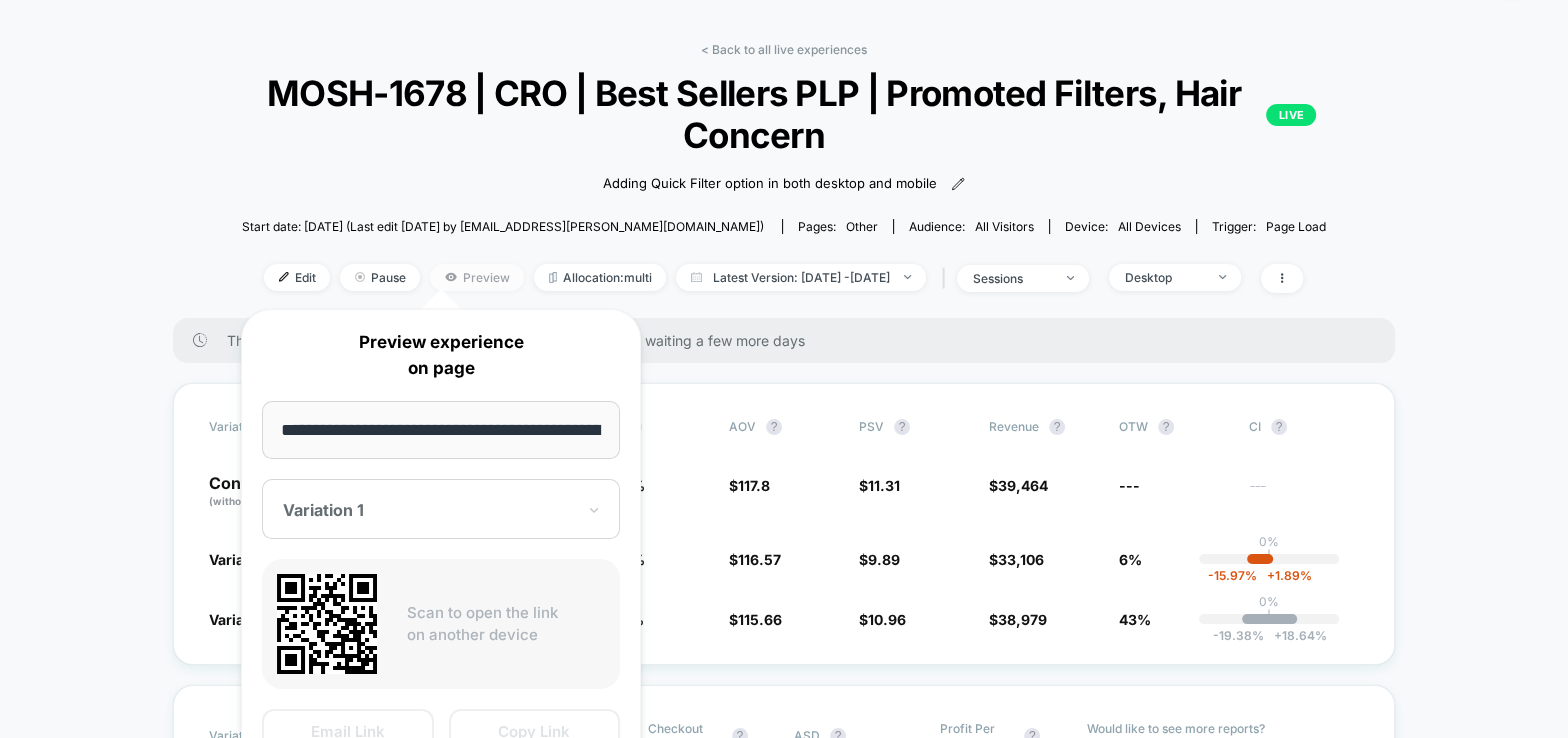 scroll, scrollTop: 0, scrollLeft: 97, axis: horizontal 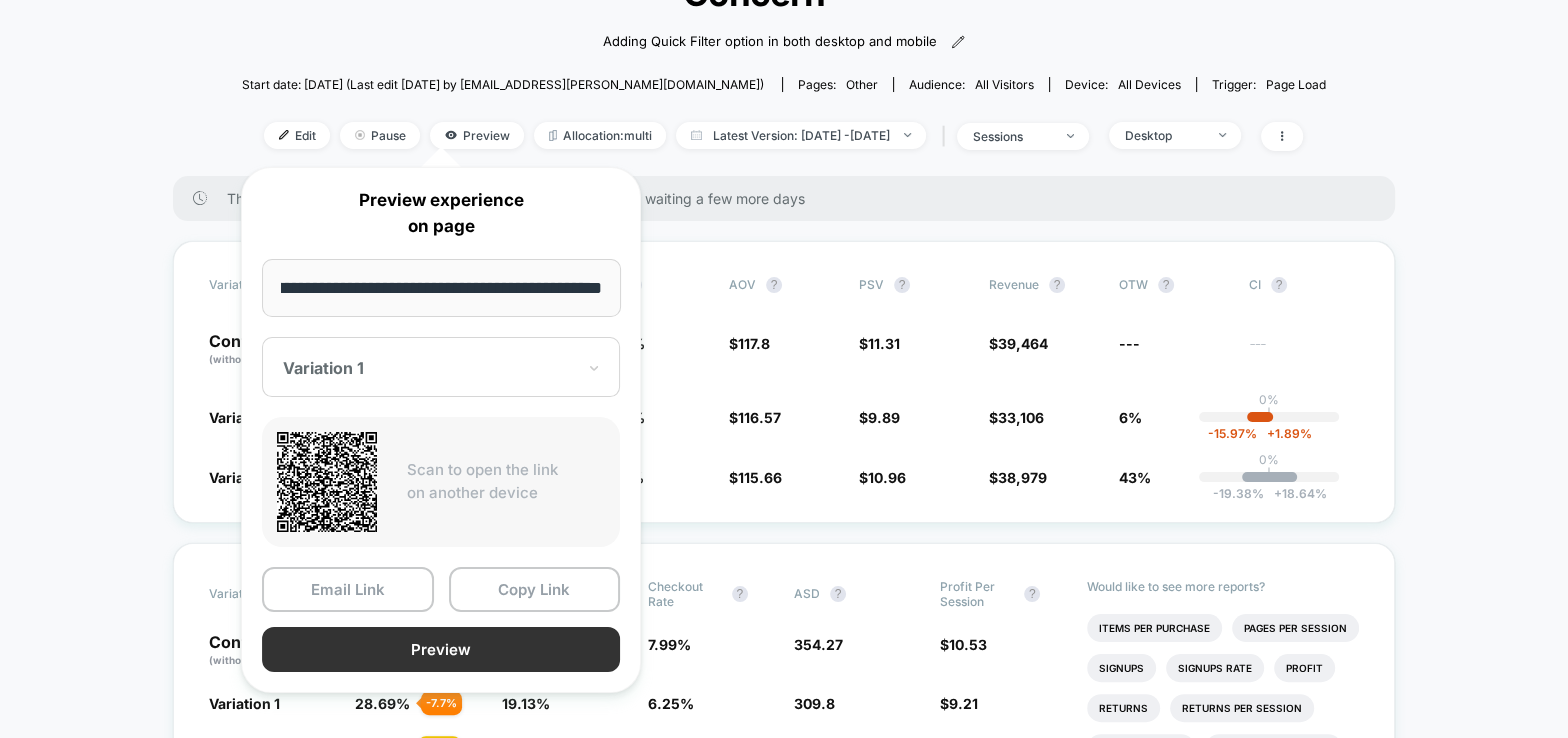 click on "Preview" at bounding box center [441, 649] 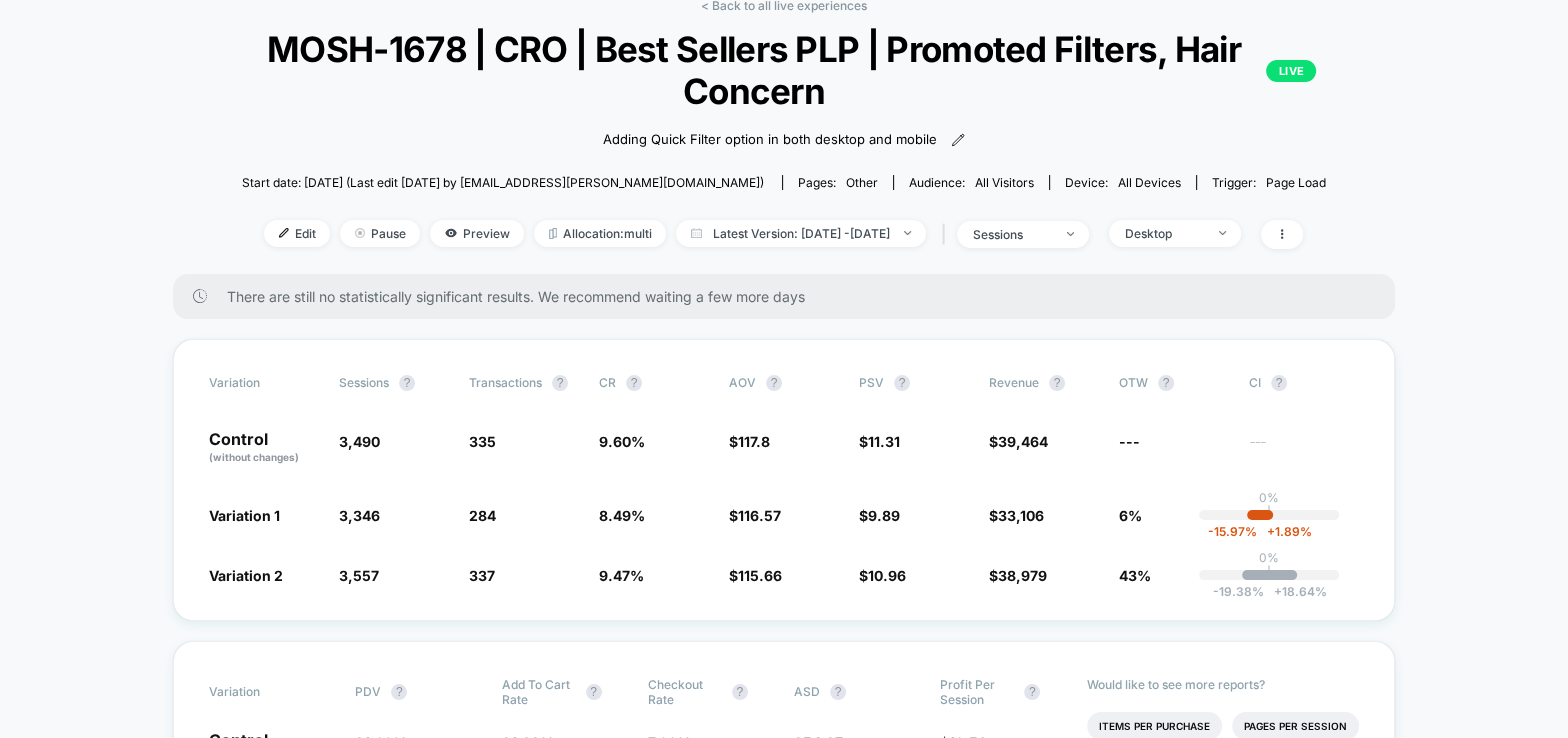 scroll, scrollTop: 76, scrollLeft: 0, axis: vertical 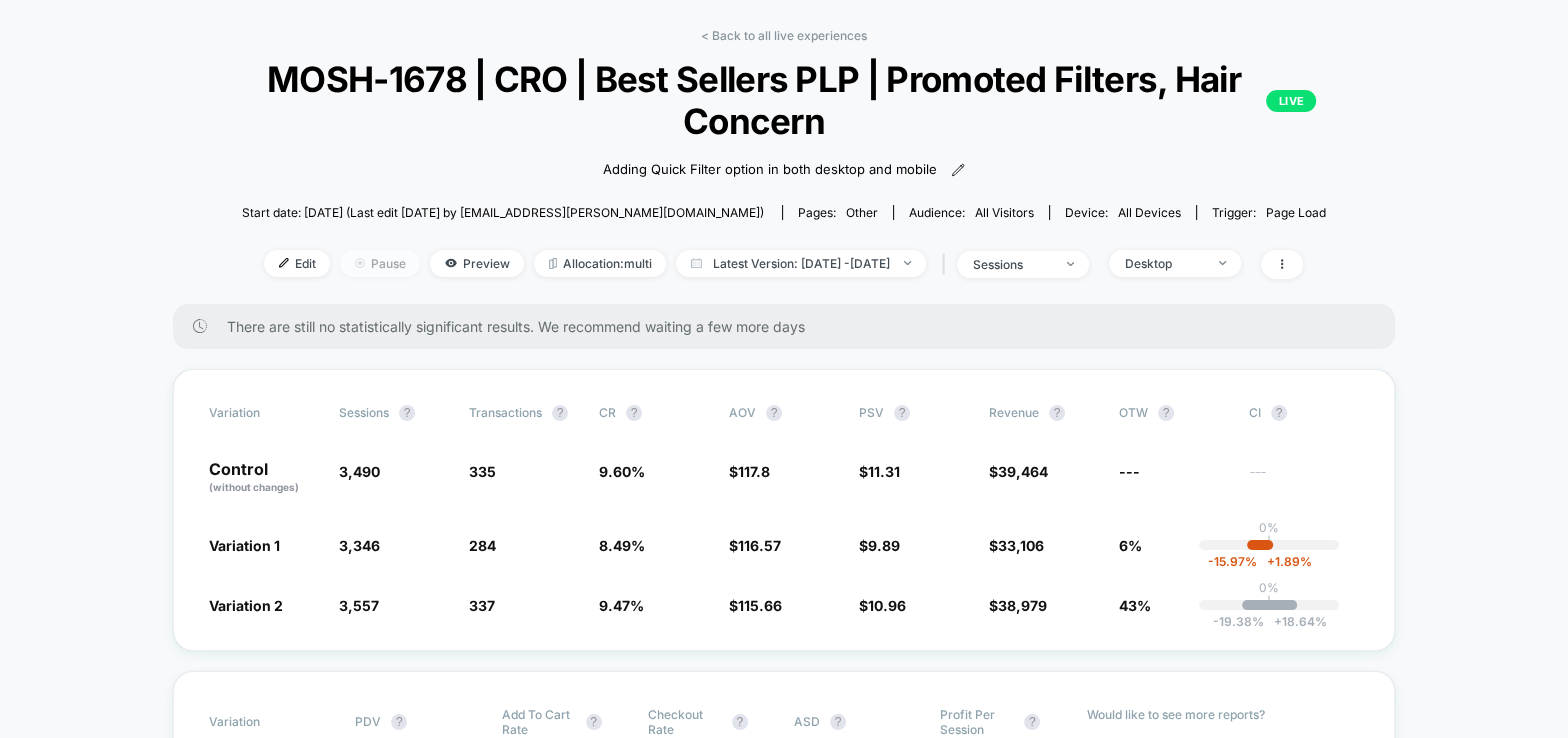 click on "Pause" at bounding box center [380, 263] 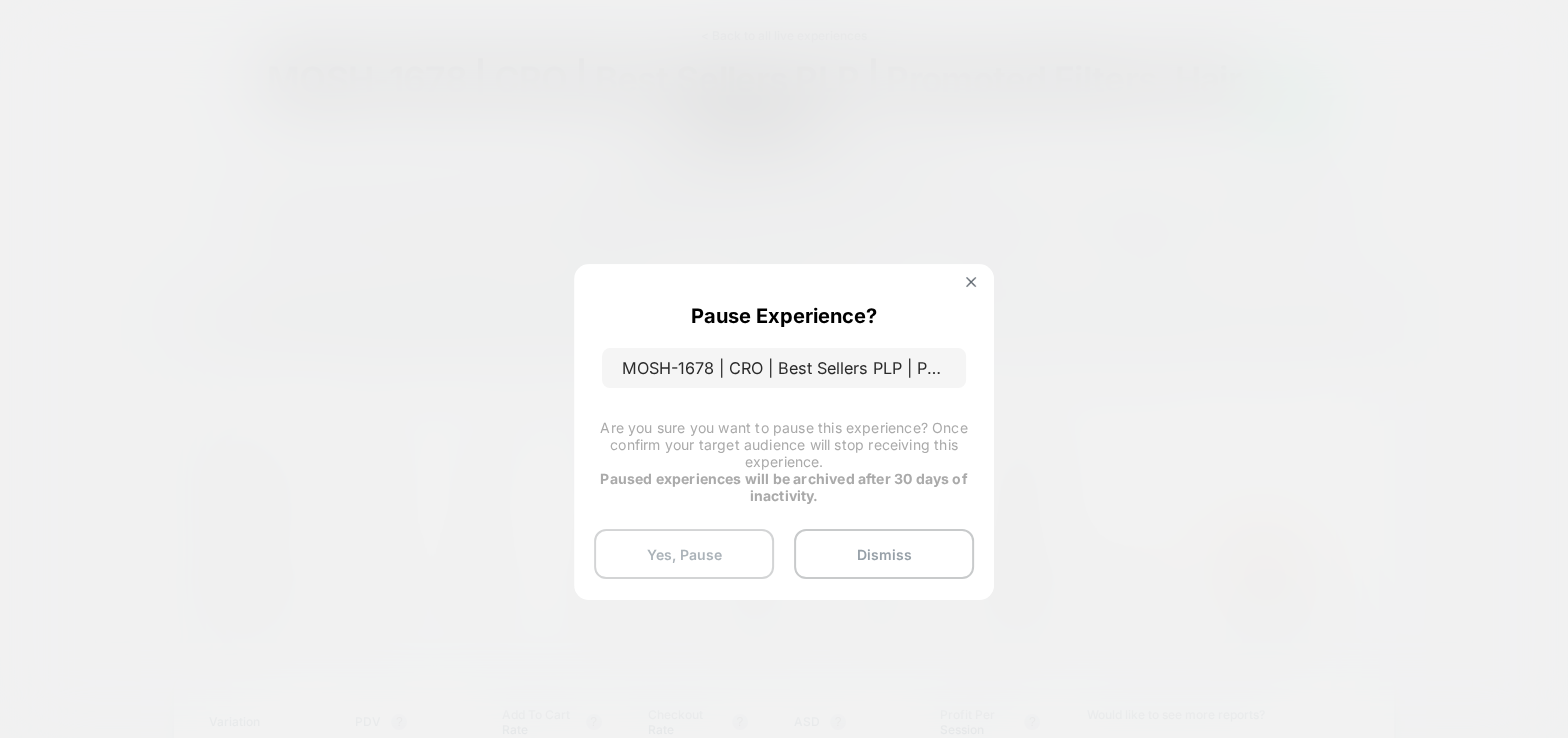 click on "Yes, Pause" at bounding box center [684, 554] 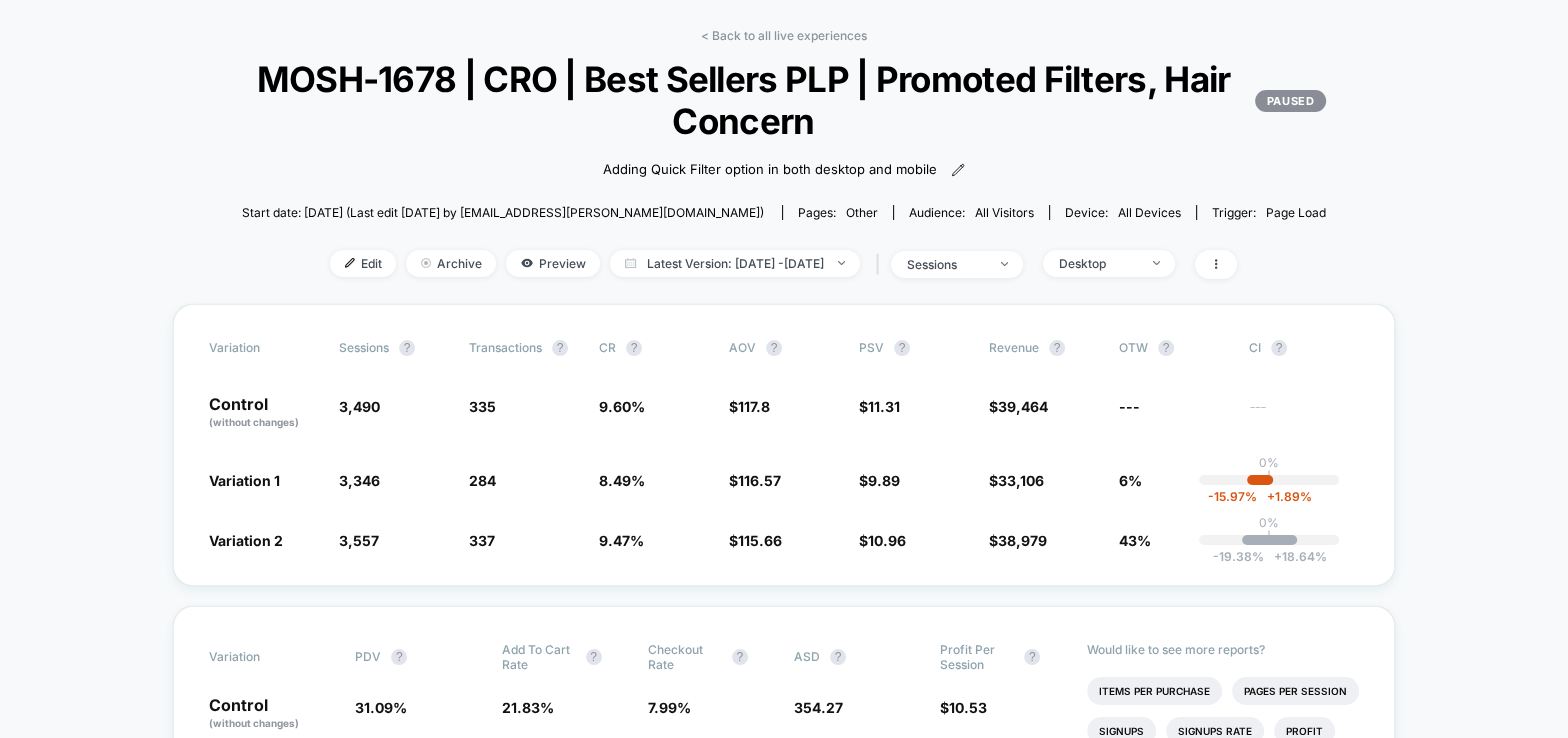 scroll, scrollTop: 0, scrollLeft: 0, axis: both 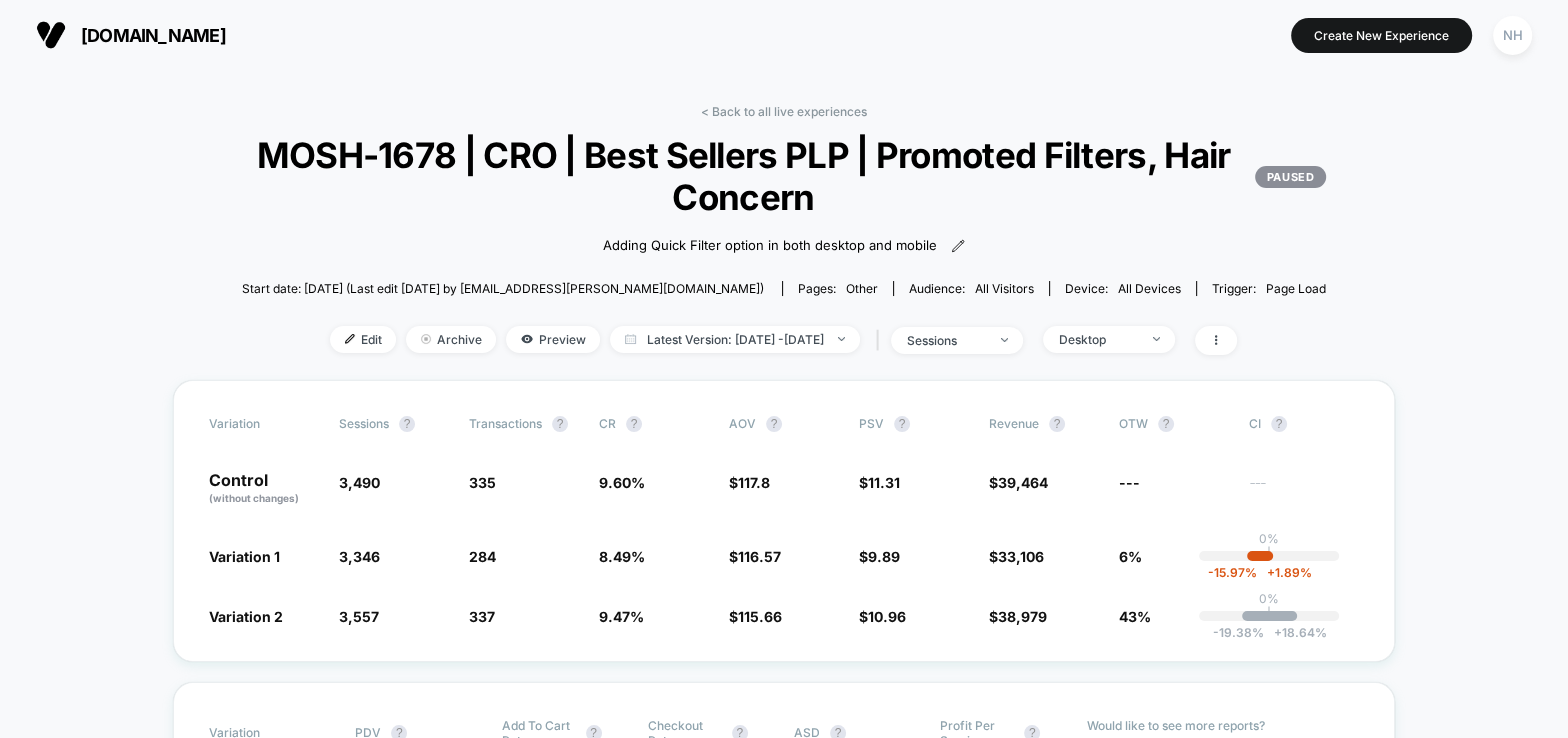 click on "MOSH-1678 | CRO | Best Sellers PLP | Promoted Filters, Hair Concern PAUSED" at bounding box center (784, 176) 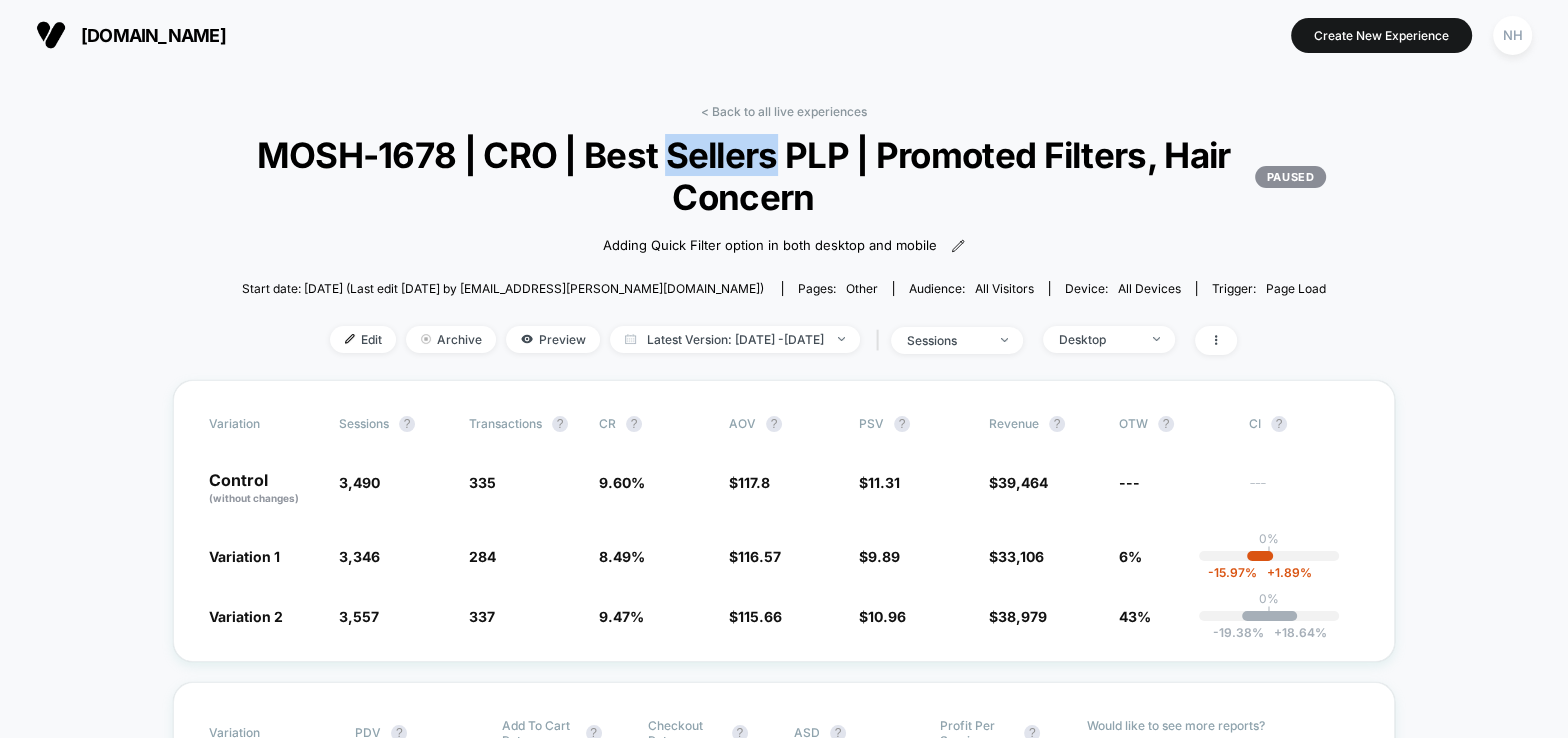 click on "MOSH-1678 | CRO | Best Sellers PLP | Promoted Filters, Hair Concern PAUSED" at bounding box center [784, 176] 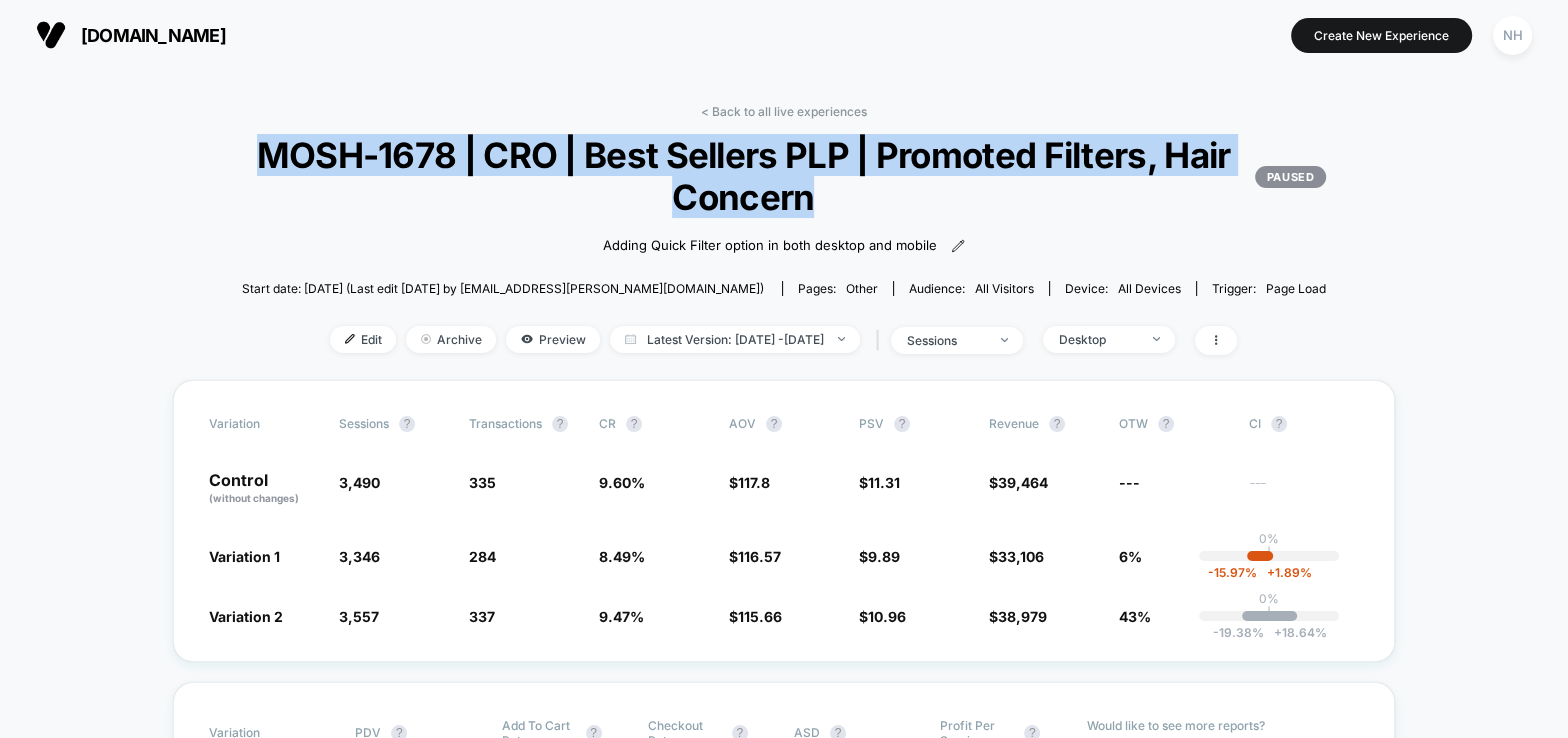 click on "MOSH-1678 | CRO | Best Sellers PLP | Promoted Filters, Hair Concern PAUSED" at bounding box center [784, 176] 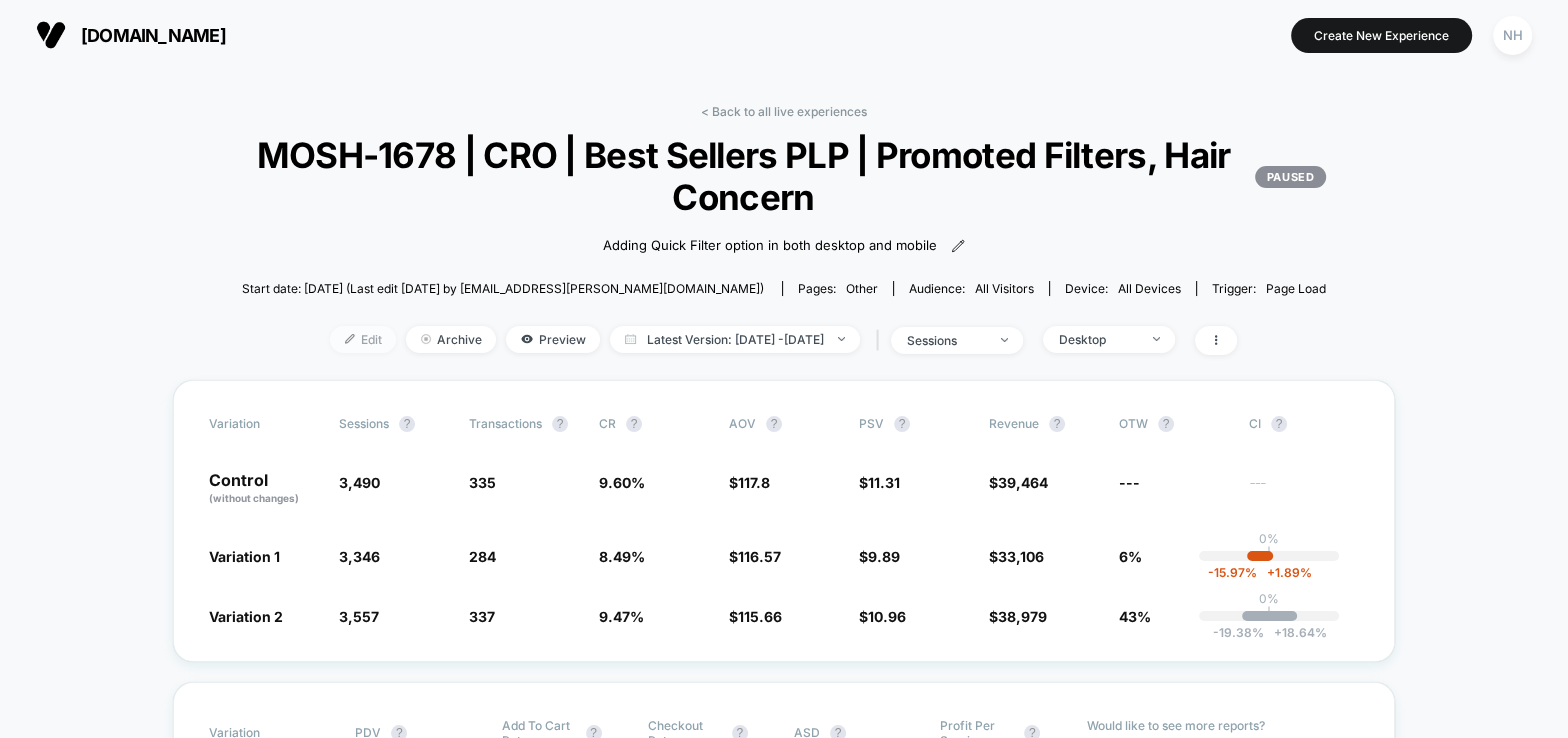 click on "Edit" at bounding box center (363, 339) 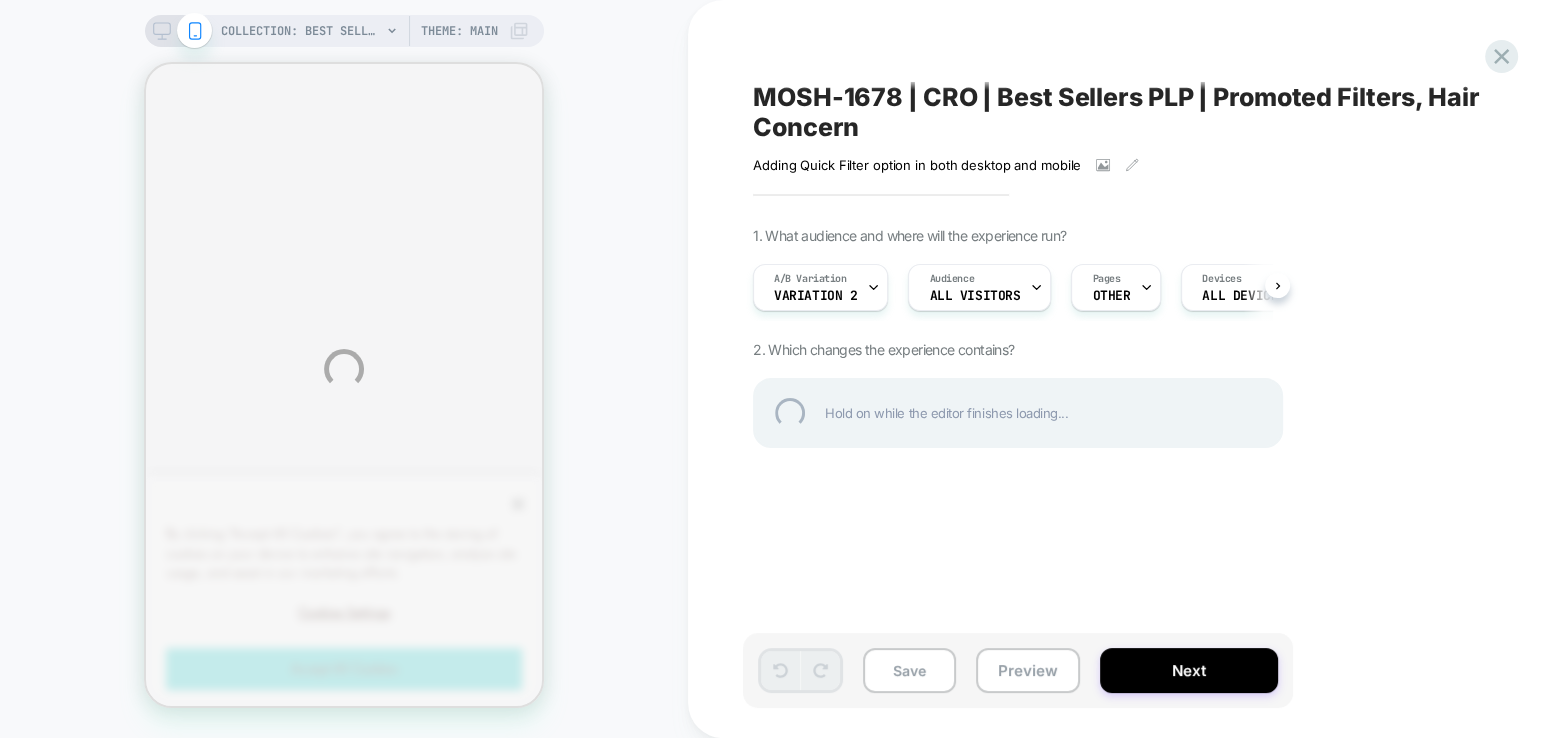 scroll, scrollTop: 0, scrollLeft: 0, axis: both 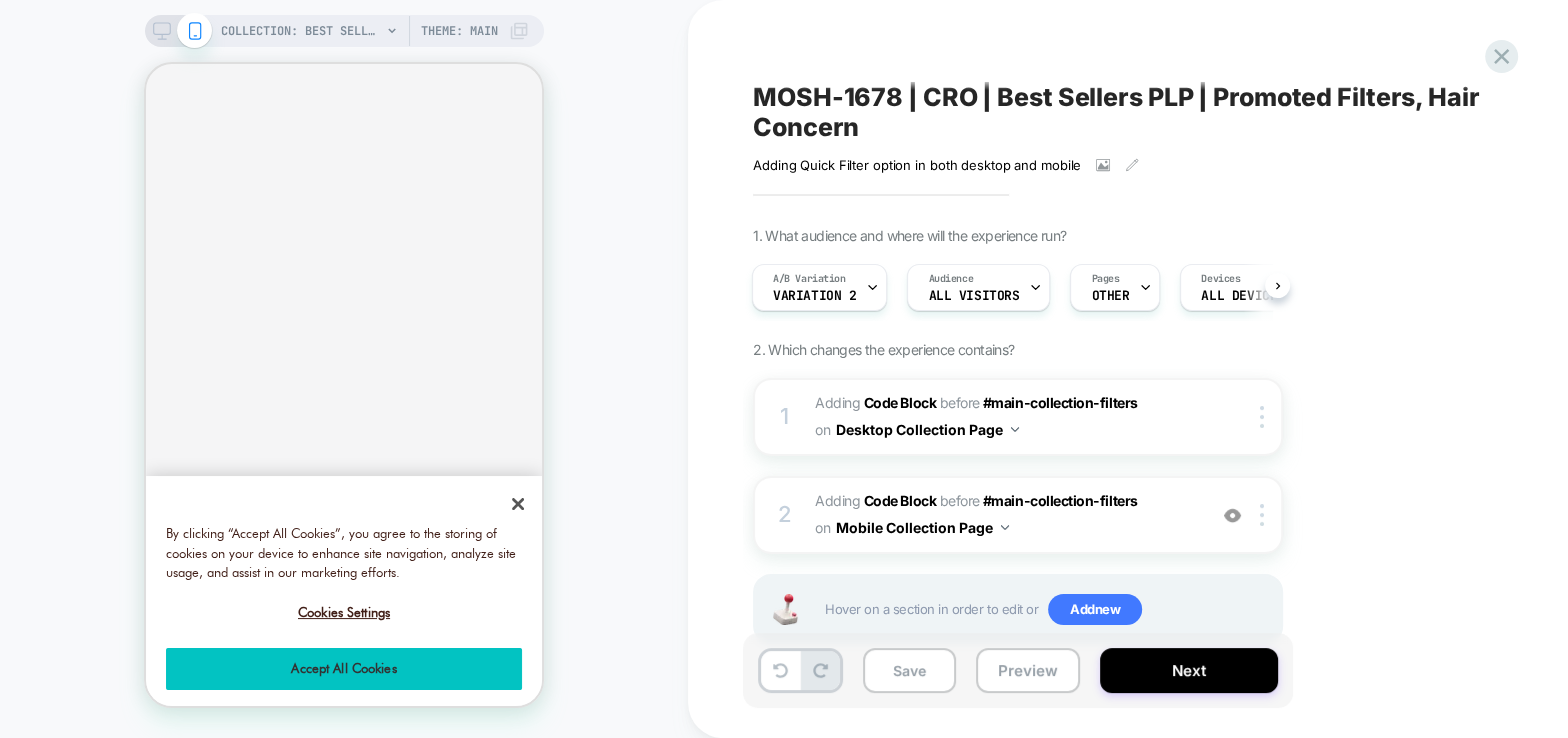 click 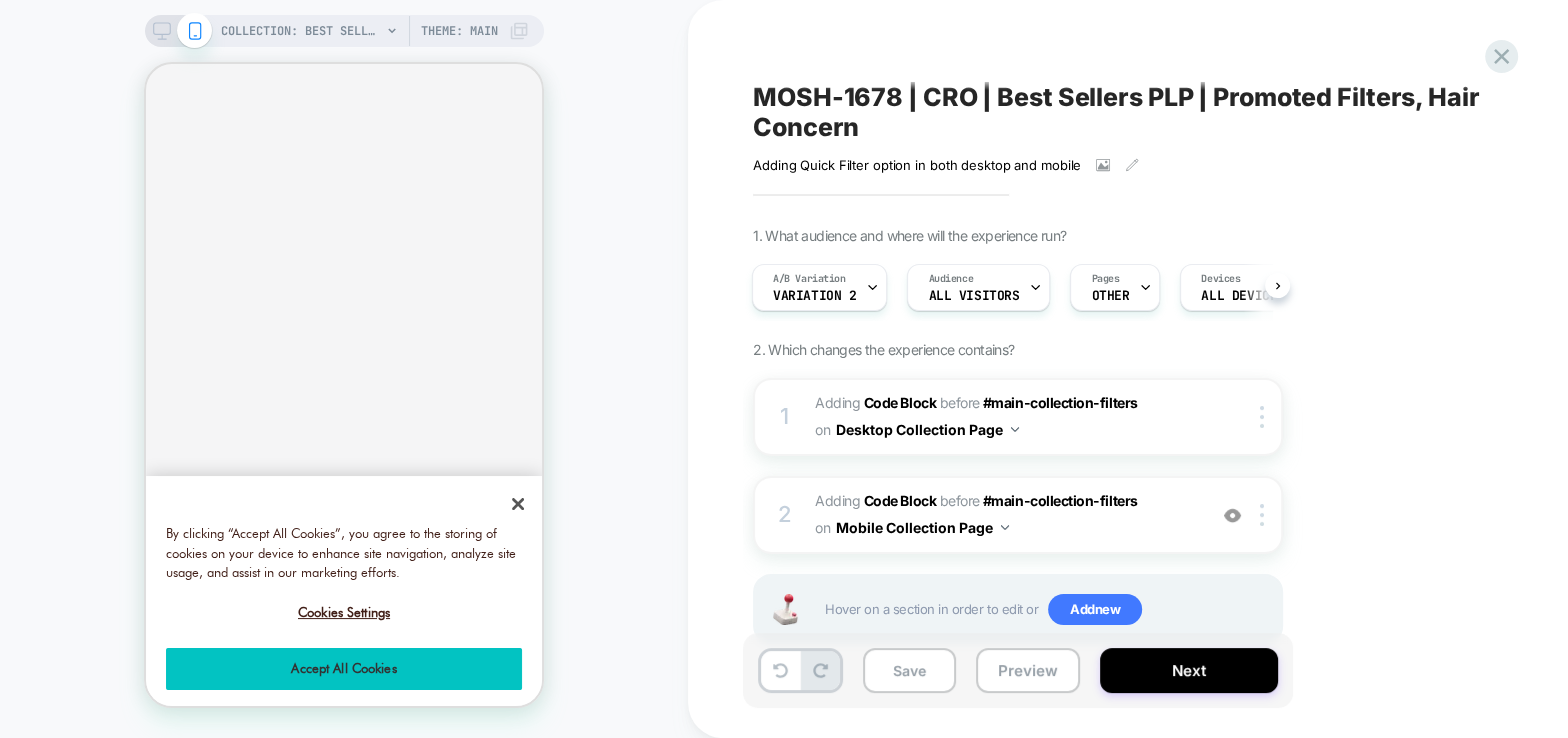 scroll, scrollTop: 0, scrollLeft: 0, axis: both 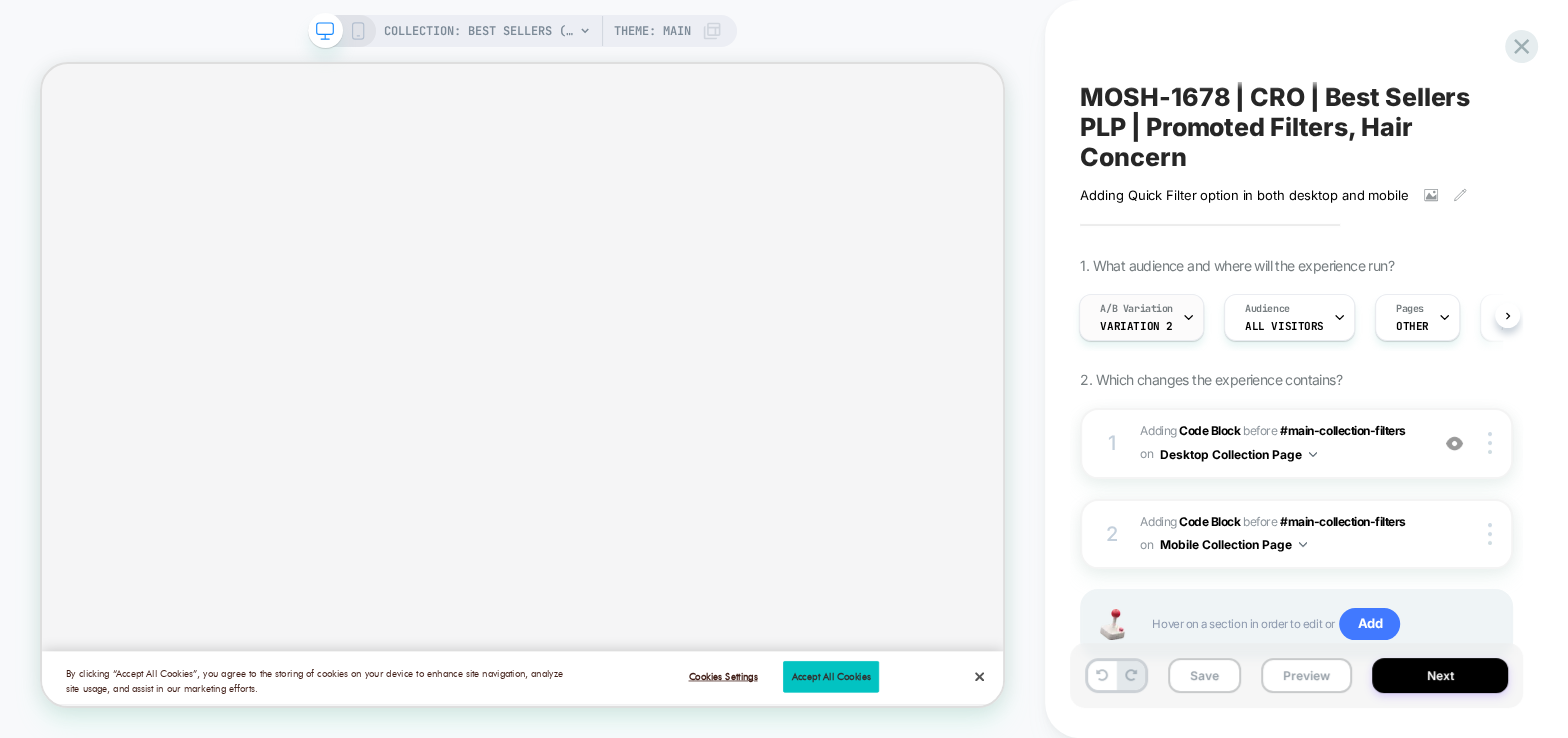 click on "A/B Variation Variation 2" at bounding box center [1136, 317] 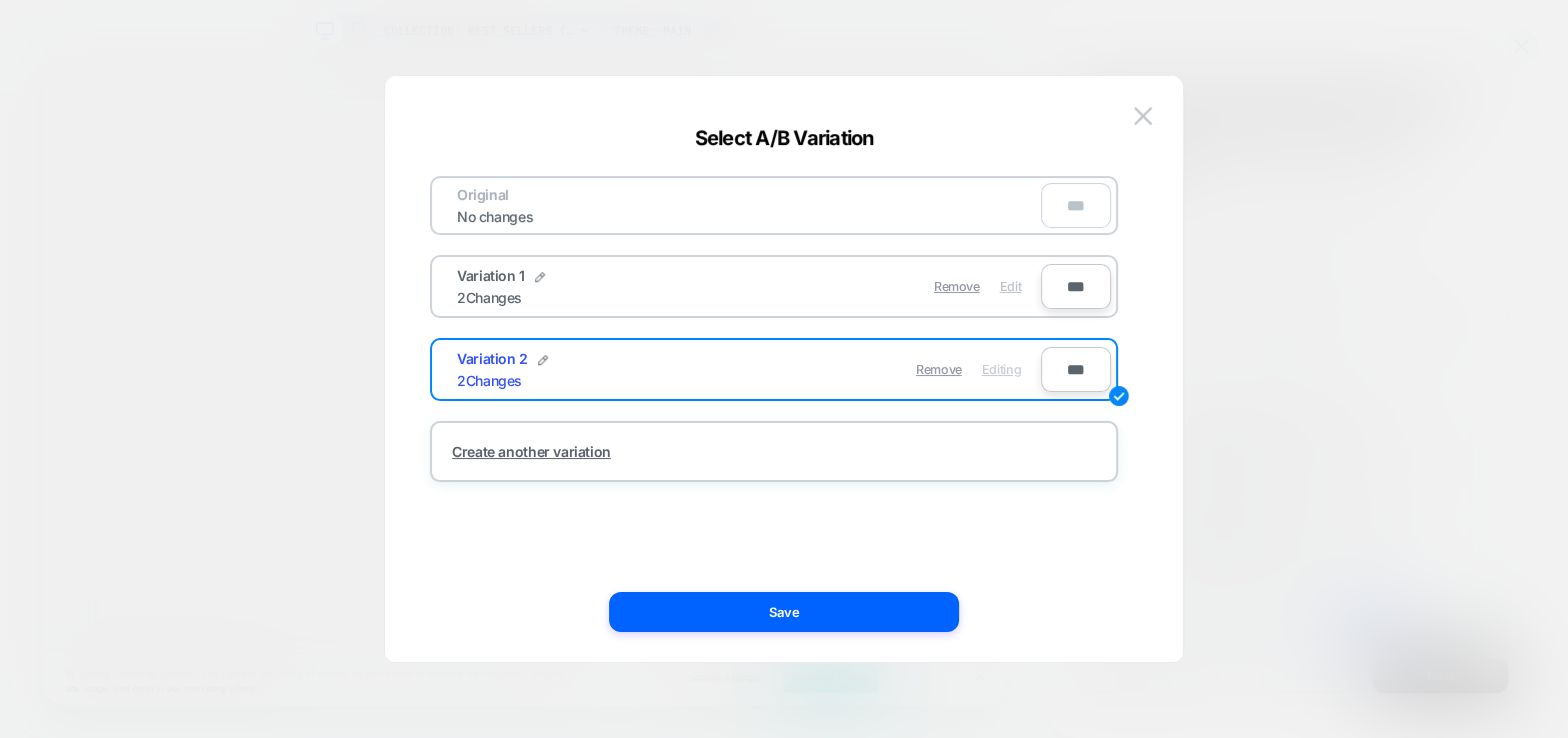 click on "Edit" at bounding box center [1010, 286] 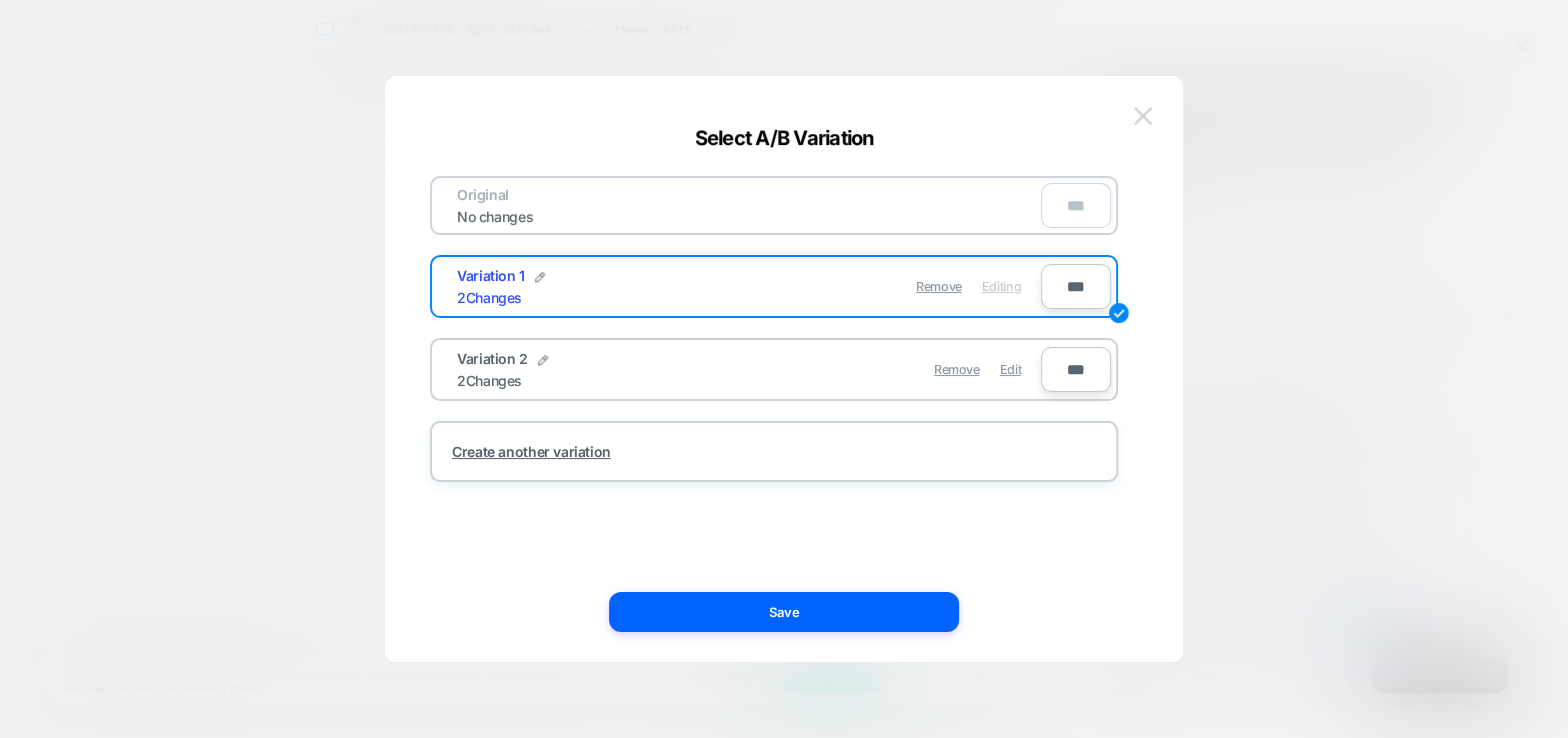click at bounding box center (1143, 116) 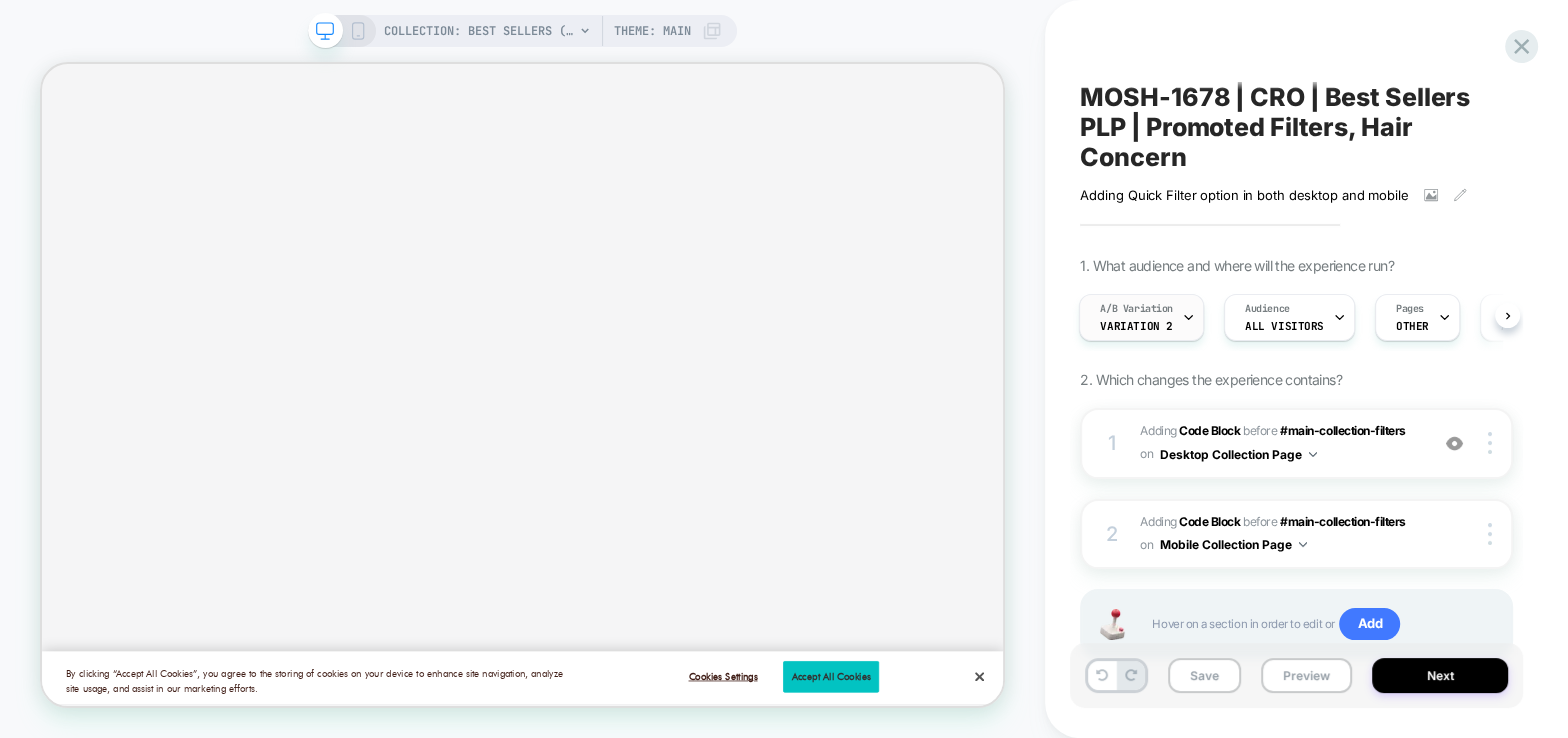 click on "Variation 2" at bounding box center [1136, 326] 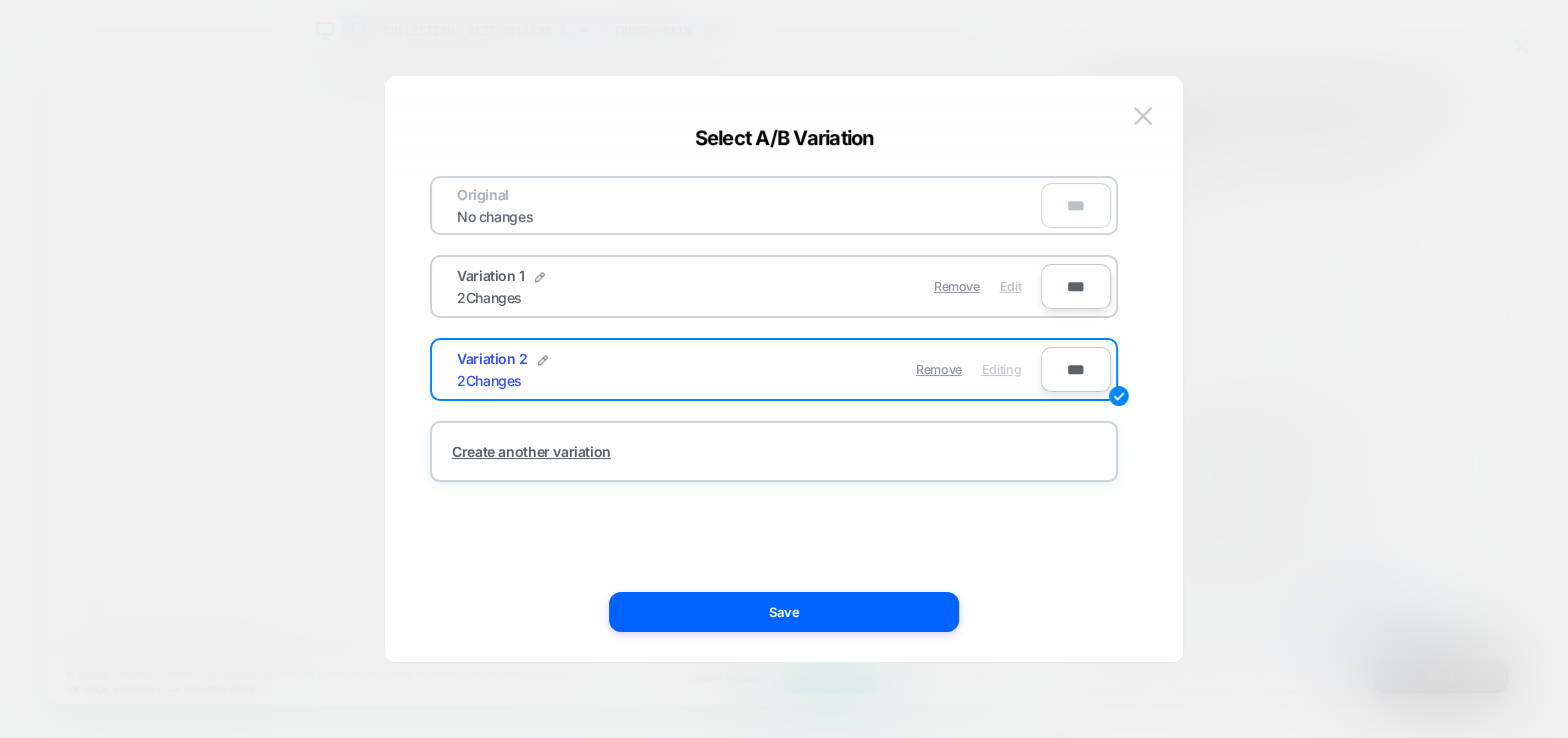 click on "Edit" at bounding box center [1010, 286] 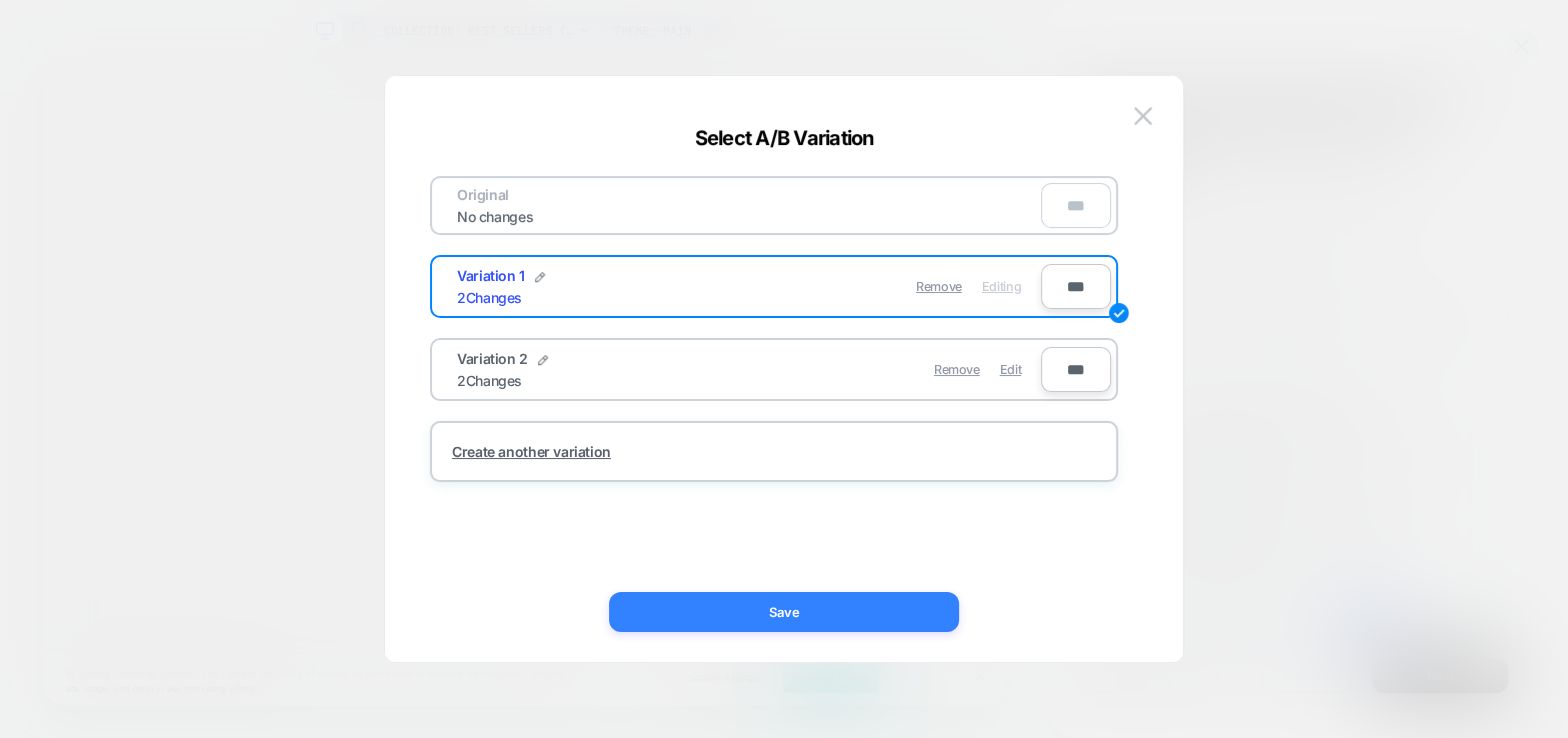 click on "Save" at bounding box center [784, 612] 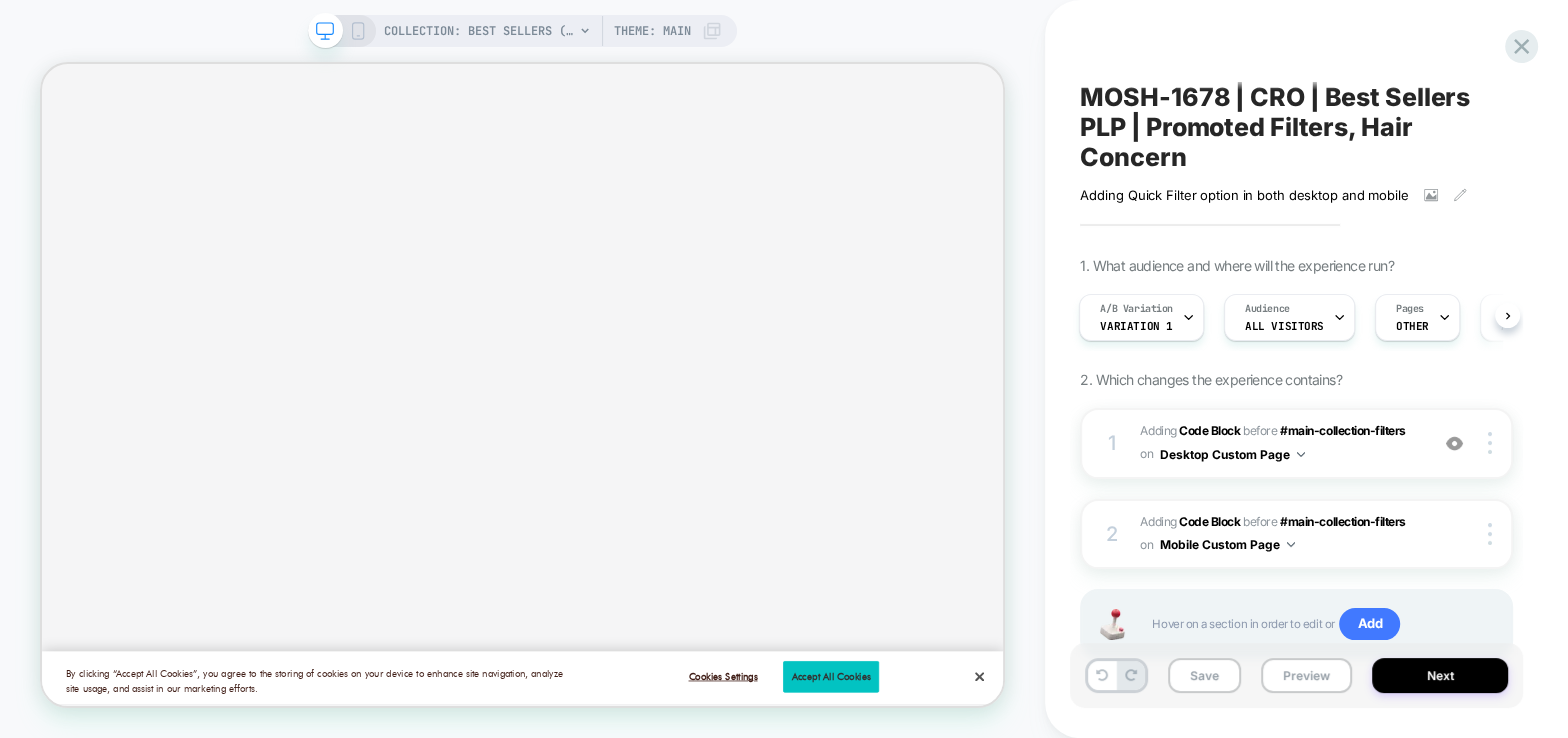 click 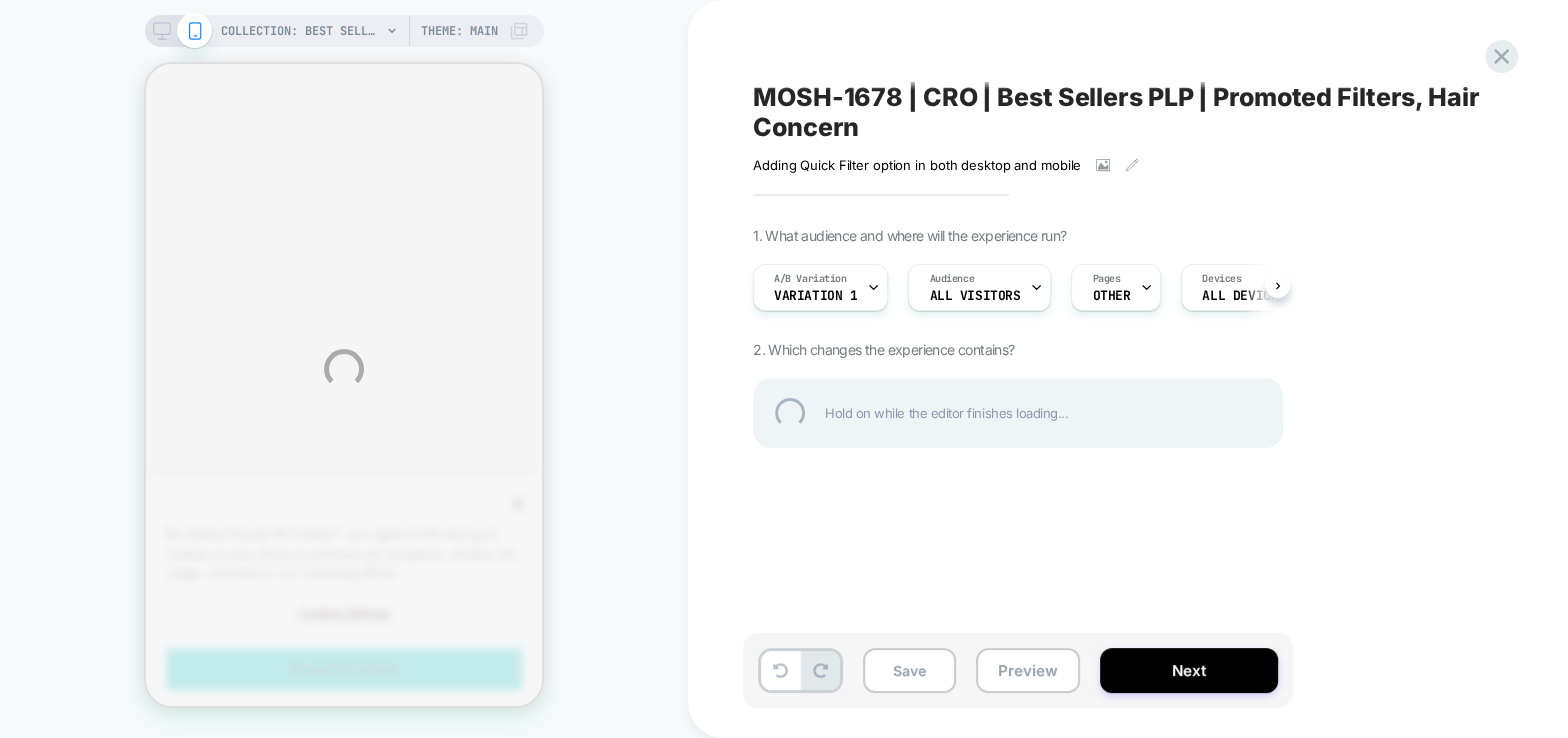 scroll, scrollTop: 0, scrollLeft: 0, axis: both 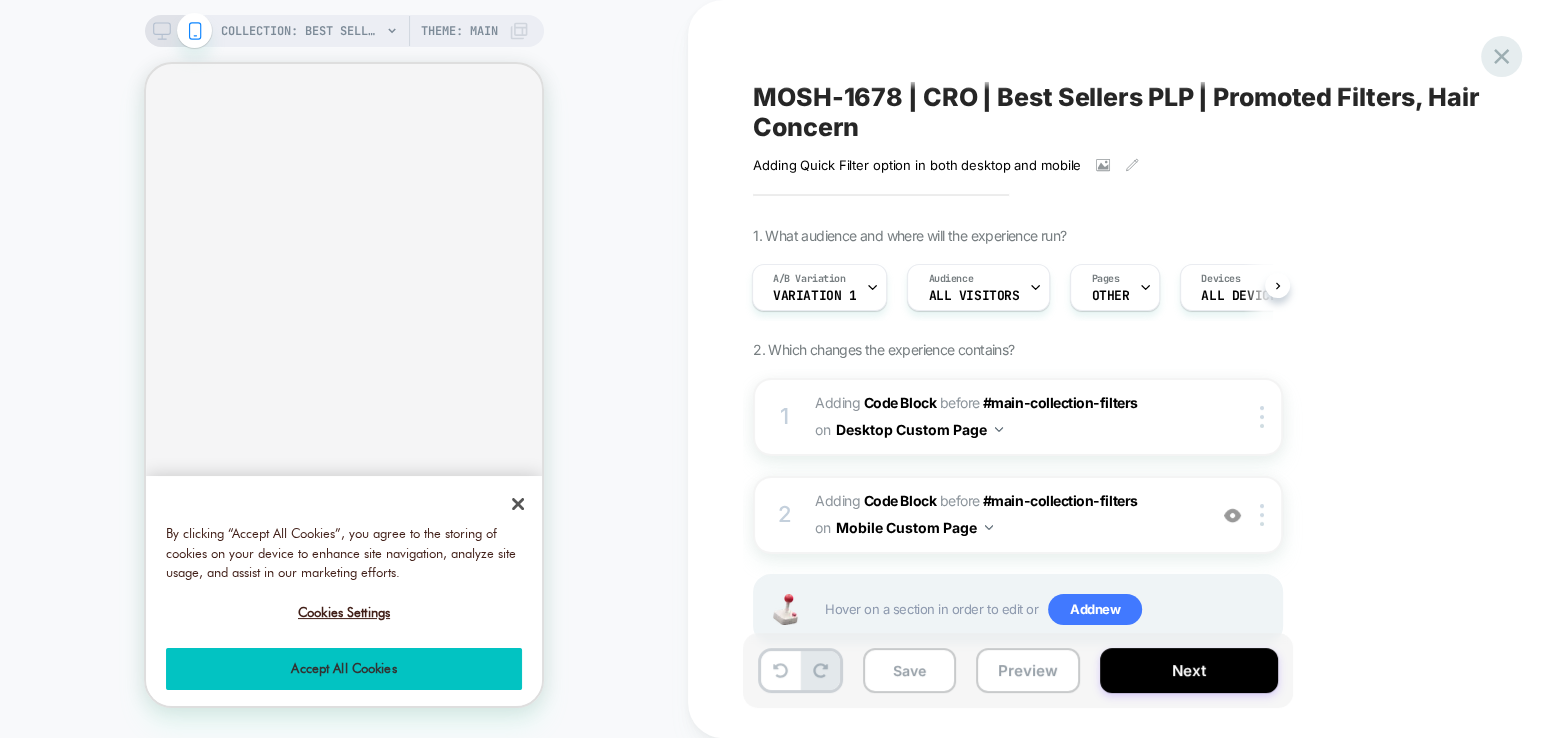 click 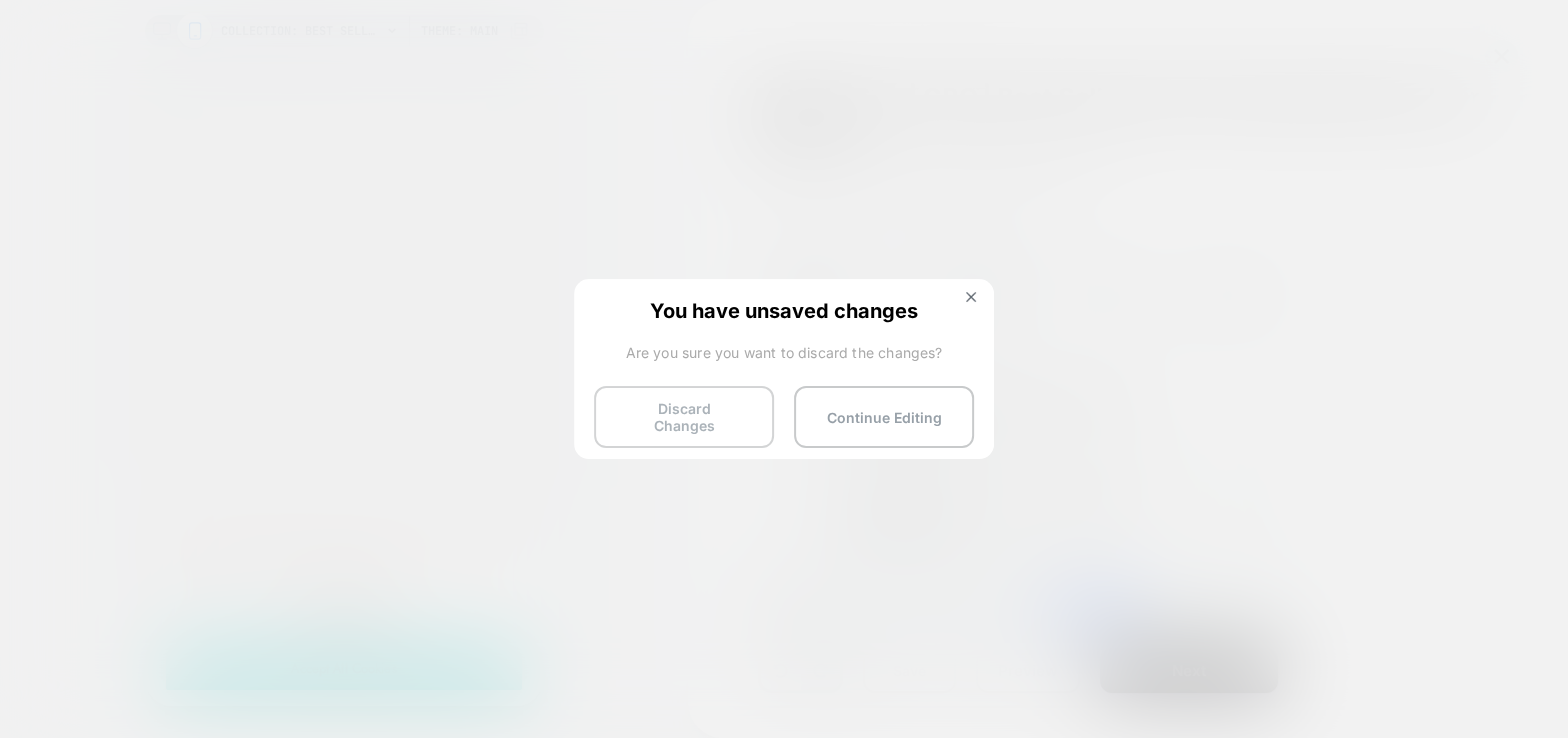 click on "Discard Changes" at bounding box center (684, 417) 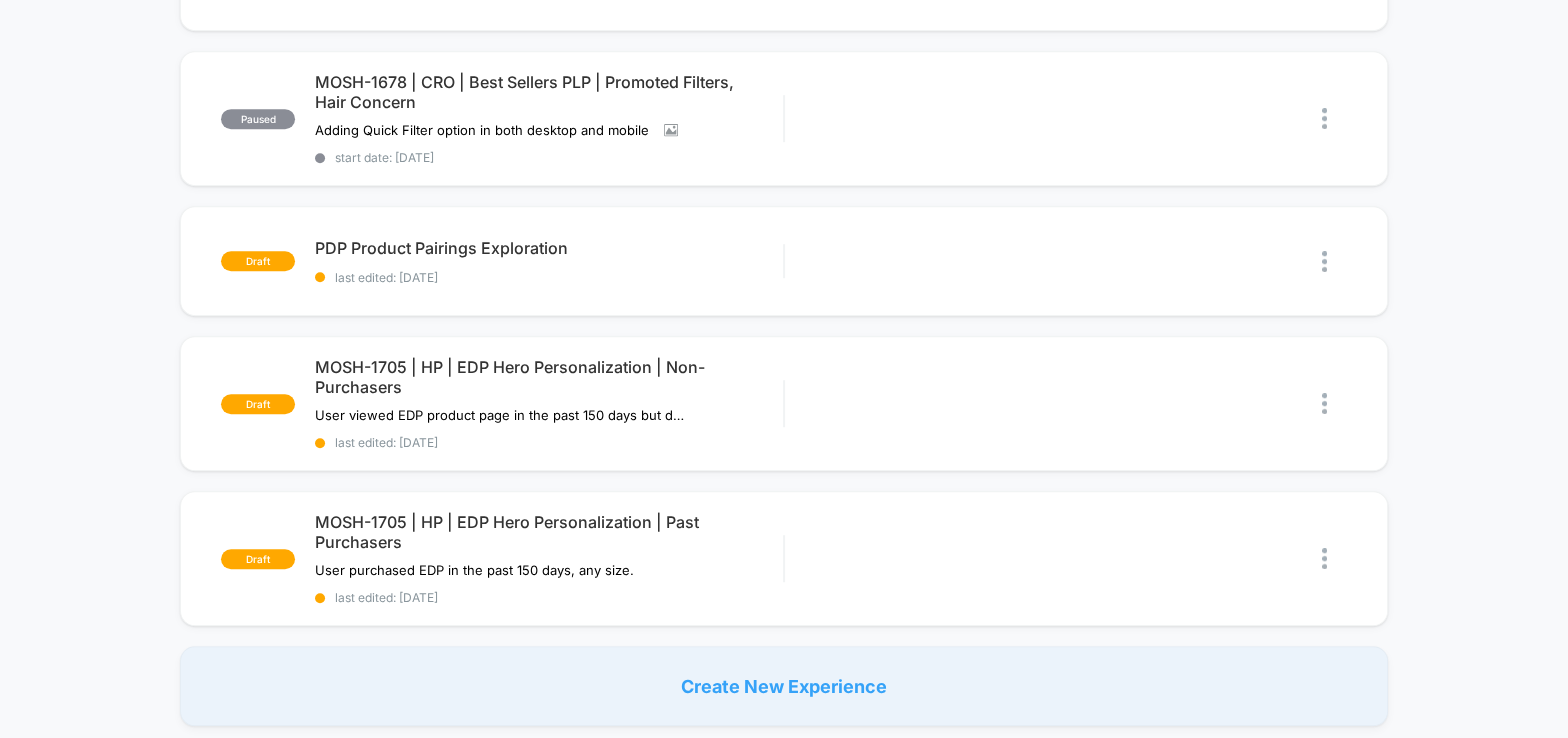 scroll, scrollTop: 1217, scrollLeft: 0, axis: vertical 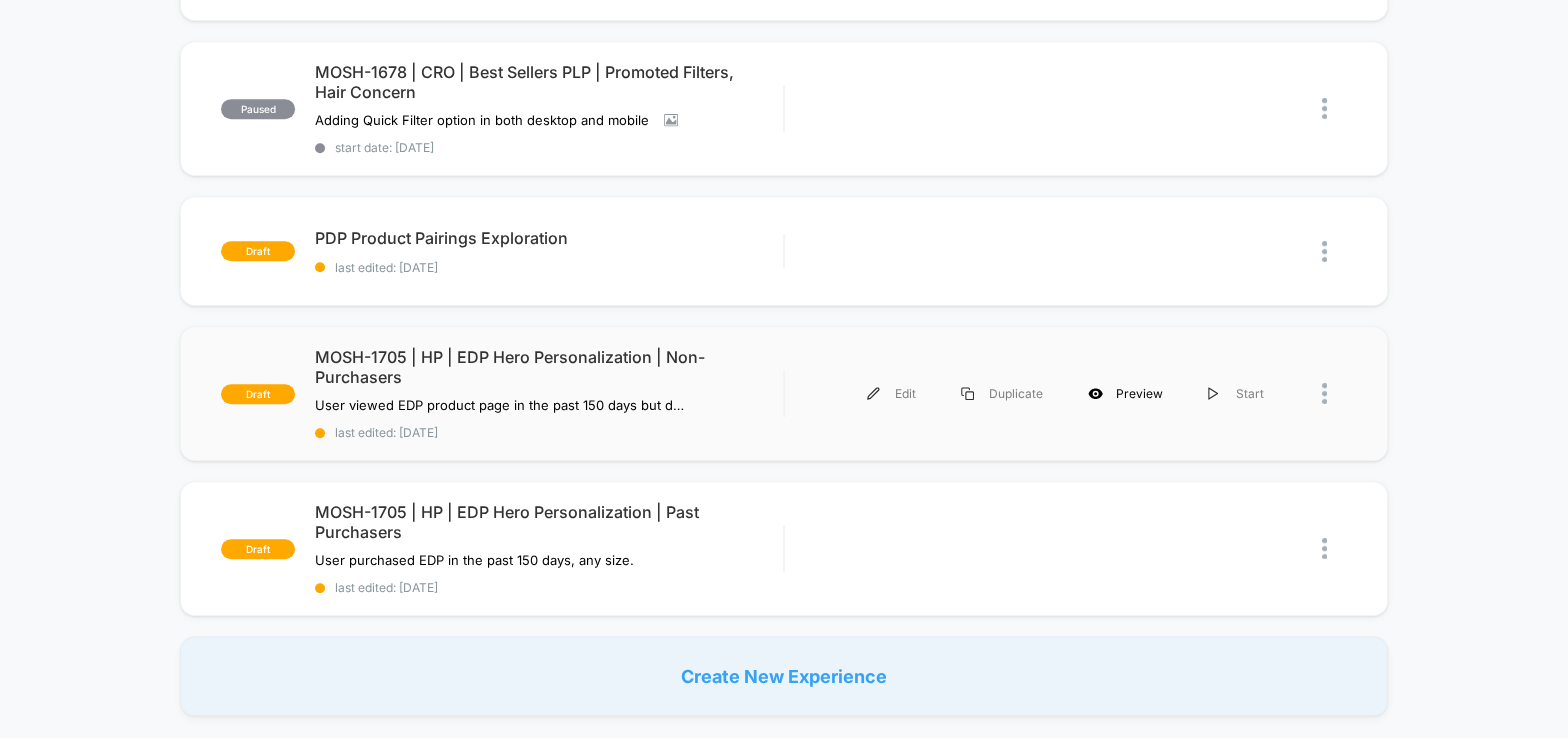click on "Preview" at bounding box center [1125, 393] 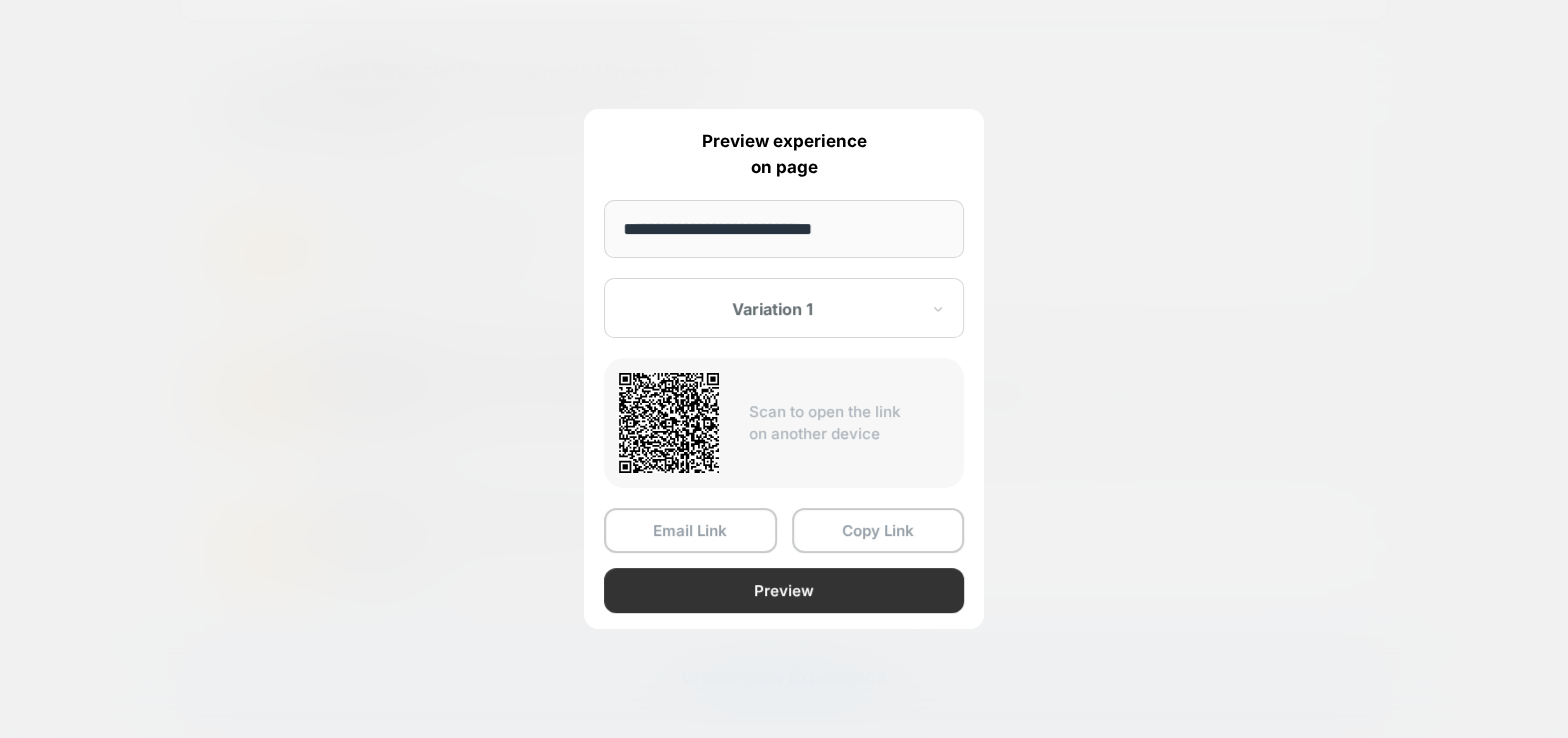 click on "Preview" at bounding box center [784, 590] 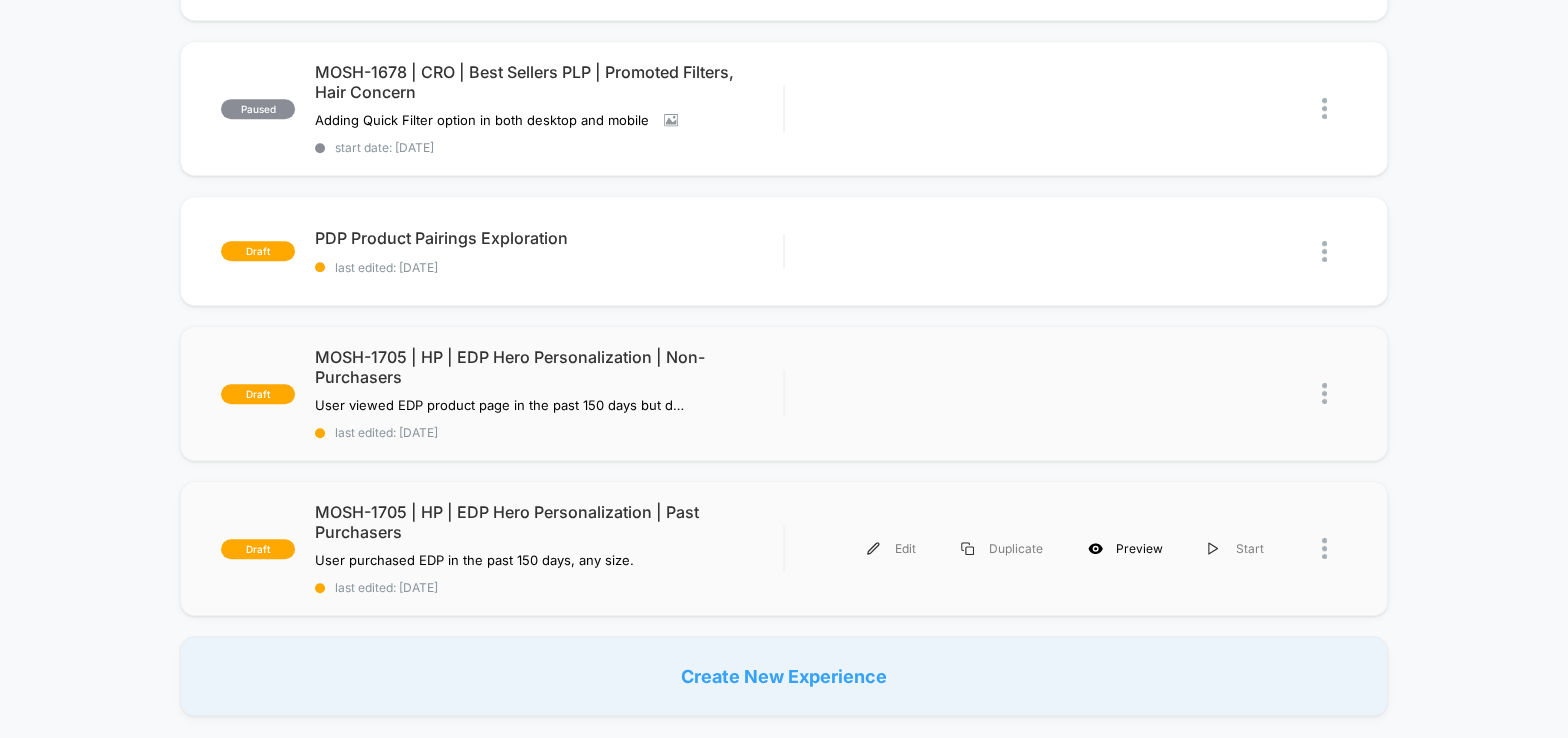 click on "Preview" at bounding box center [1125, 548] 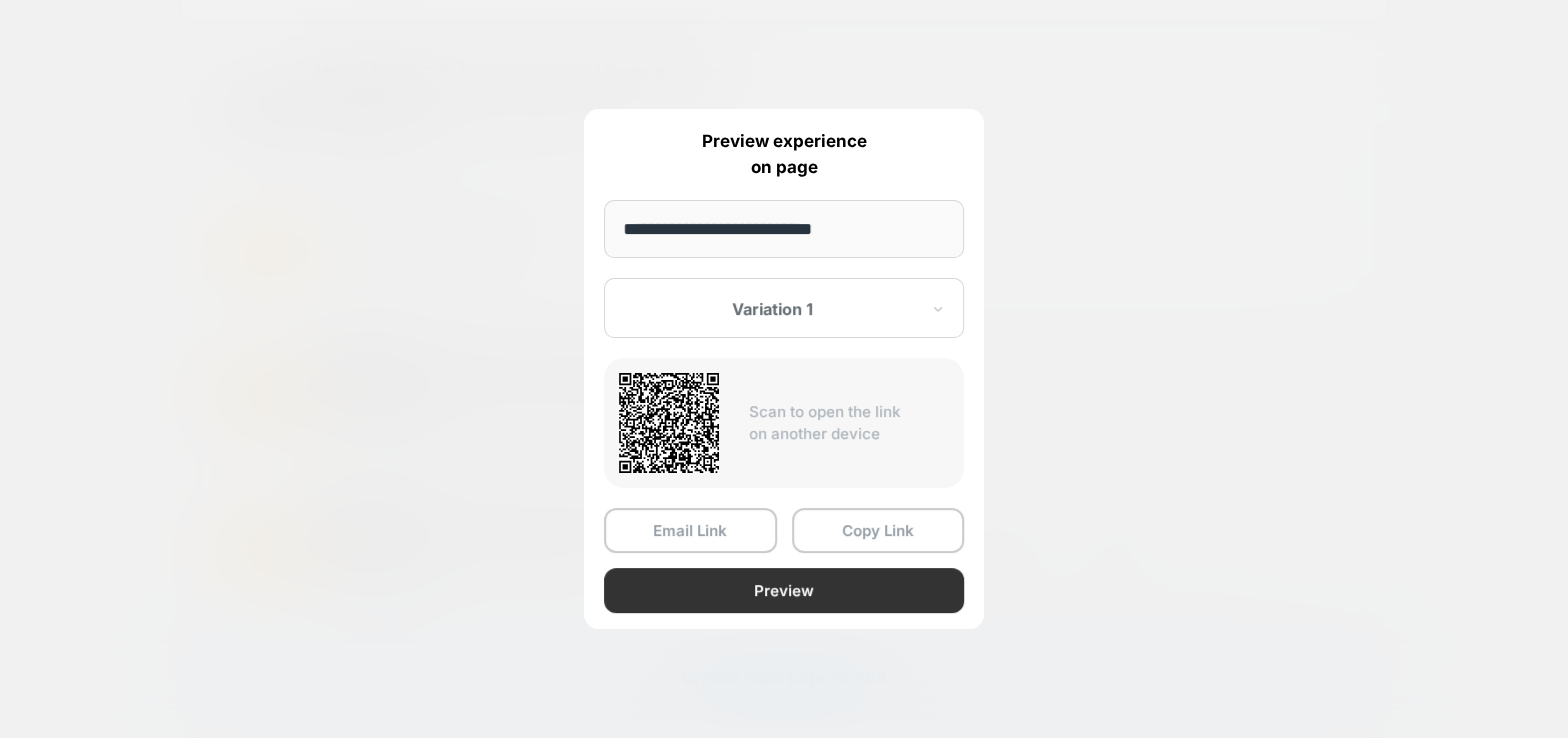 click on "Preview" at bounding box center (784, 590) 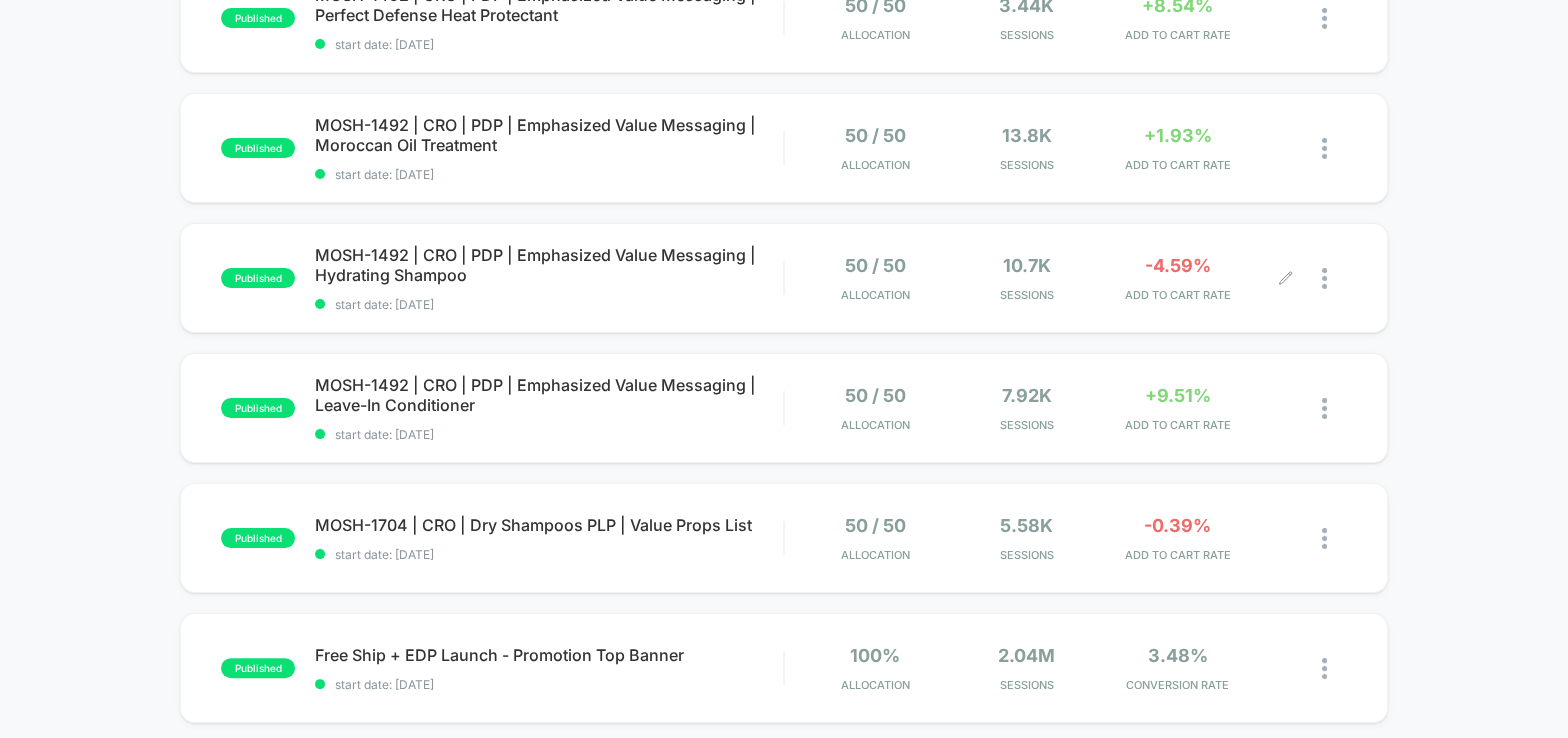 scroll, scrollTop: 0, scrollLeft: 0, axis: both 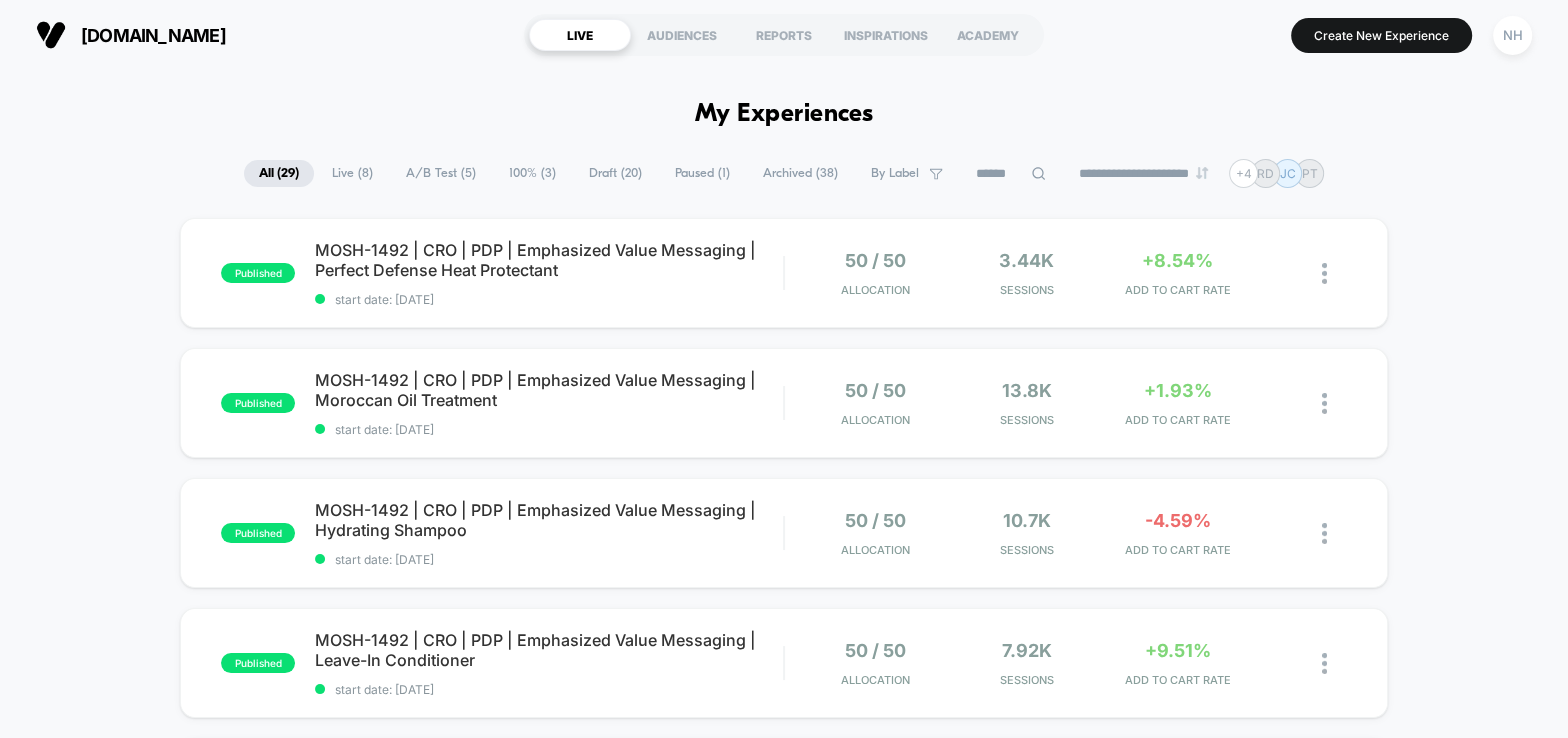 click on "Archived ( 38 )" at bounding box center (800, 173) 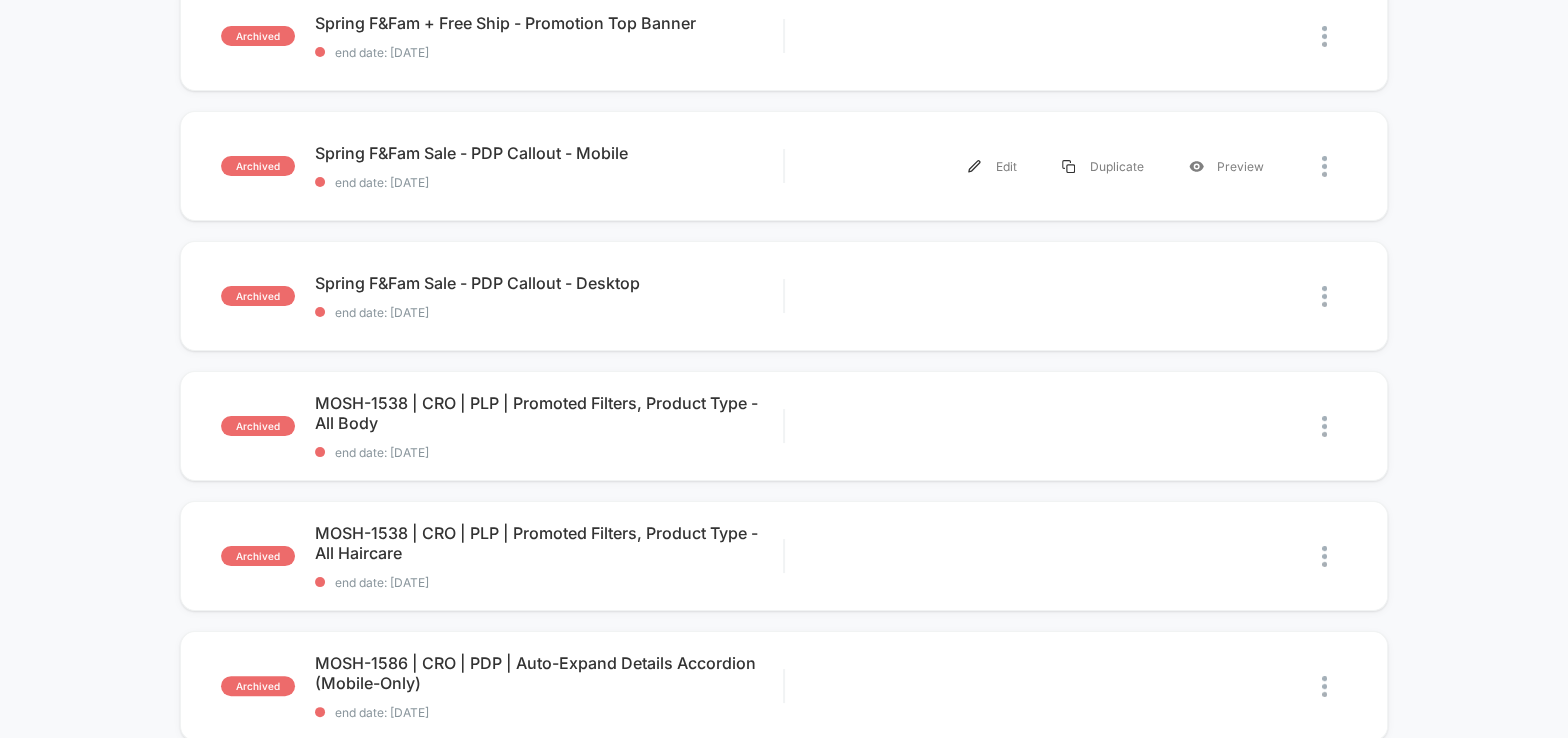 scroll, scrollTop: 238, scrollLeft: 0, axis: vertical 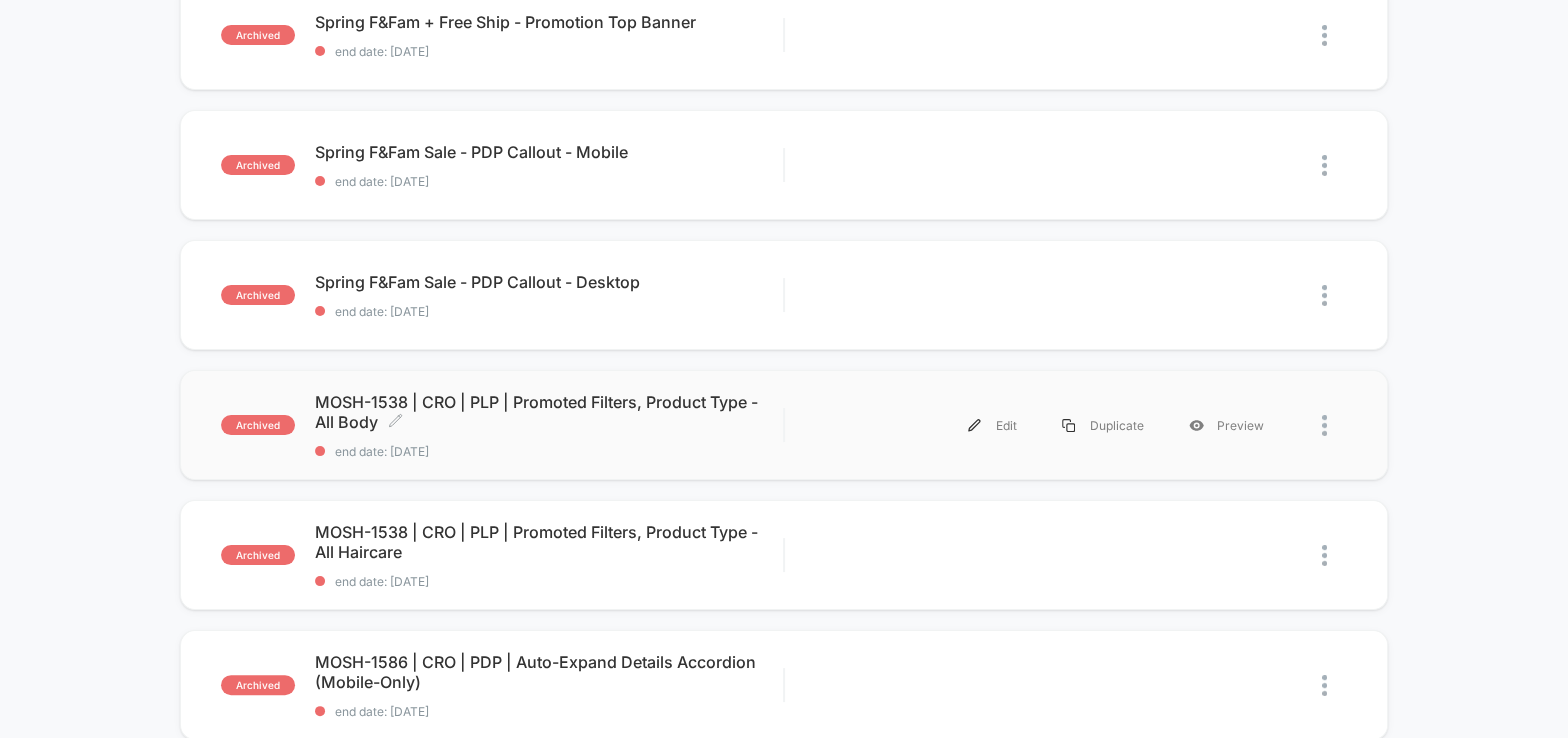 click on "MOSH-1538 | CRO | PLP | Promoted Filters, Product Type - All Body Click to edit experience details" at bounding box center (549, 412) 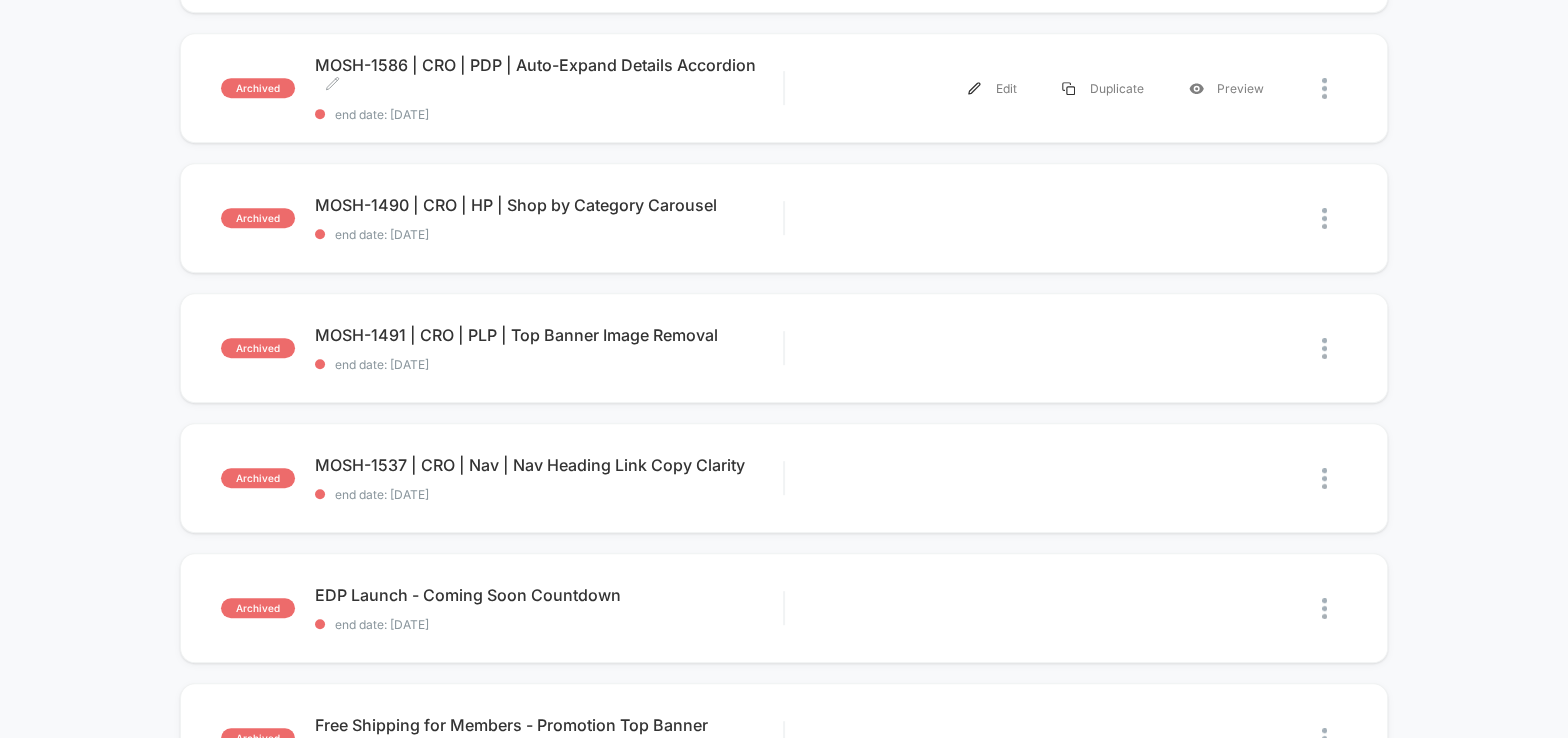 scroll, scrollTop: 1021, scrollLeft: 0, axis: vertical 